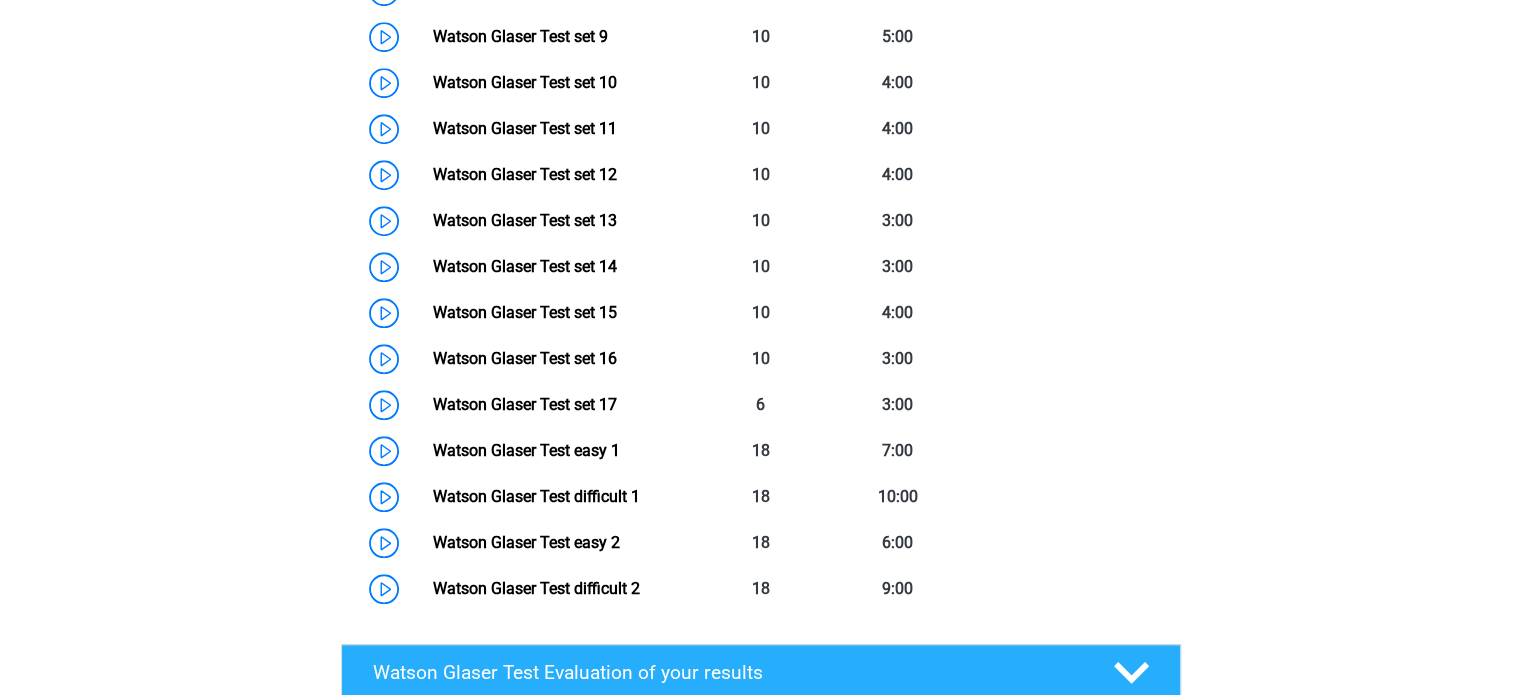 scroll, scrollTop: 1790, scrollLeft: 0, axis: vertical 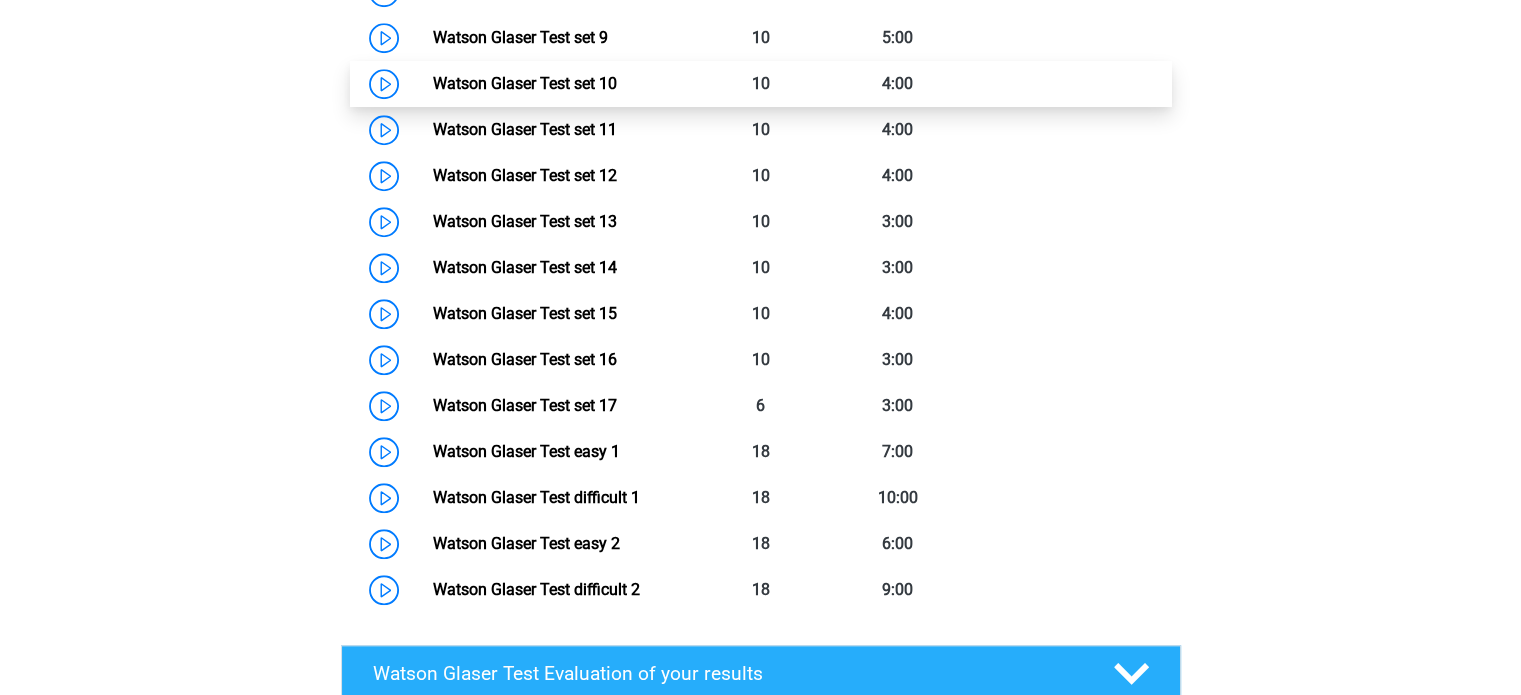 click on "Watson Glaser Test
set 10" at bounding box center [525, 83] 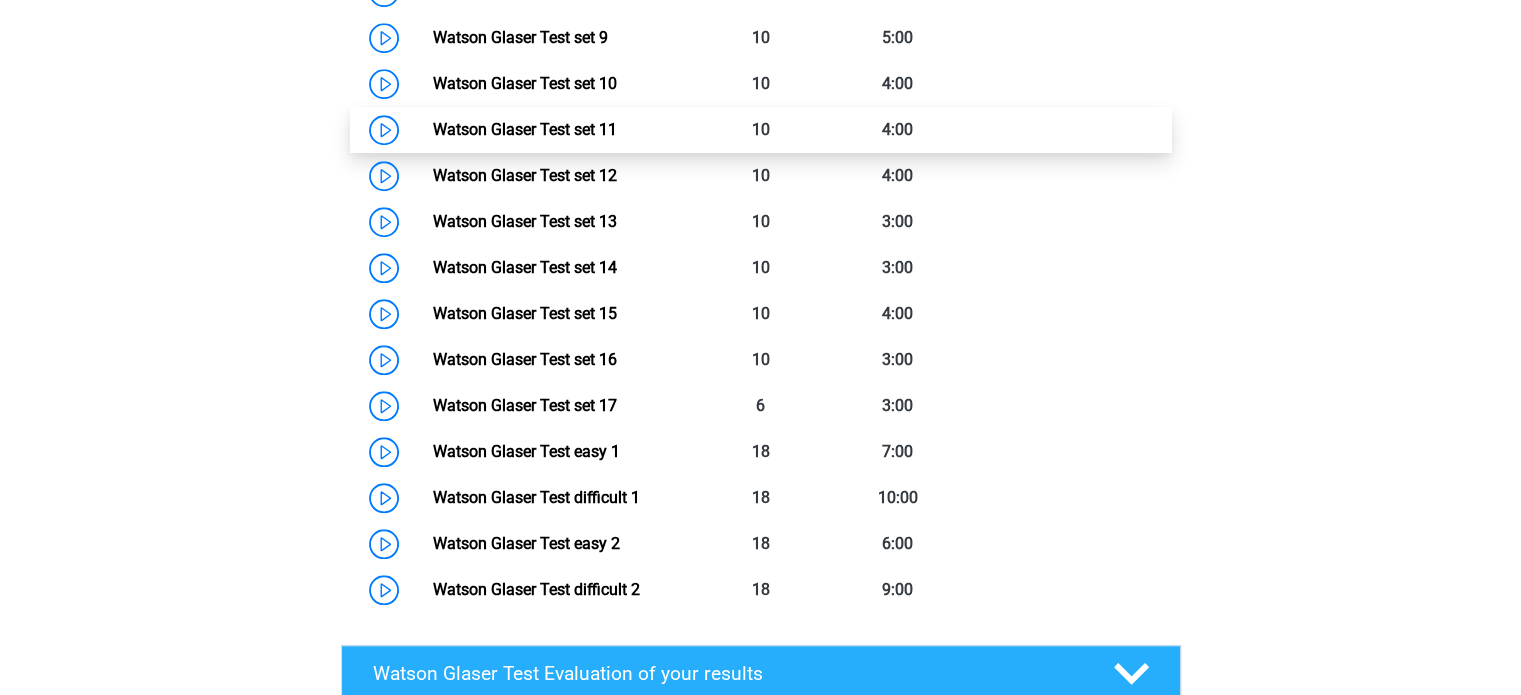 click on "Watson Glaser Test
set 11" at bounding box center (525, 129) 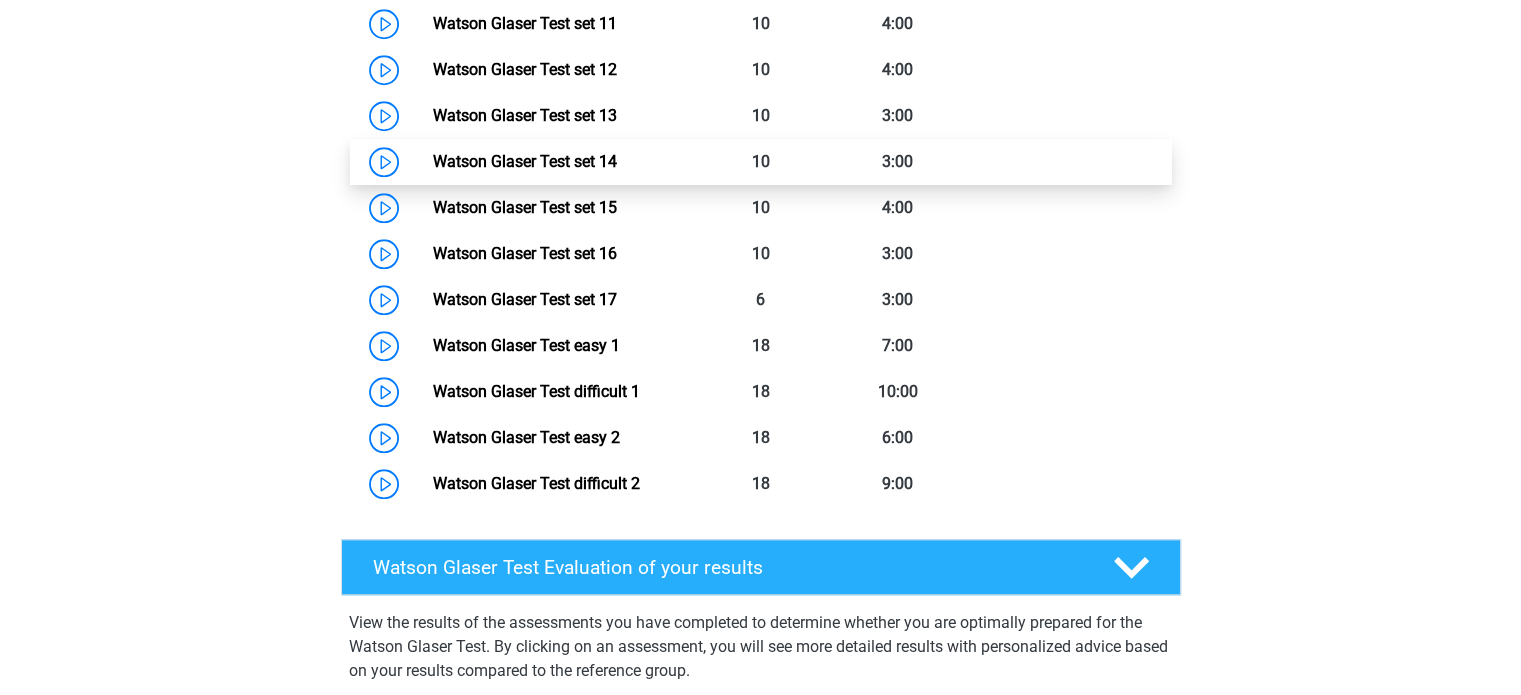 scroll, scrollTop: 1880, scrollLeft: 0, axis: vertical 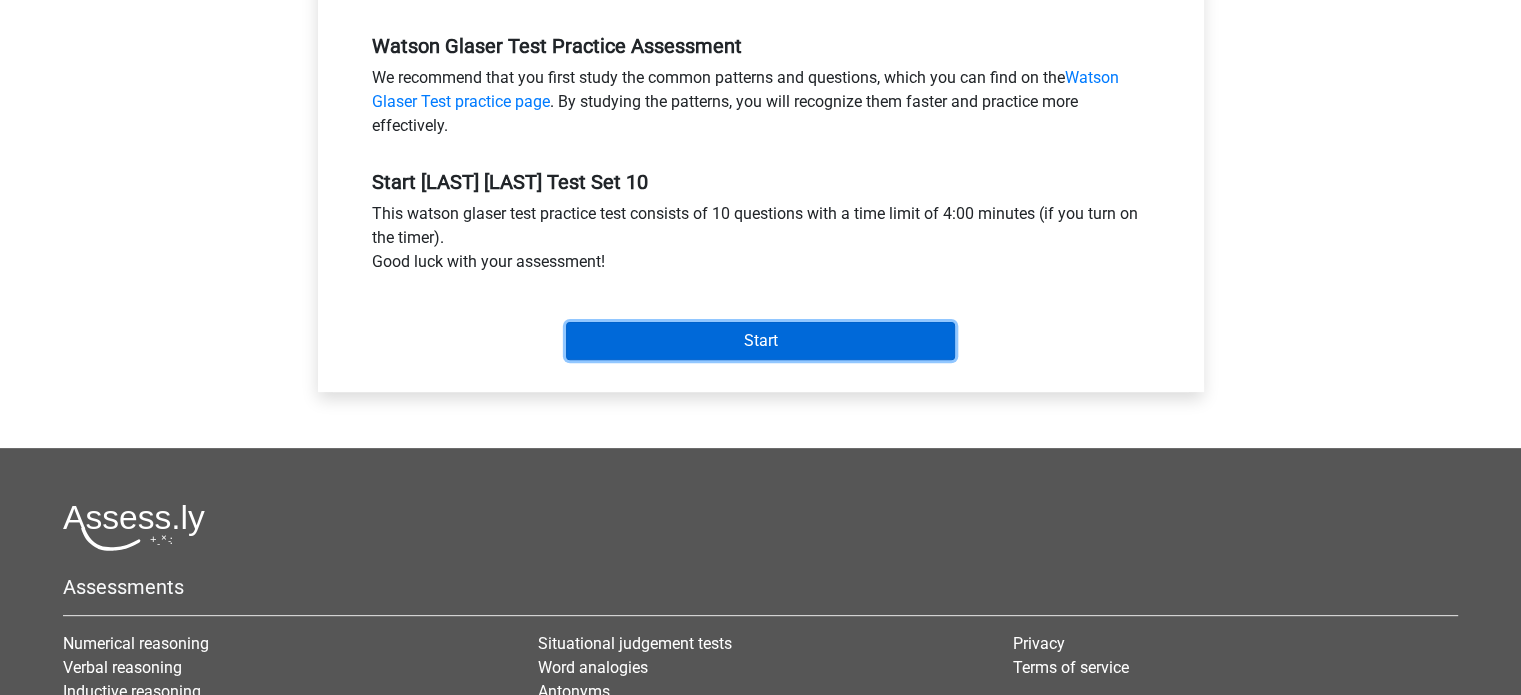 click on "Start" at bounding box center [760, 341] 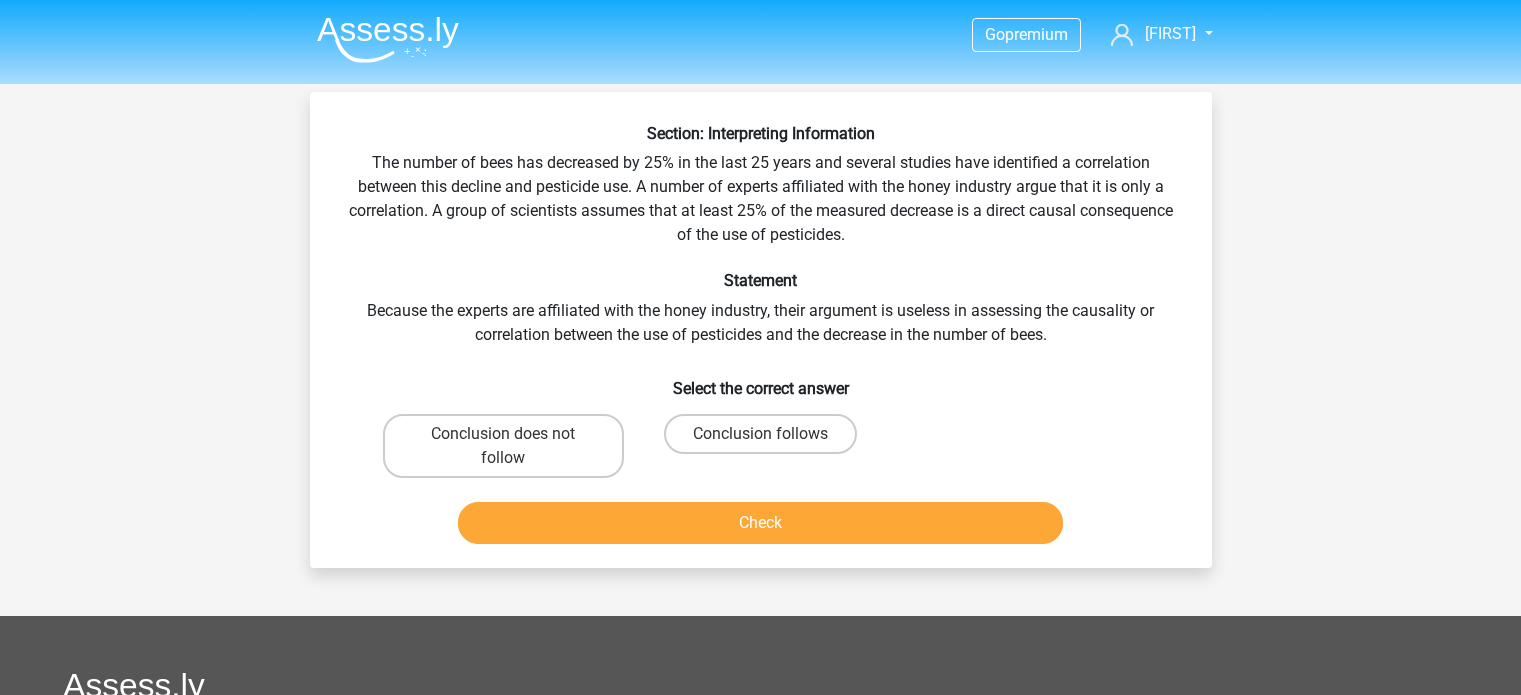 scroll, scrollTop: 0, scrollLeft: 0, axis: both 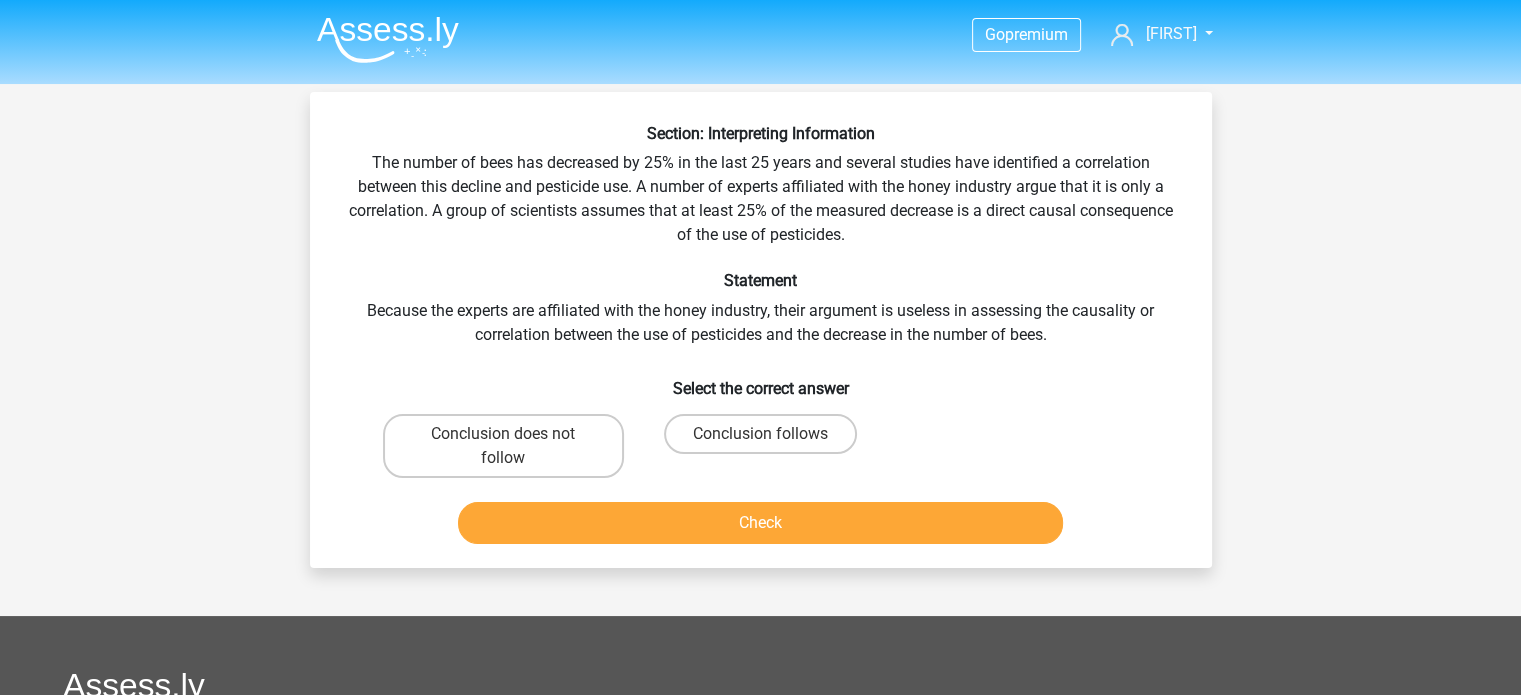 click on "Go premium
[FIRST]
[EMAIL]" at bounding box center [760, 572] 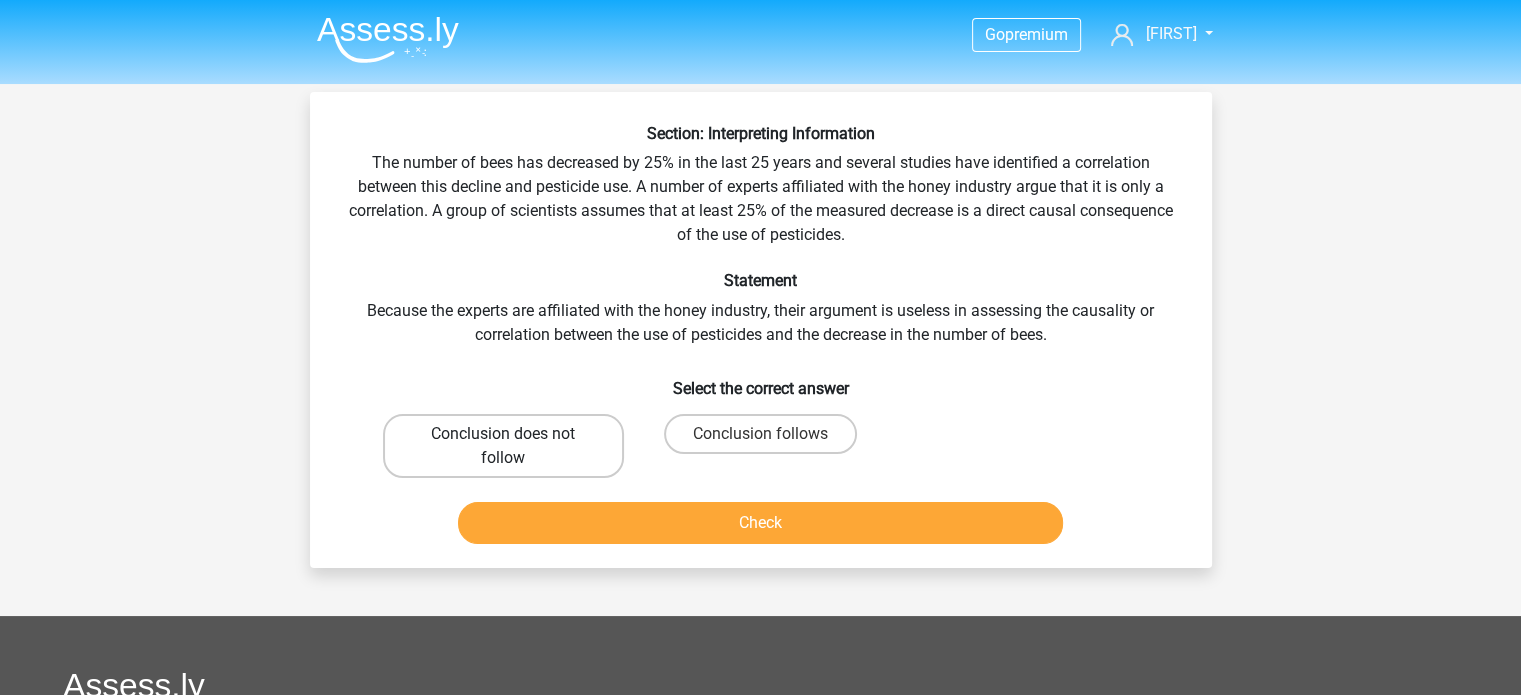 click on "Conclusion does not follow" at bounding box center [503, 446] 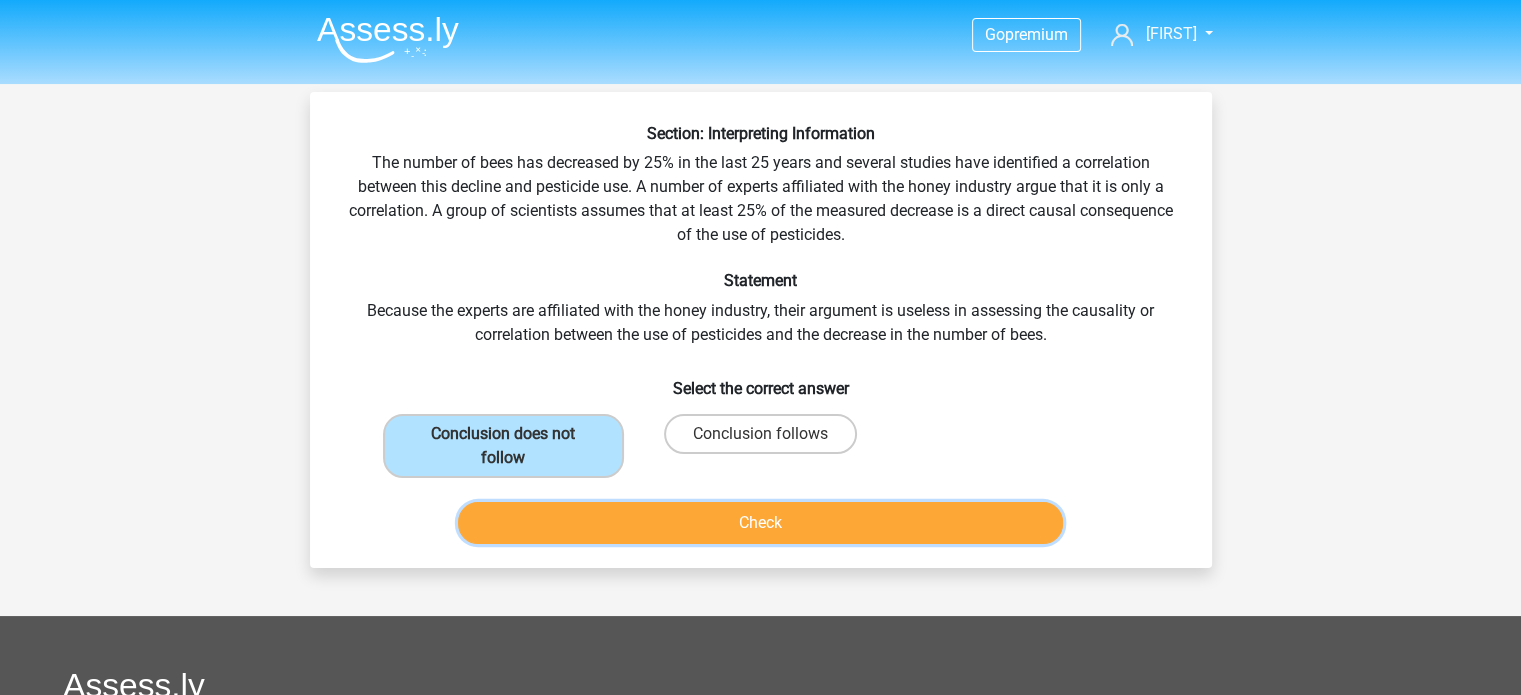 click on "Check" at bounding box center (760, 523) 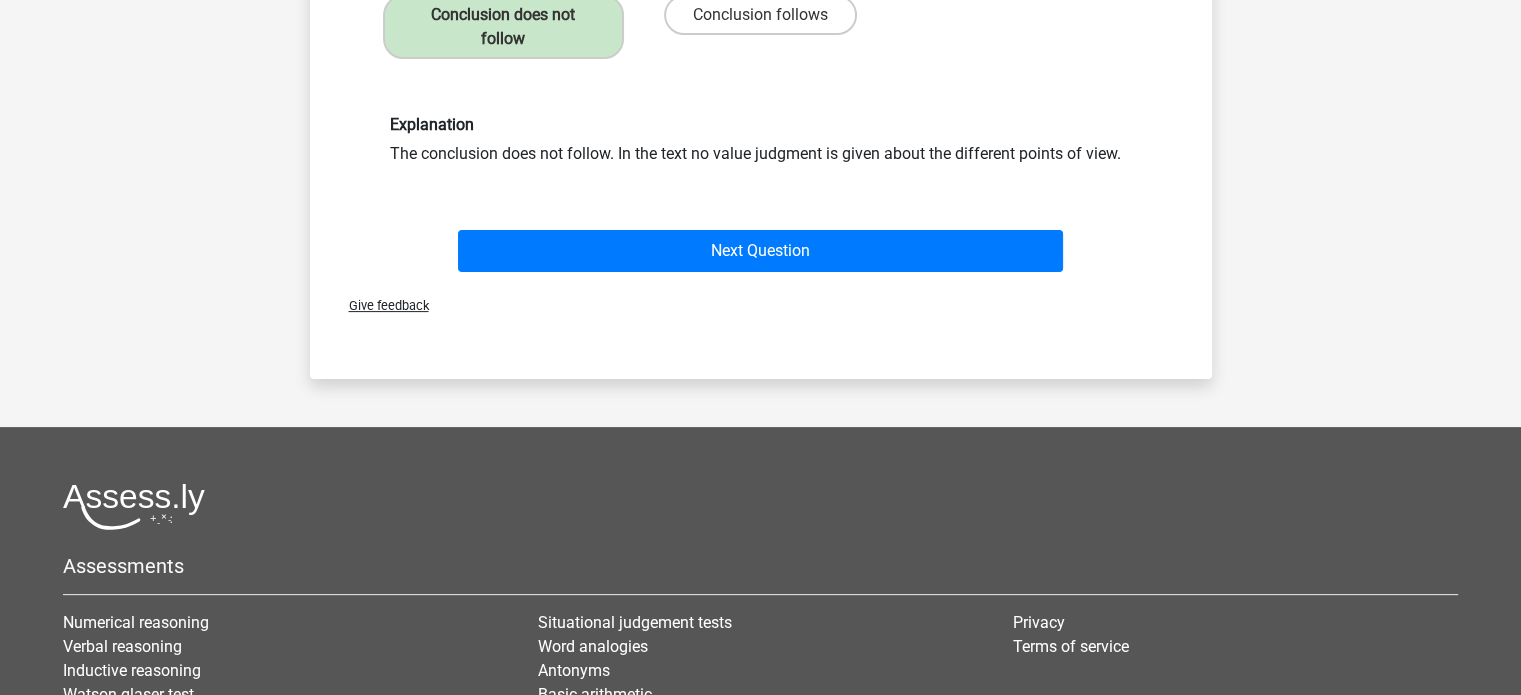 scroll, scrollTop: 420, scrollLeft: 0, axis: vertical 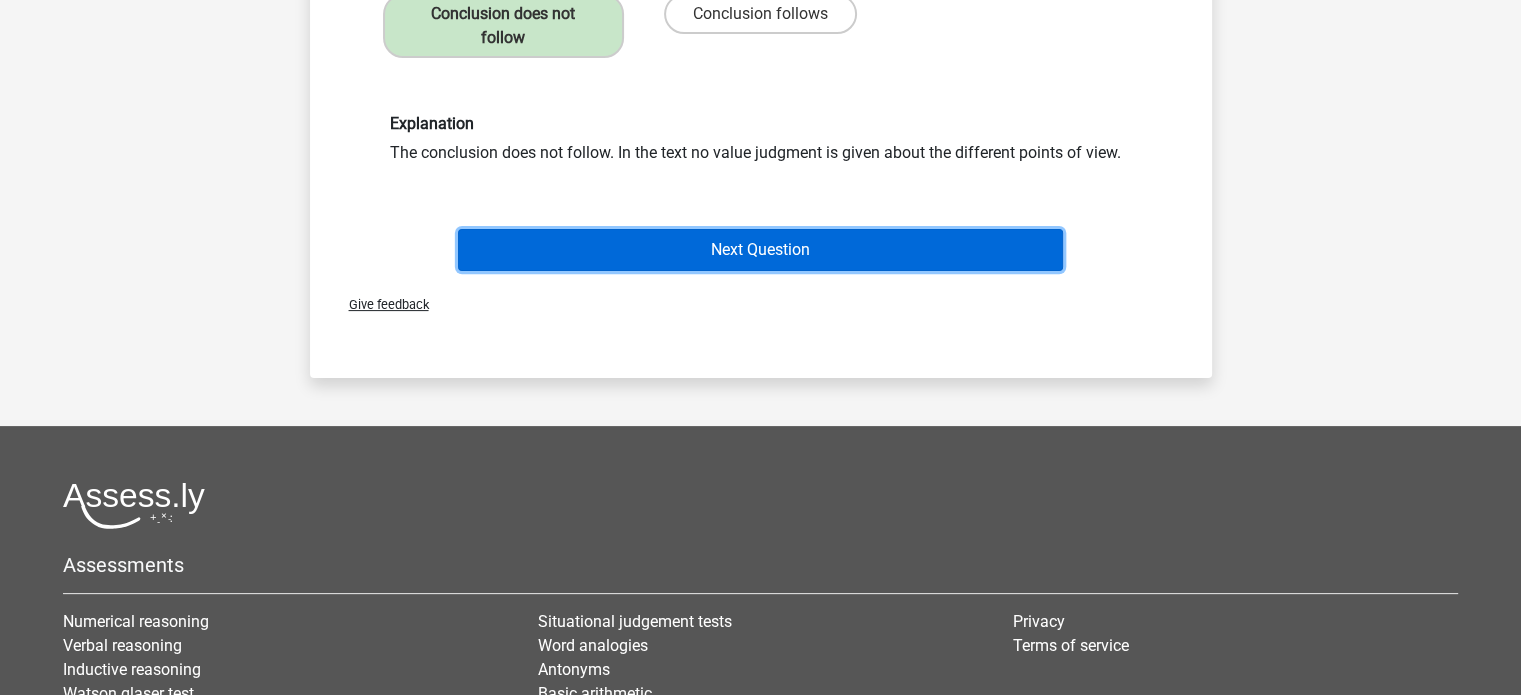 click on "Next Question" at bounding box center [760, 250] 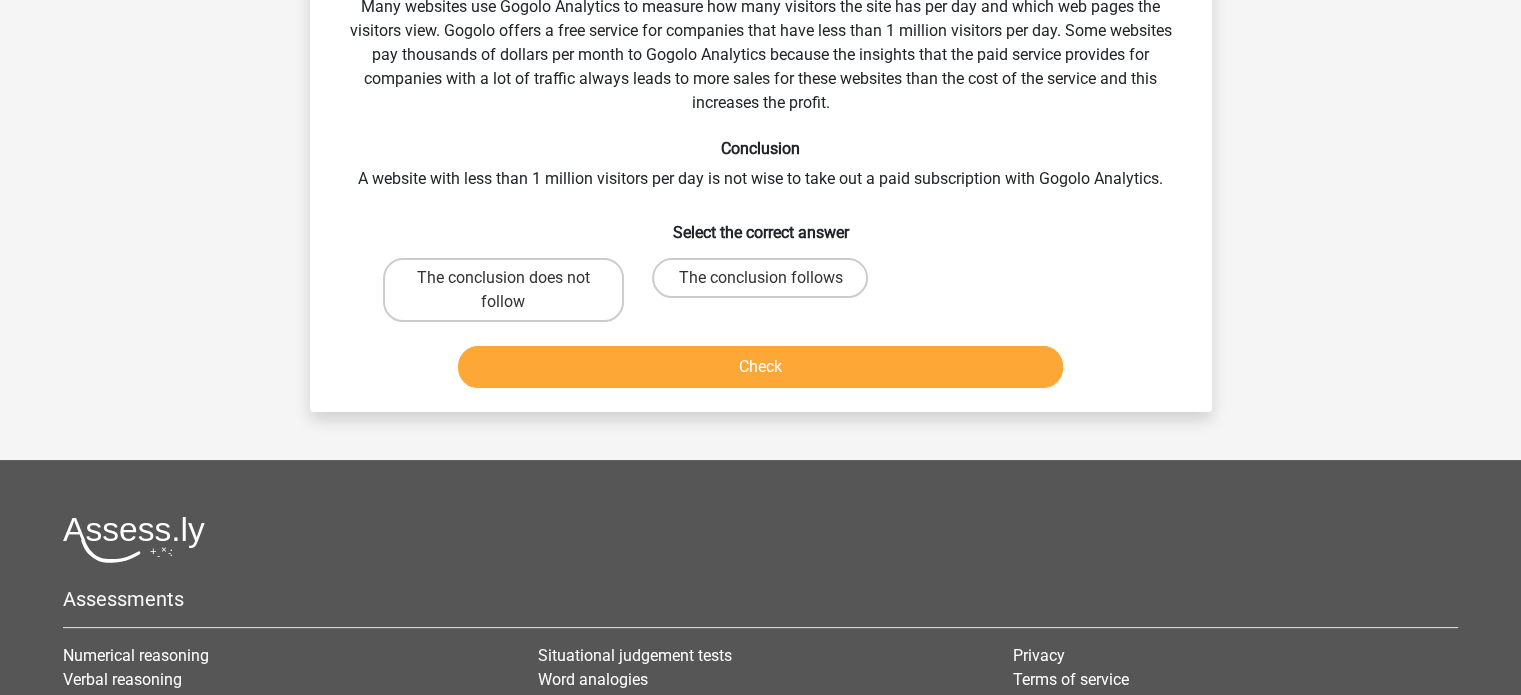 scroll, scrollTop: 92, scrollLeft: 0, axis: vertical 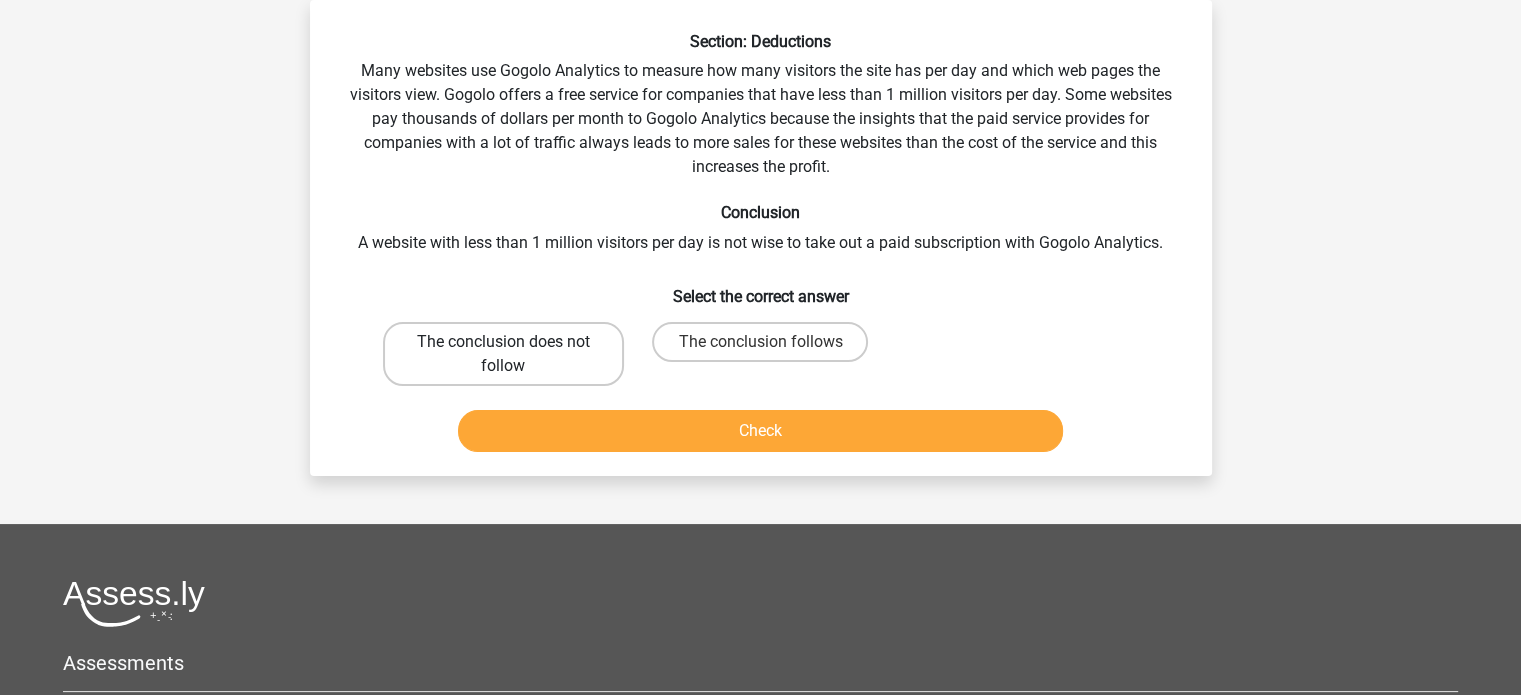 click on "The conclusion does not follow" at bounding box center (503, 354) 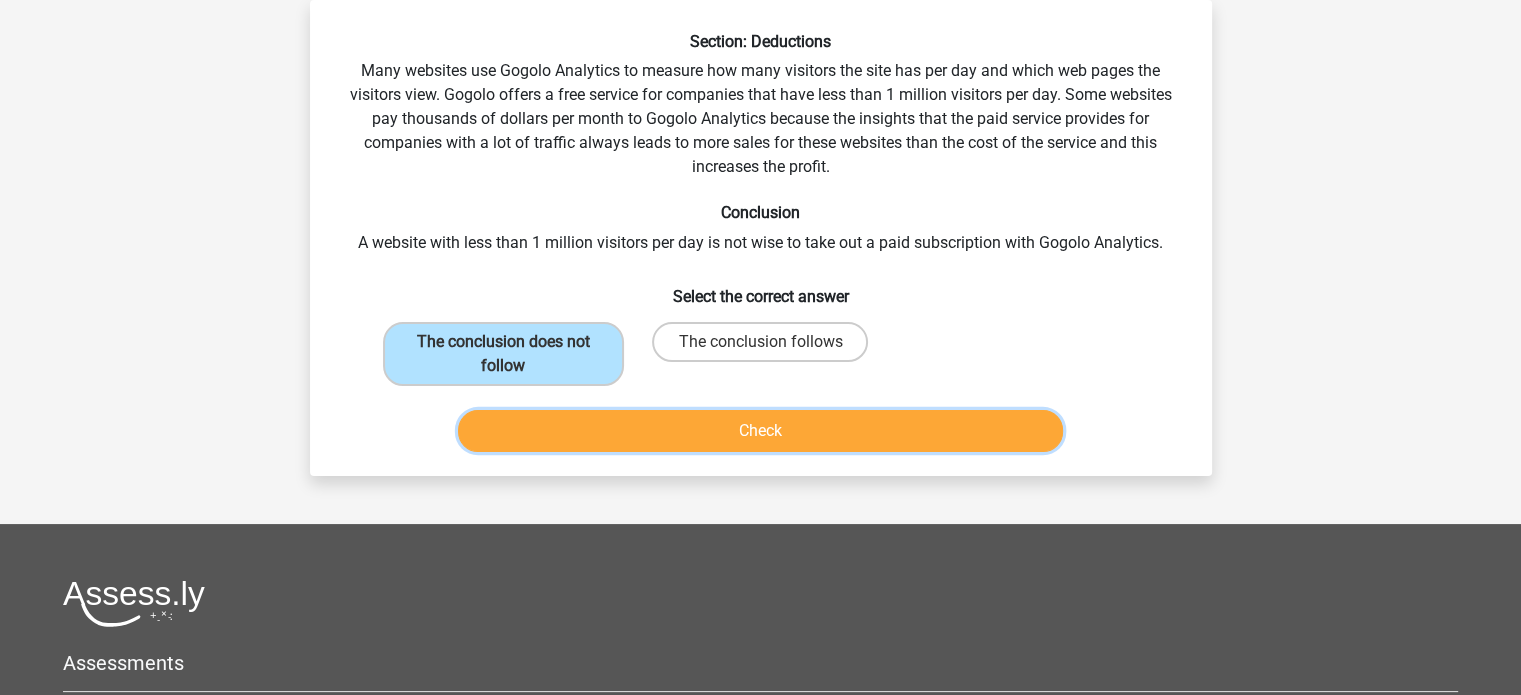 click on "Check" at bounding box center (760, 431) 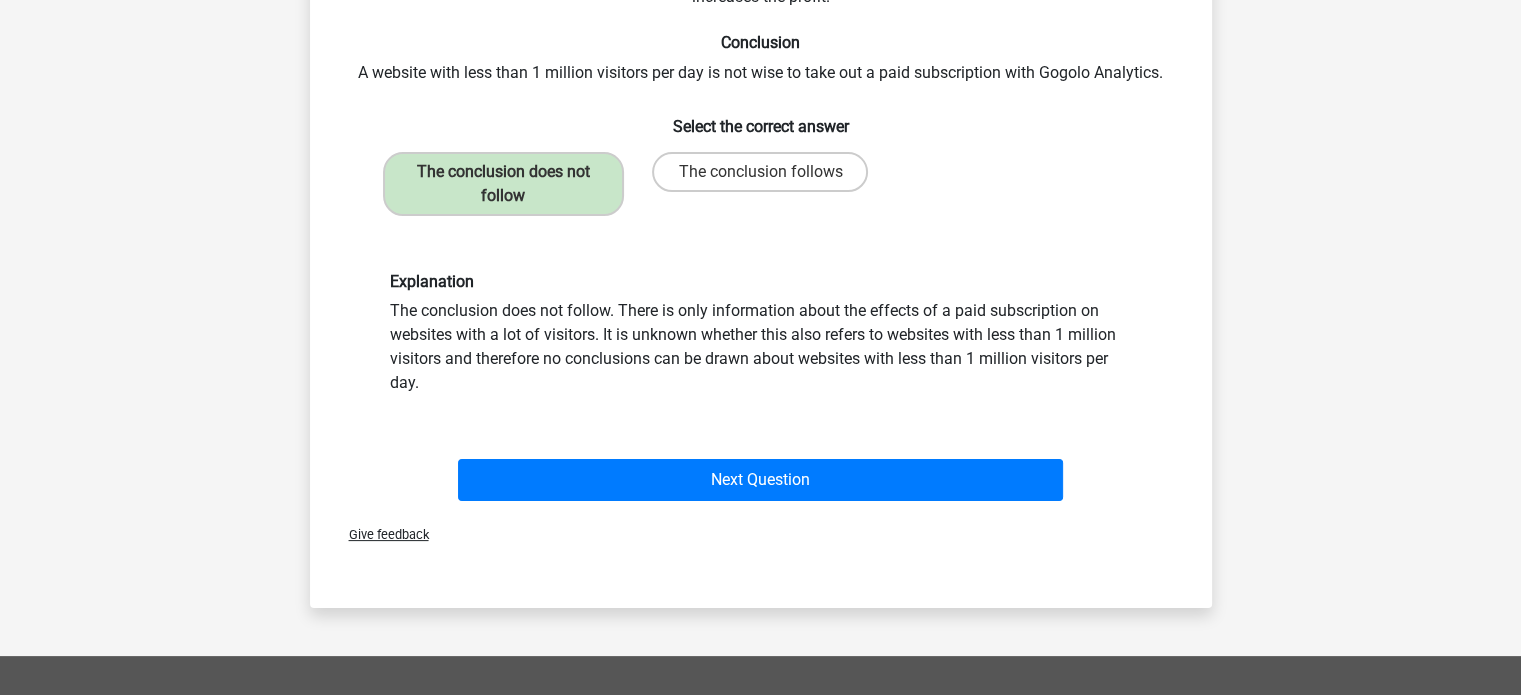 scroll, scrollTop: 265, scrollLeft: 0, axis: vertical 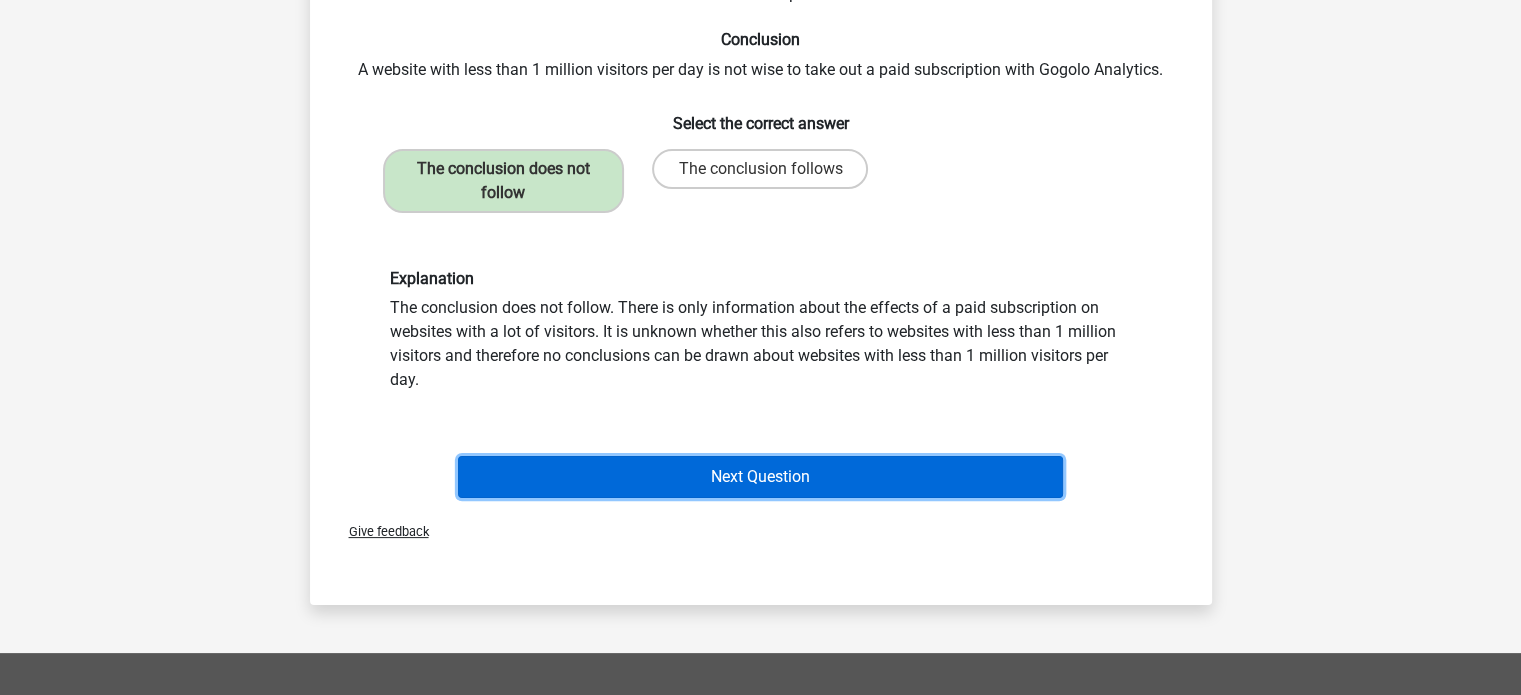 click on "Next Question" at bounding box center (760, 477) 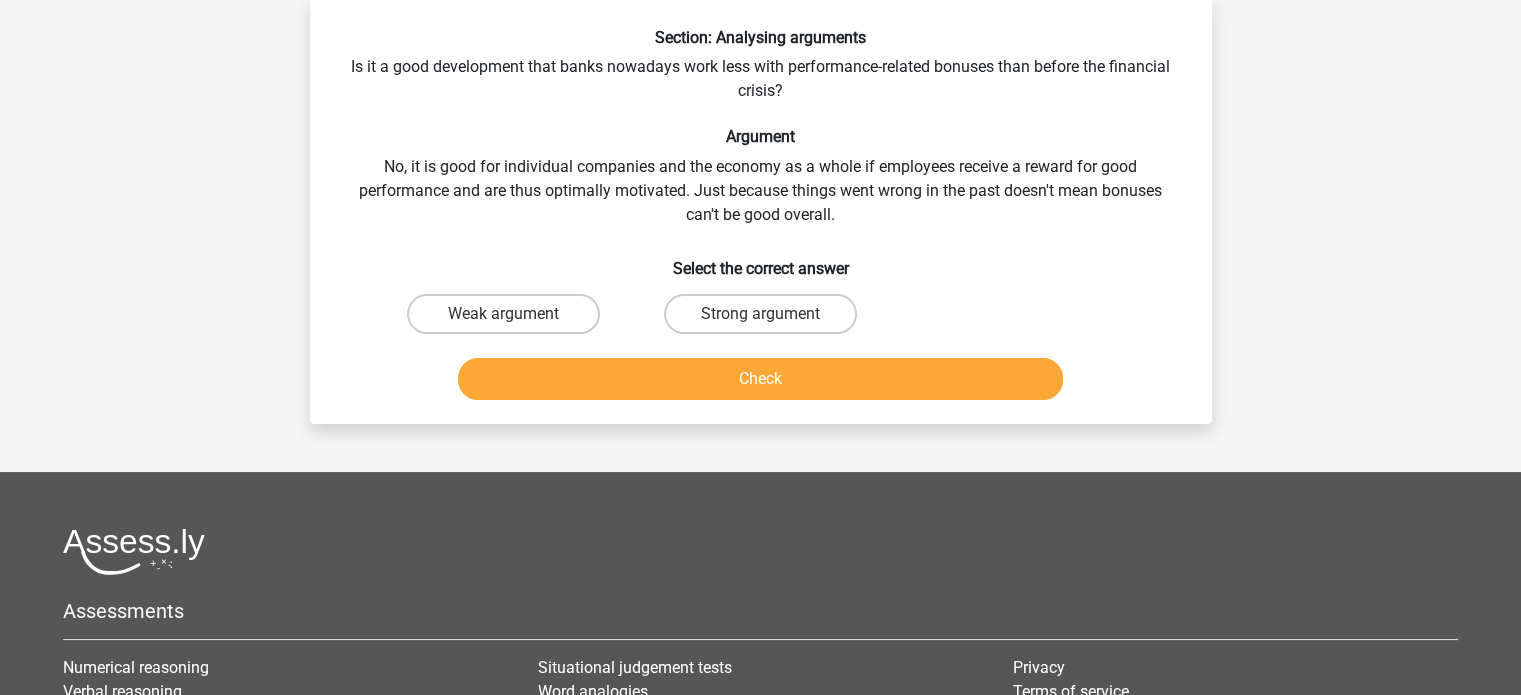 scroll, scrollTop: 92, scrollLeft: 0, axis: vertical 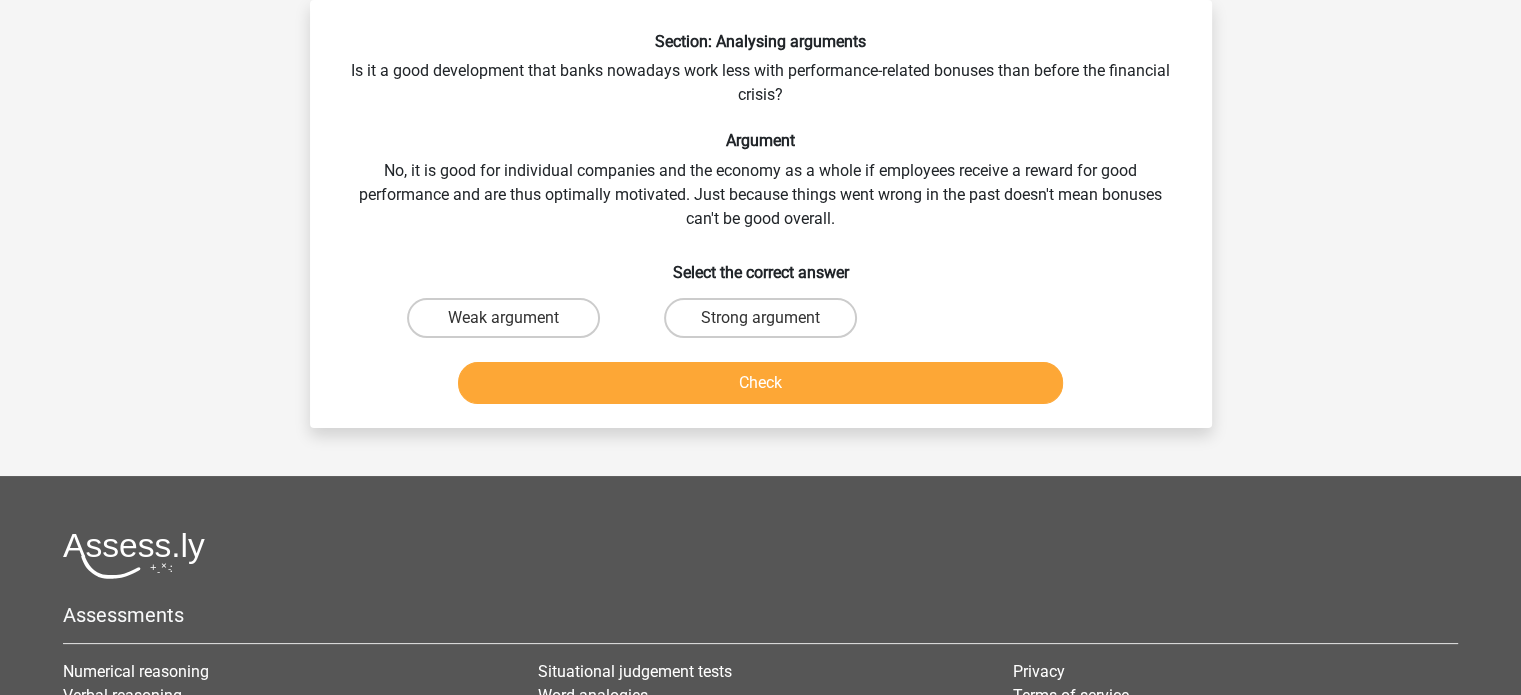 click on "Weak argument
Strong argument" at bounding box center (761, 318) 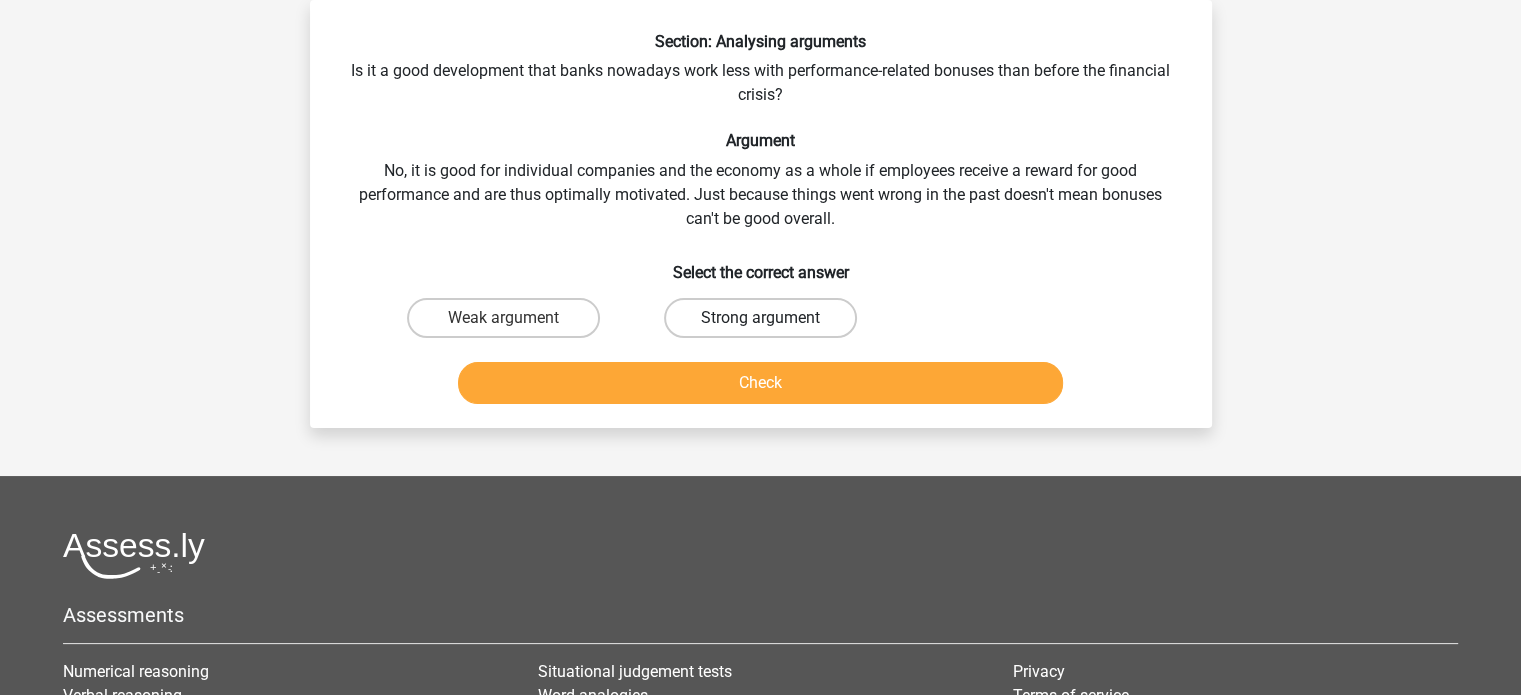 click on "Strong argument" at bounding box center (760, 318) 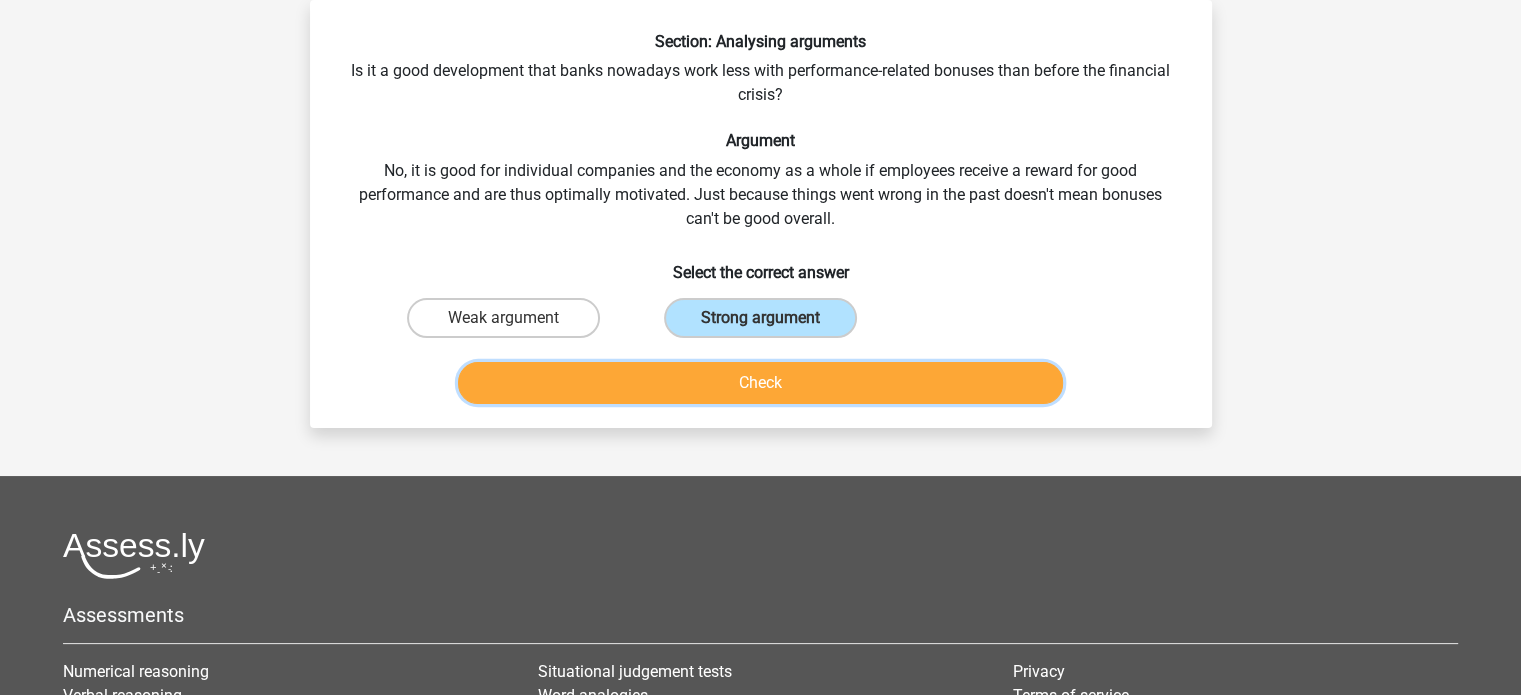 click on "Check" at bounding box center [760, 383] 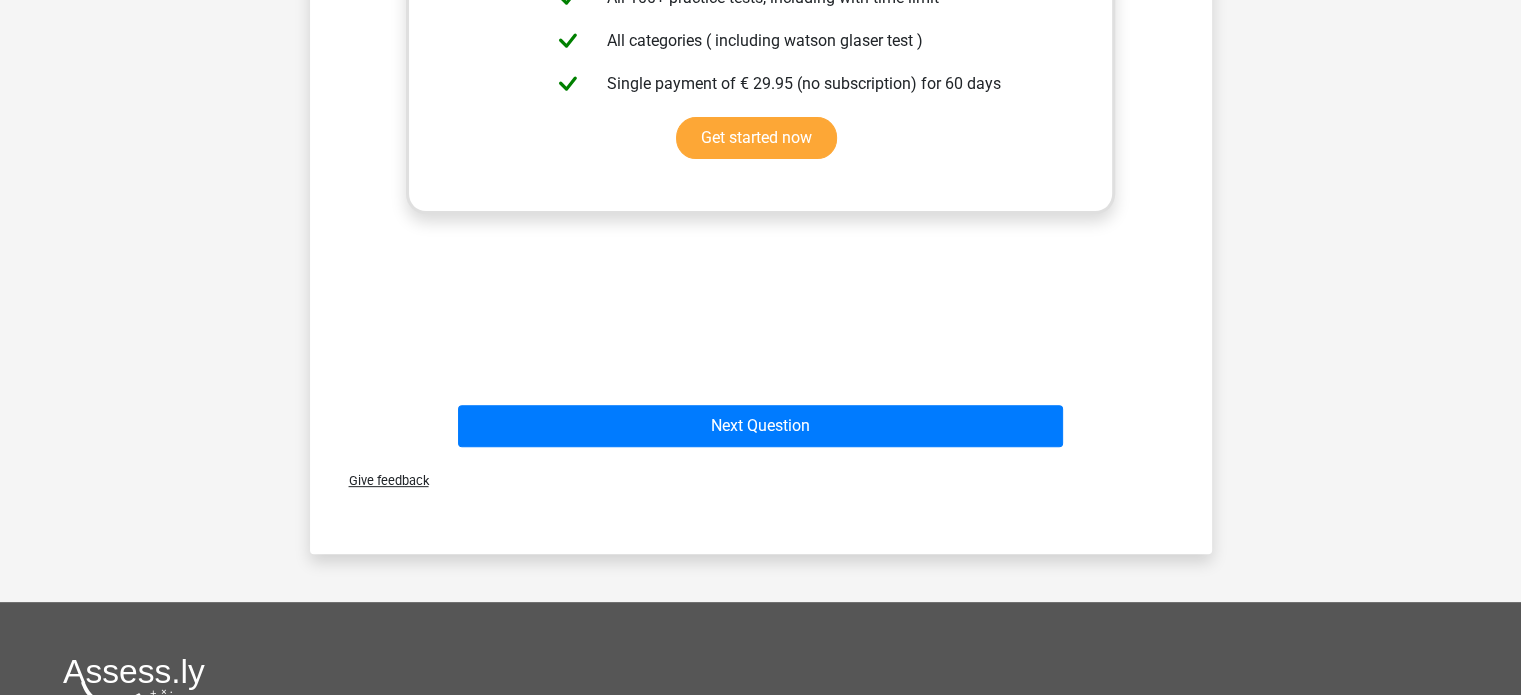 scroll, scrollTop: 767, scrollLeft: 0, axis: vertical 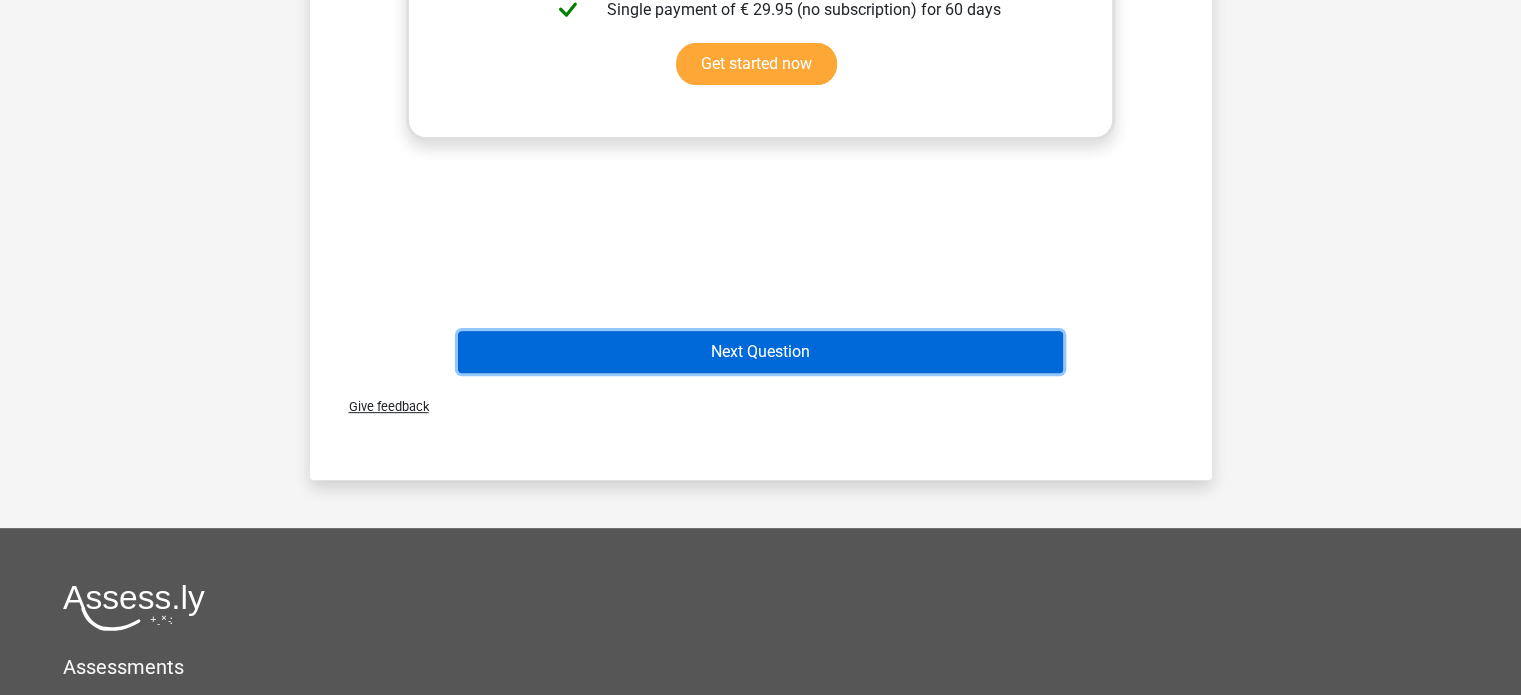 click on "Next Question" at bounding box center (760, 352) 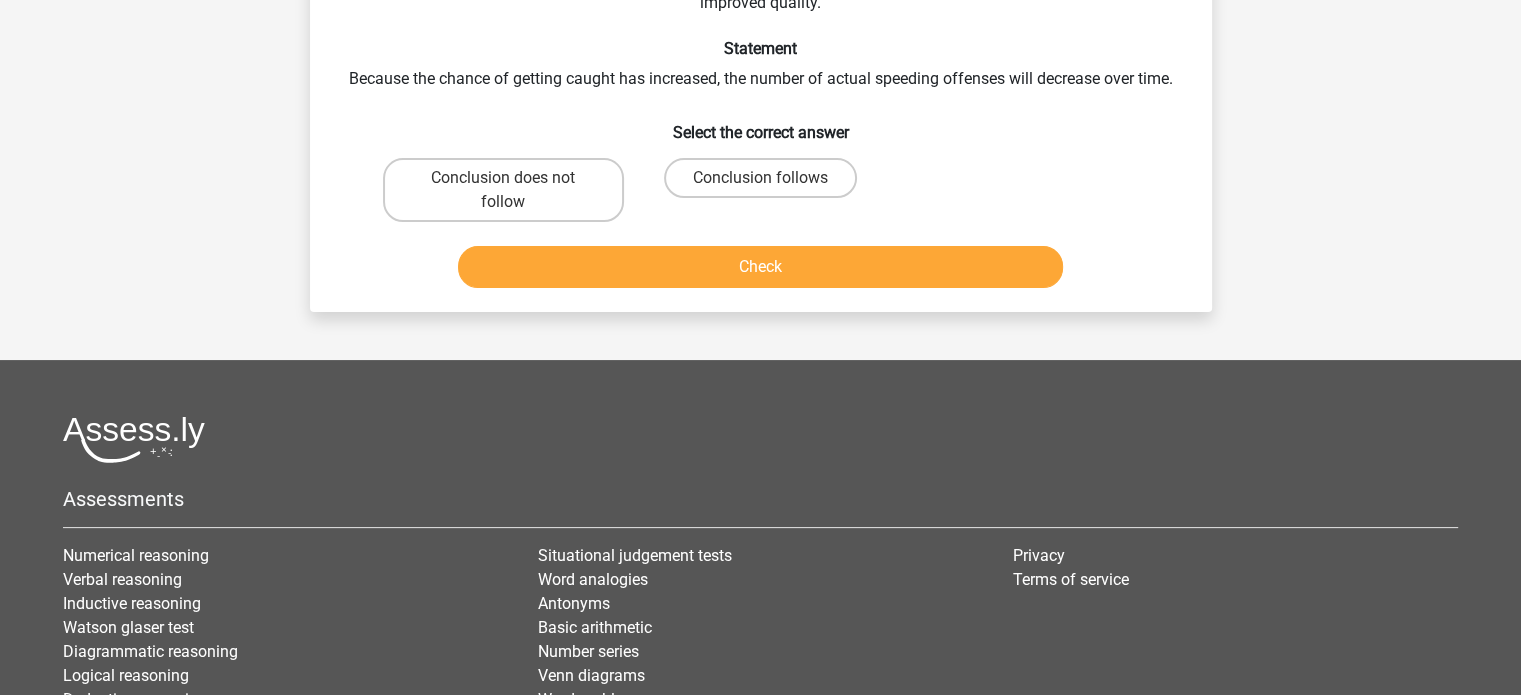 scroll, scrollTop: 92, scrollLeft: 0, axis: vertical 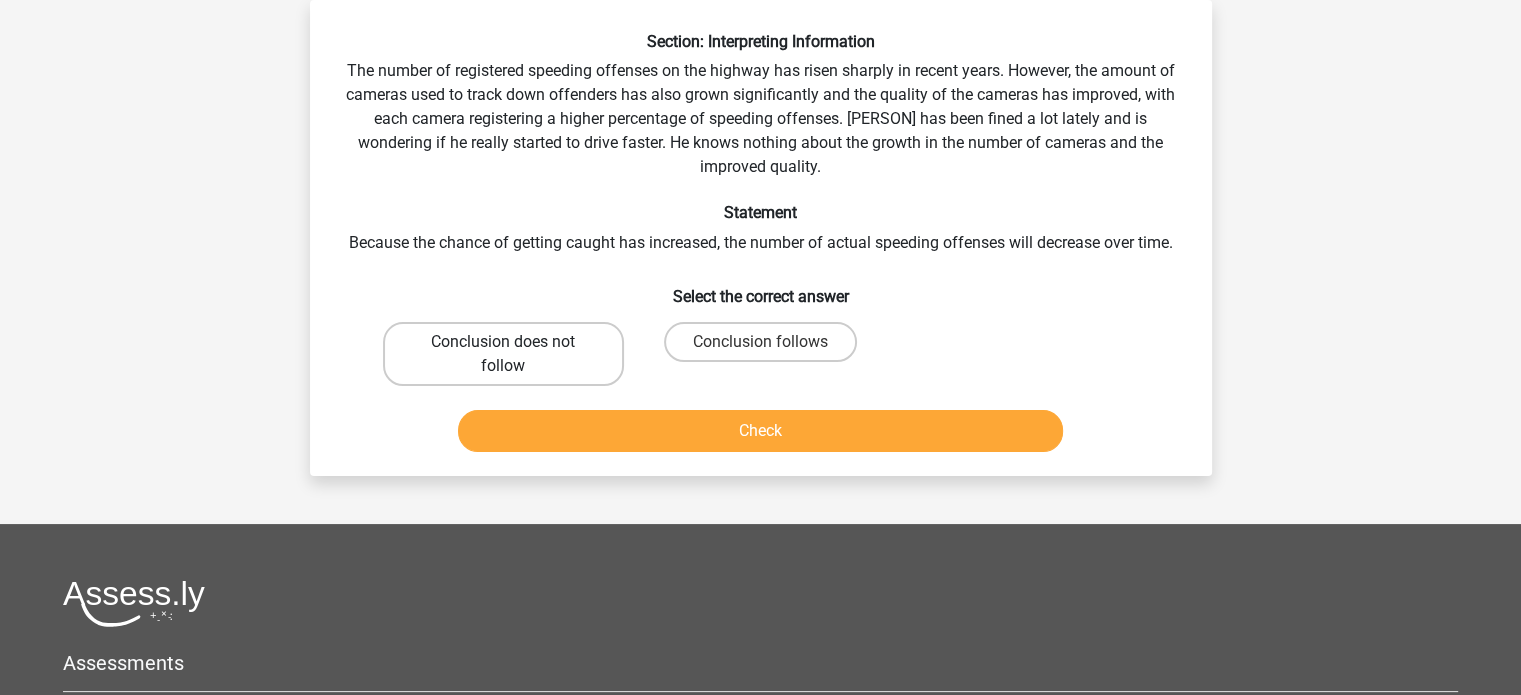 click on "Conclusion does not follow" at bounding box center [503, 354] 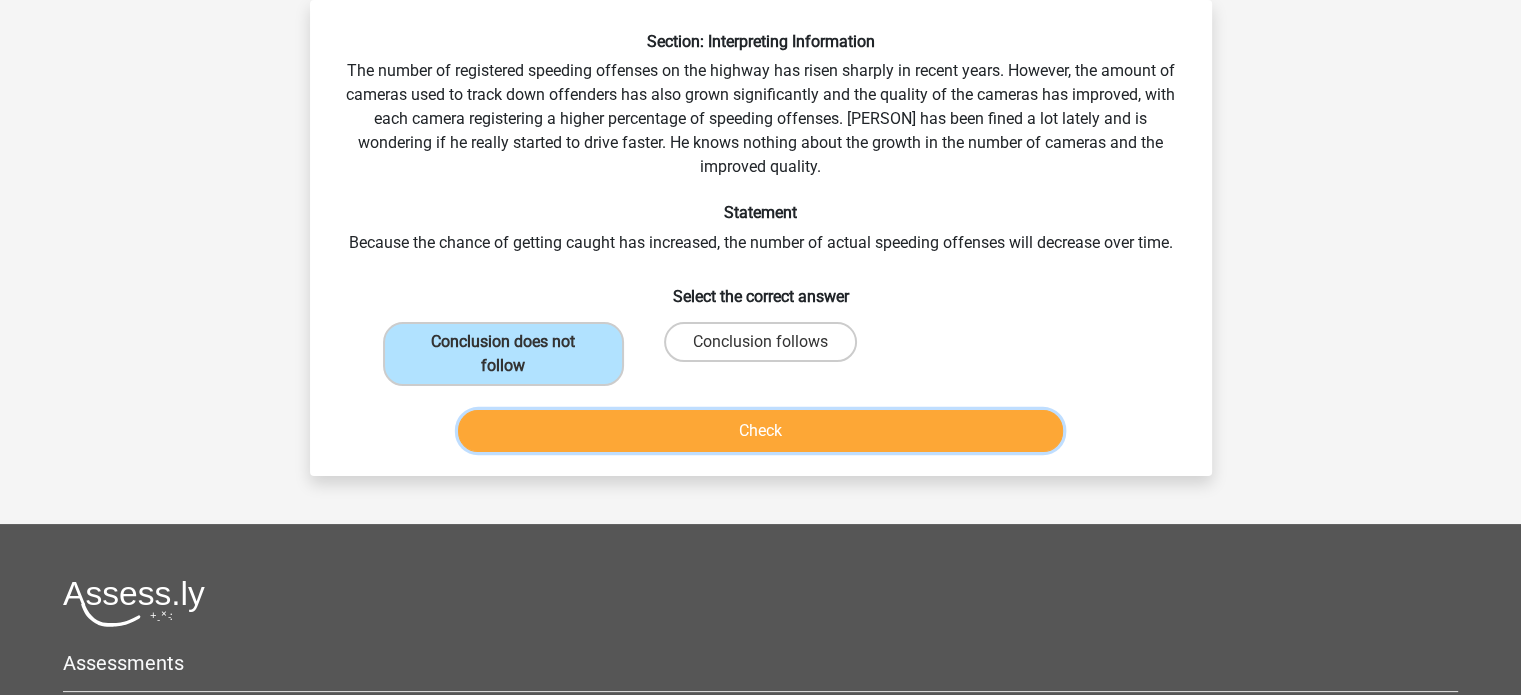 click on "Check" at bounding box center [760, 431] 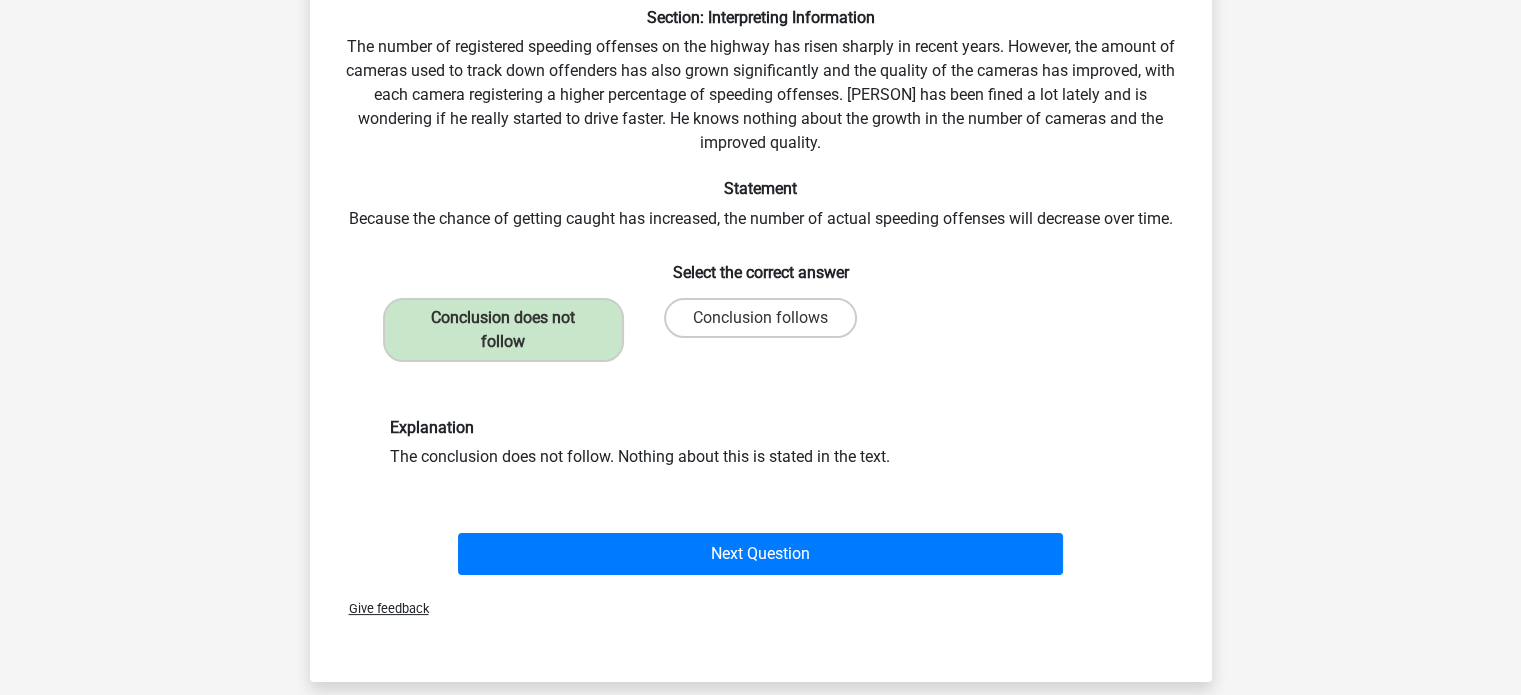scroll, scrollTop: 115, scrollLeft: 0, axis: vertical 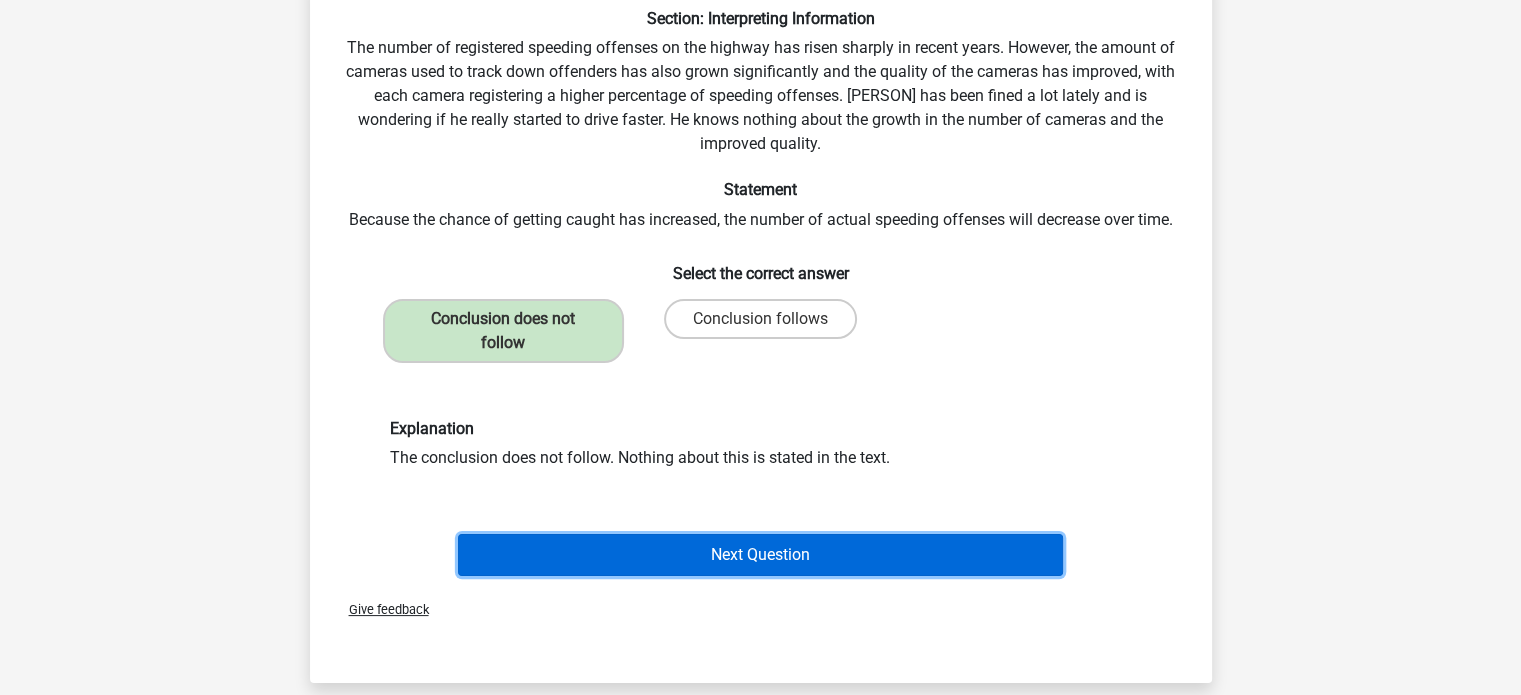 click on "Next Question" at bounding box center (760, 555) 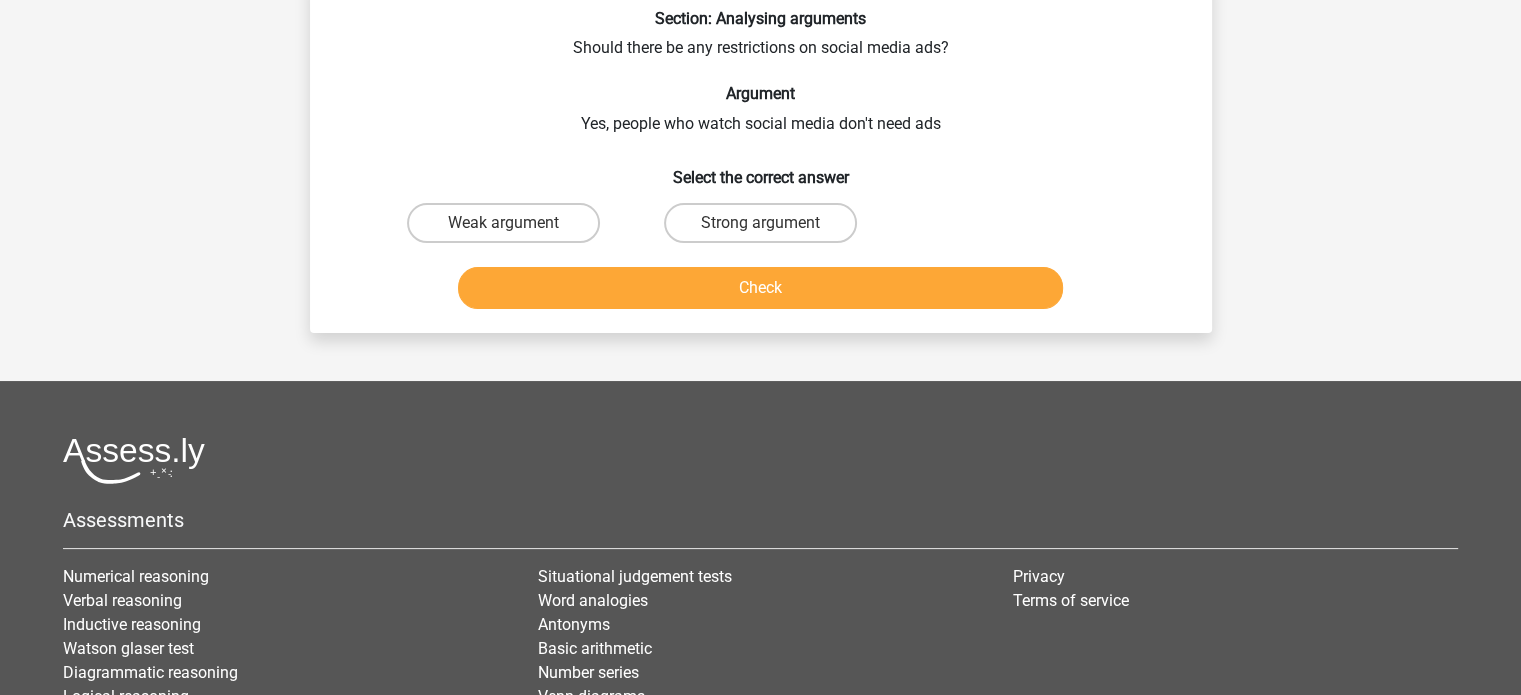 scroll, scrollTop: 92, scrollLeft: 0, axis: vertical 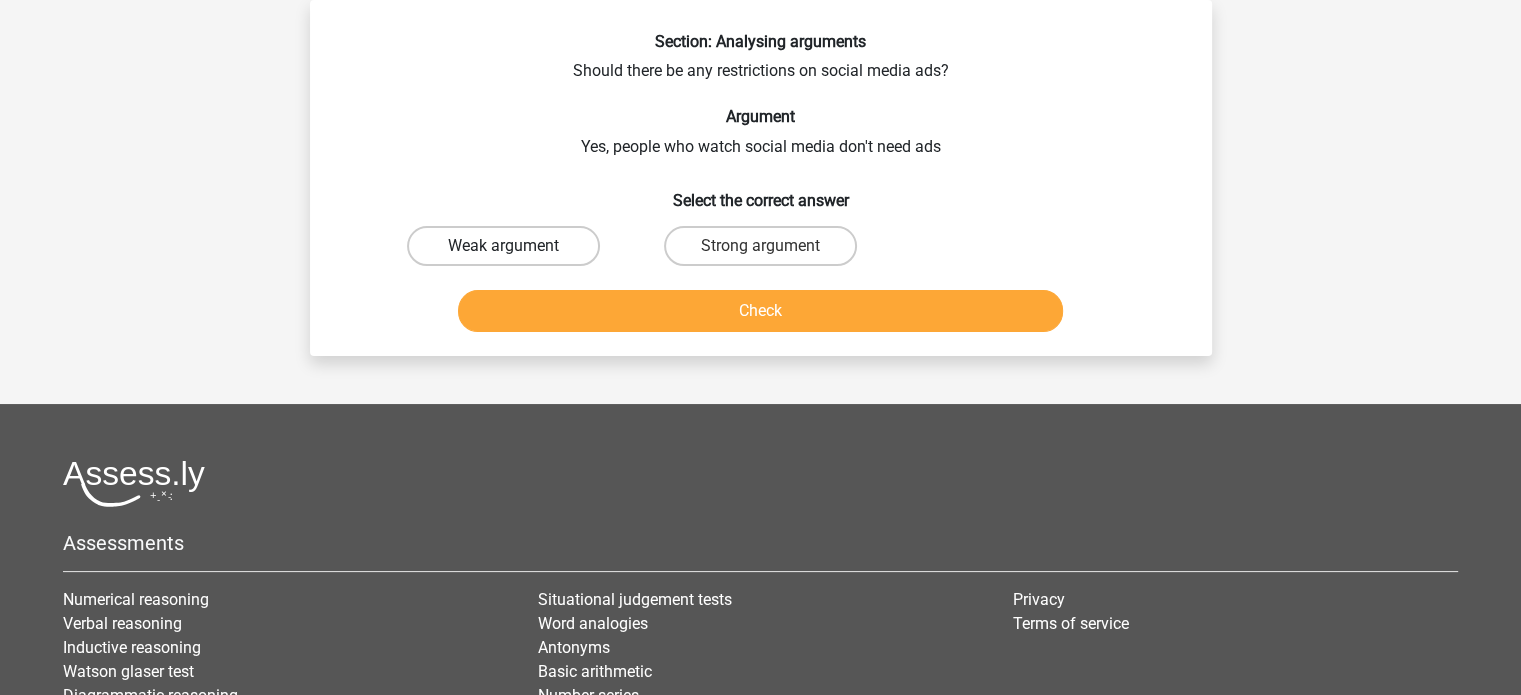 click on "Weak argument" at bounding box center (503, 246) 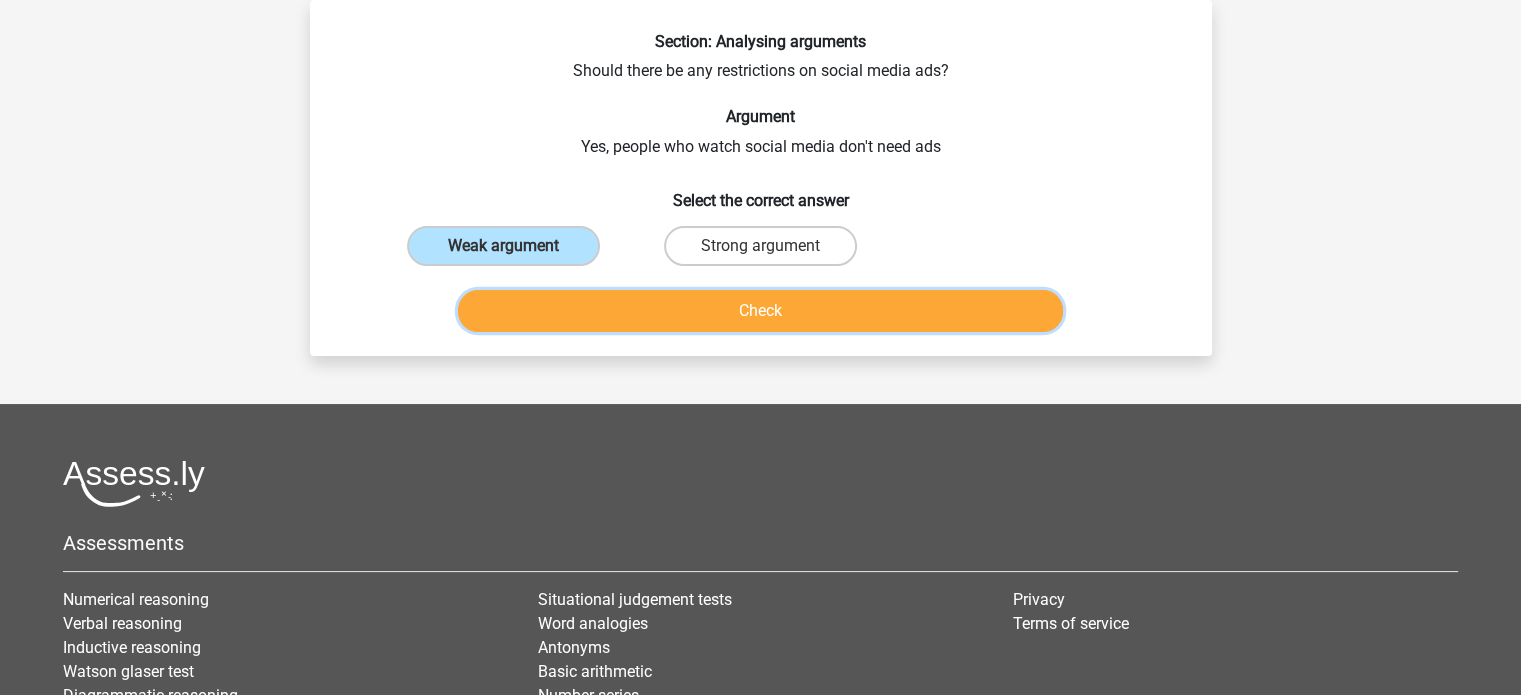 click on "Check" at bounding box center (760, 311) 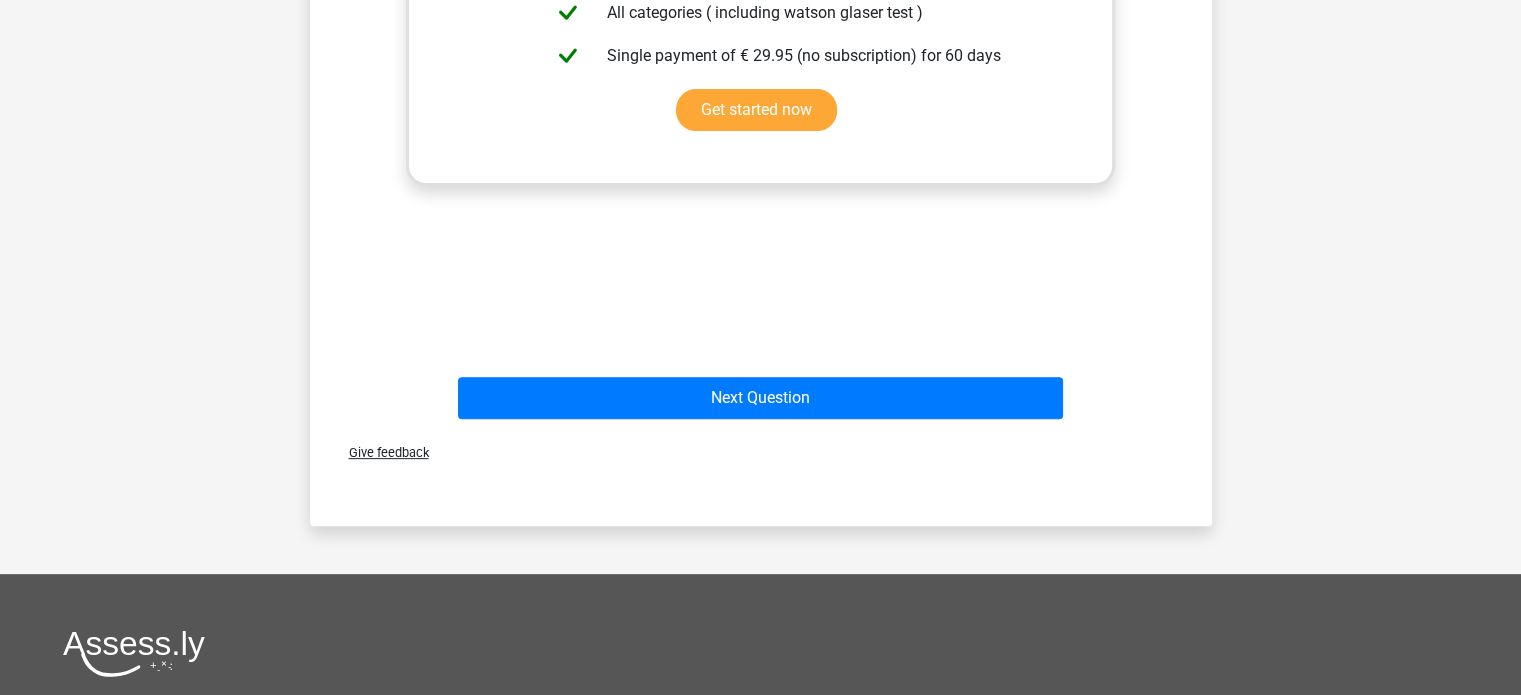 scroll, scrollTop: 650, scrollLeft: 0, axis: vertical 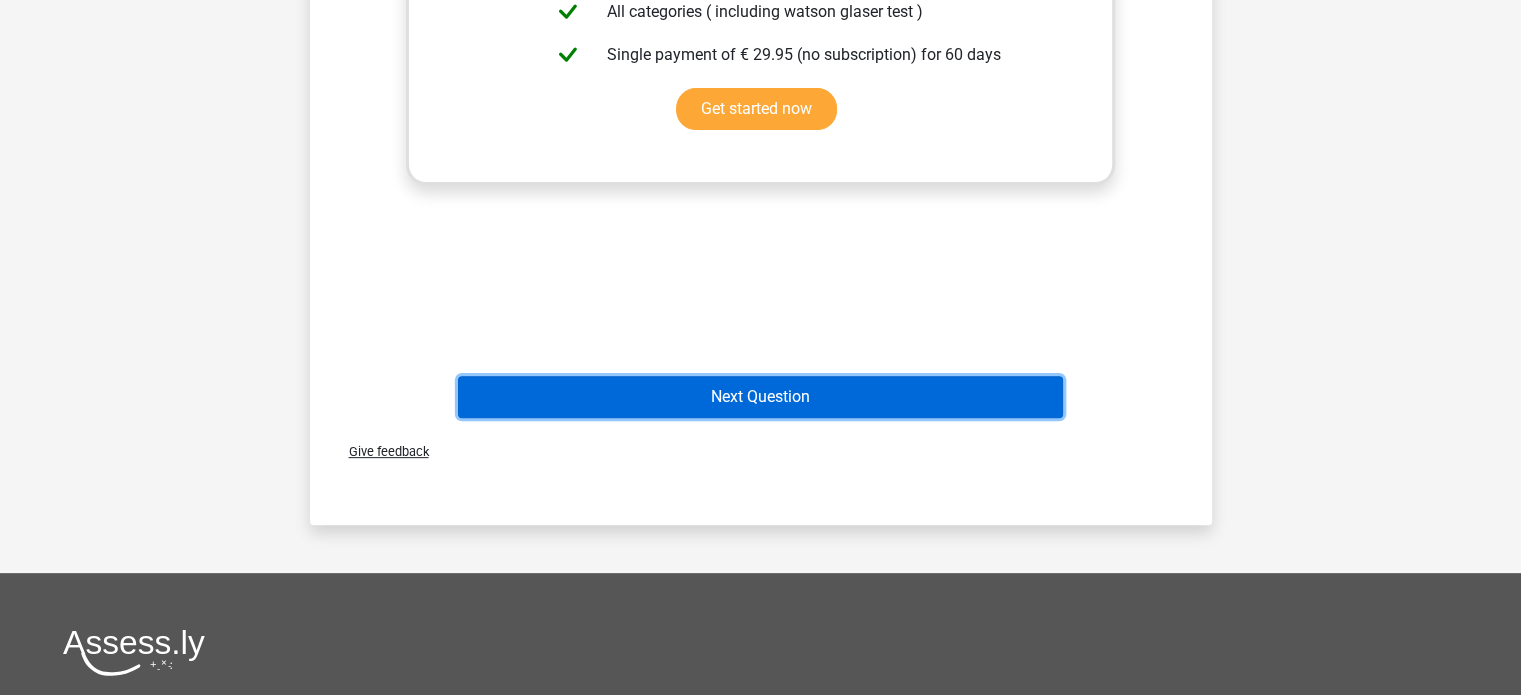 click on "Next Question" at bounding box center [760, 397] 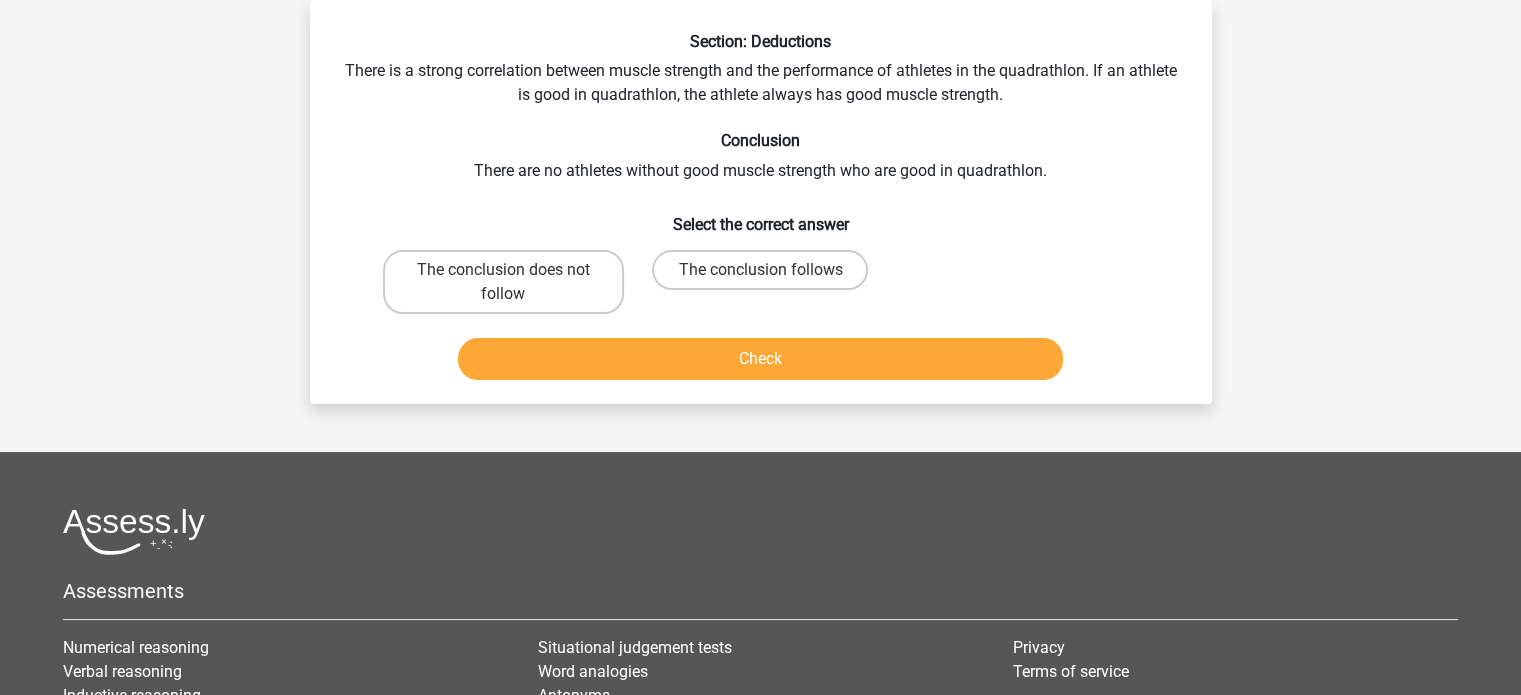 scroll, scrollTop: 92, scrollLeft: 0, axis: vertical 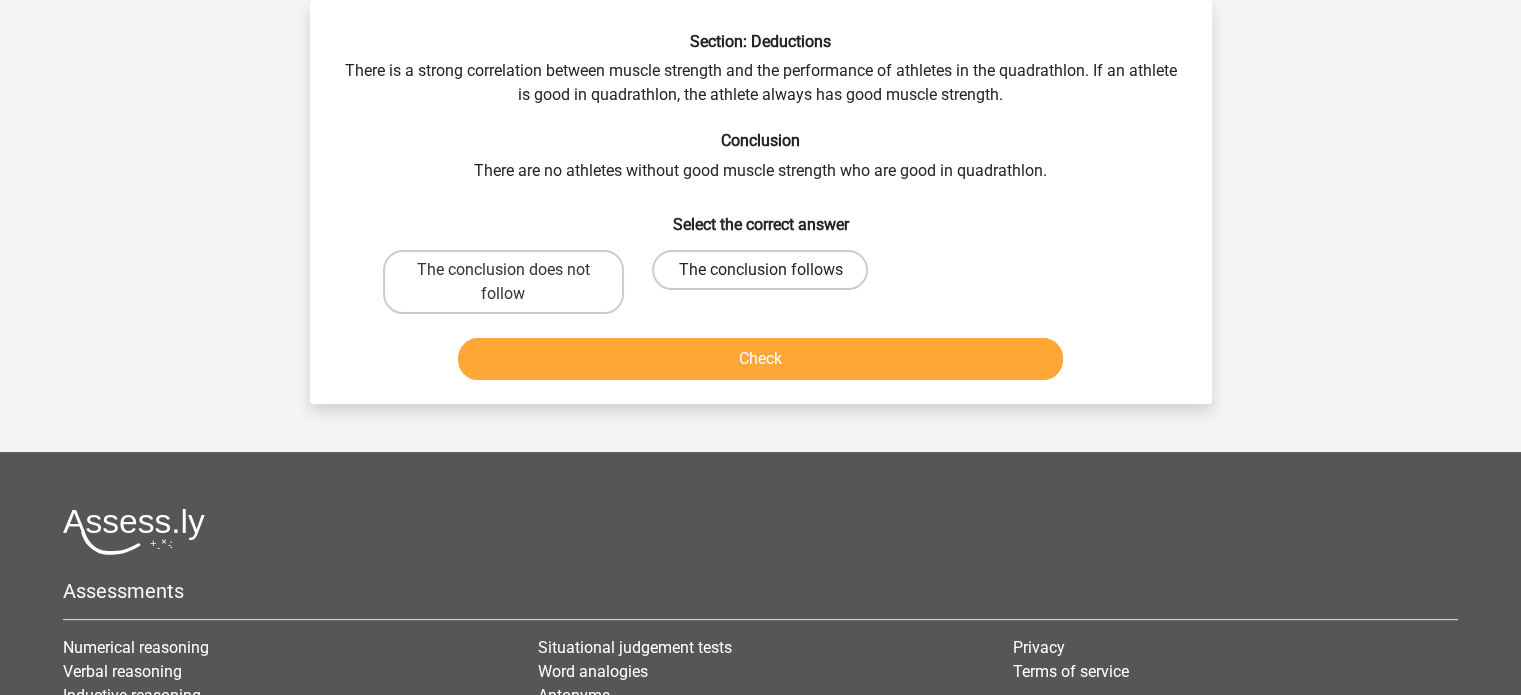 click on "The conclusion follows" at bounding box center (760, 270) 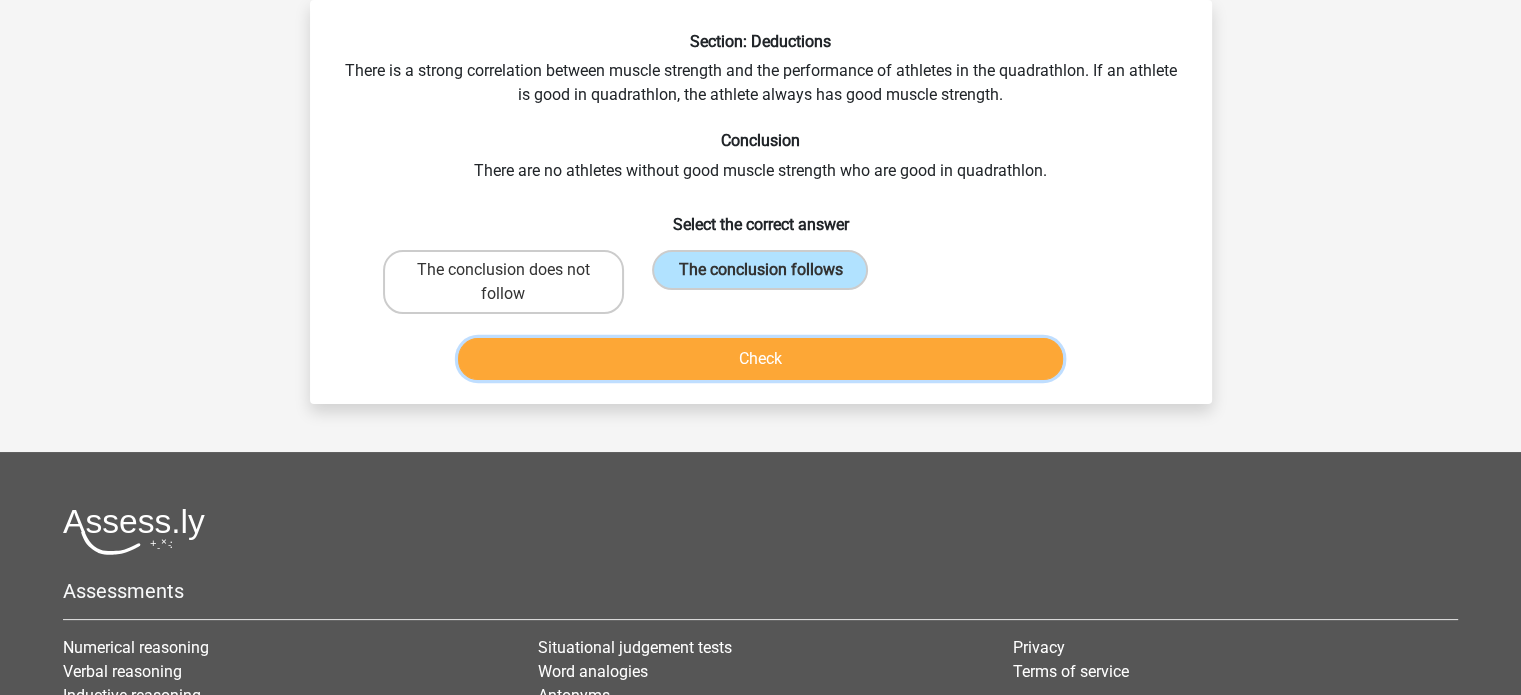click on "Check" at bounding box center [760, 359] 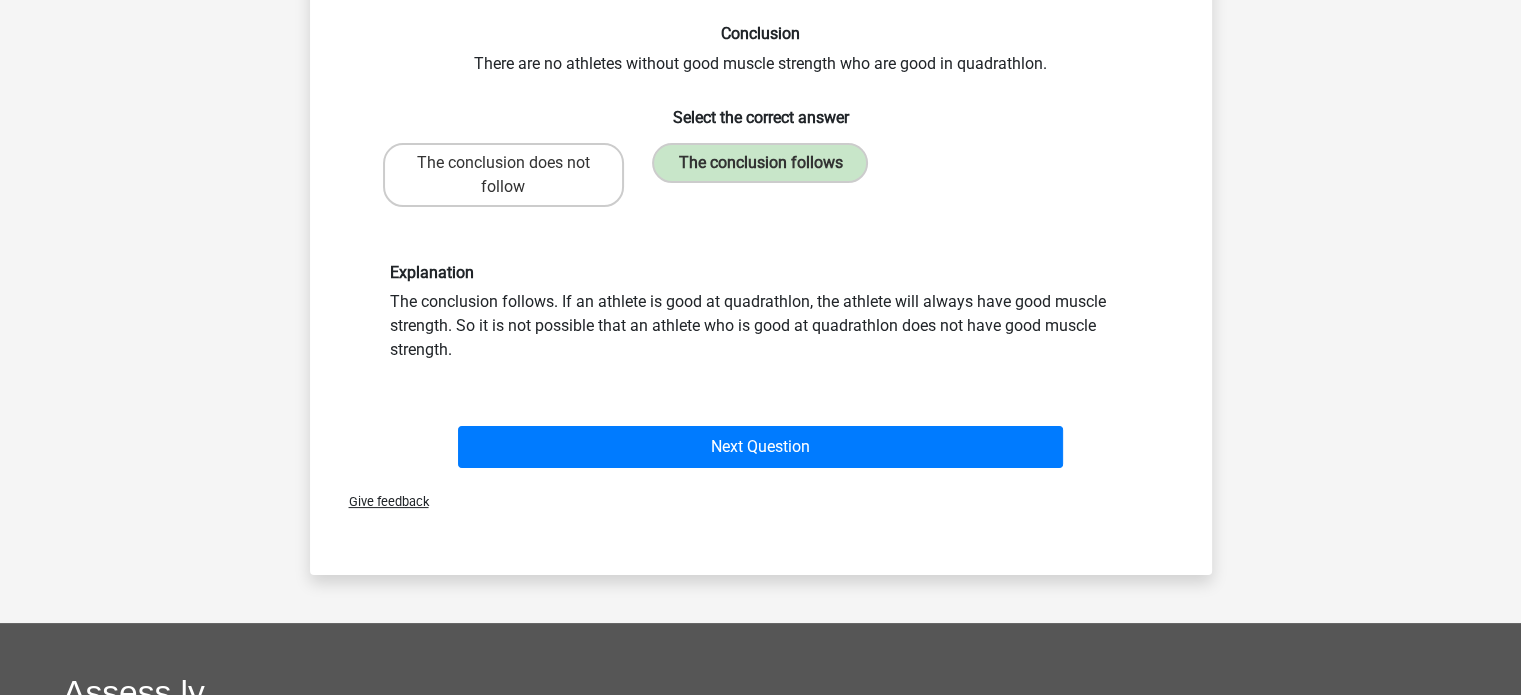 scroll, scrollTop: 218, scrollLeft: 0, axis: vertical 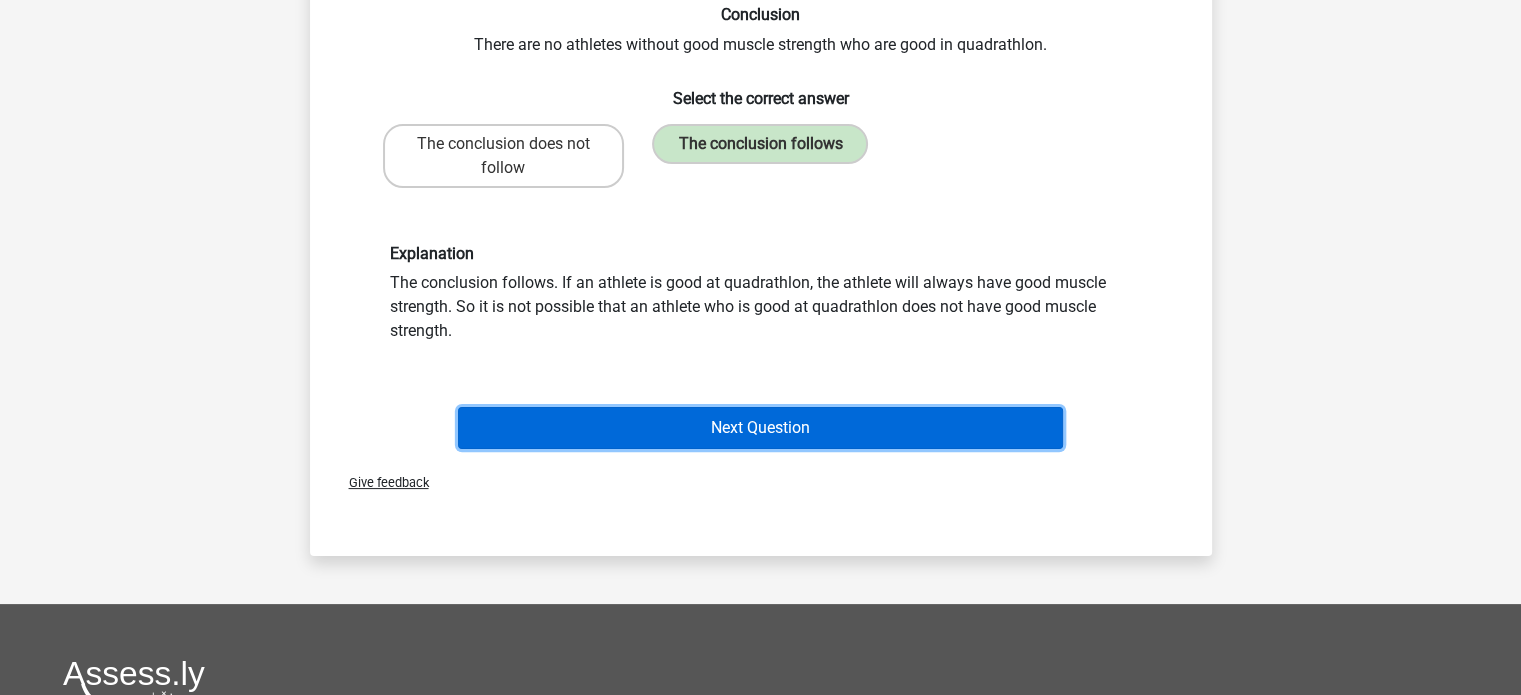 click on "Next Question" at bounding box center [760, 428] 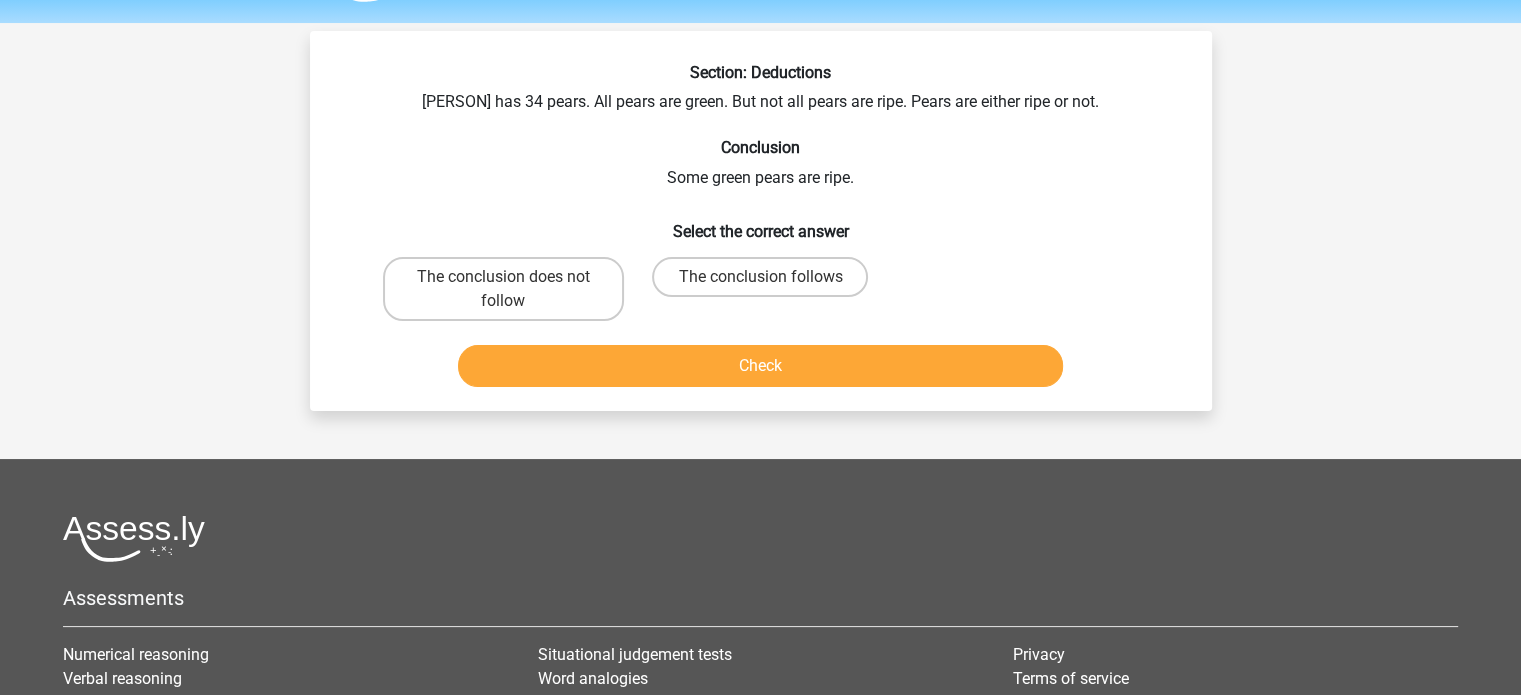 scroll, scrollTop: 60, scrollLeft: 0, axis: vertical 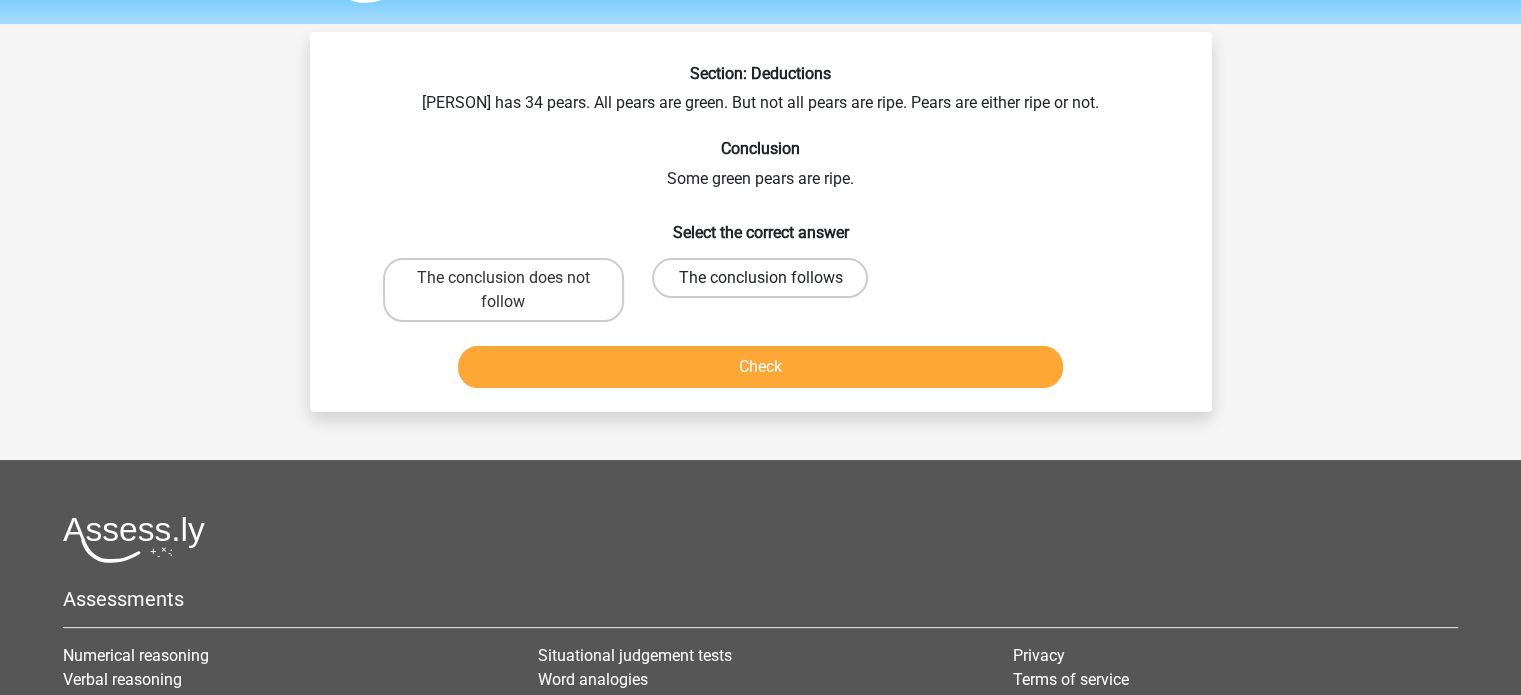 click on "The conclusion follows" at bounding box center (760, 278) 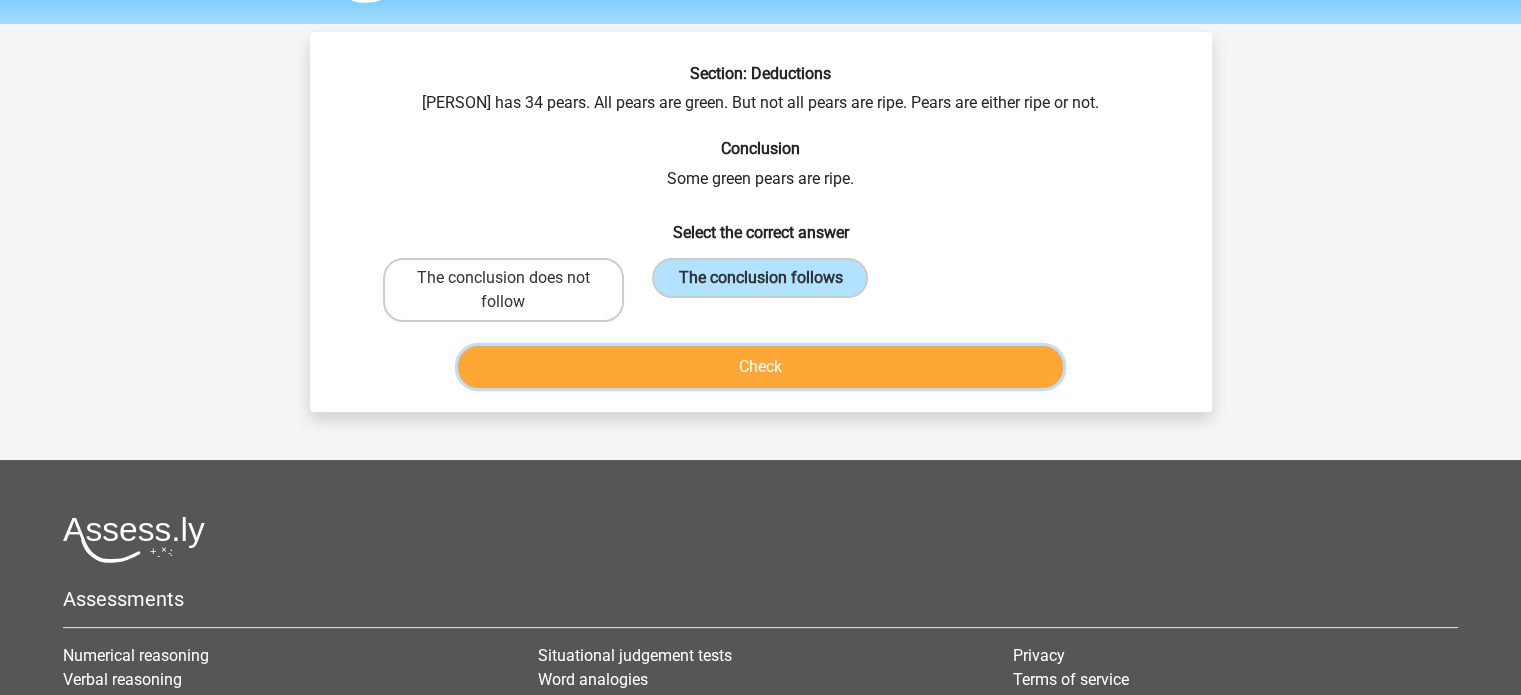 click on "Check" at bounding box center [760, 367] 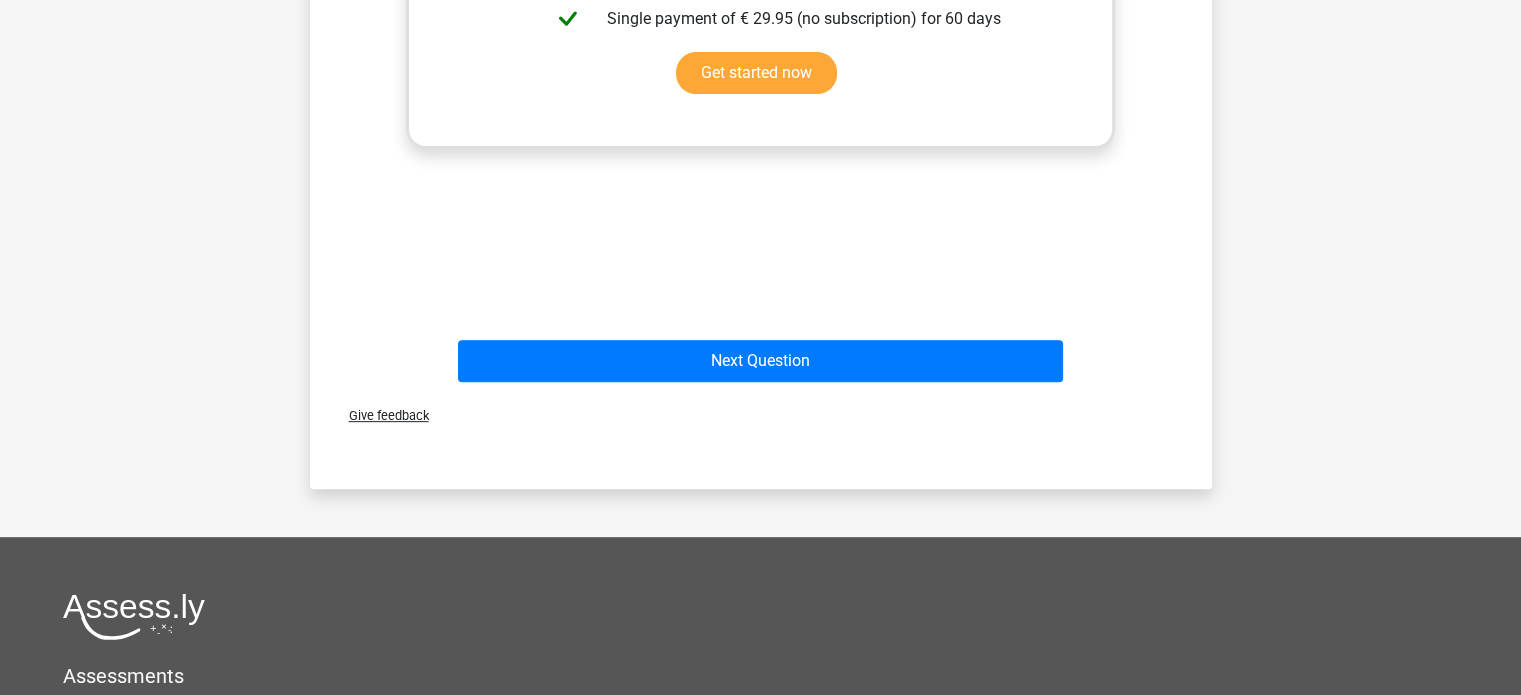 scroll, scrollTop: 711, scrollLeft: 0, axis: vertical 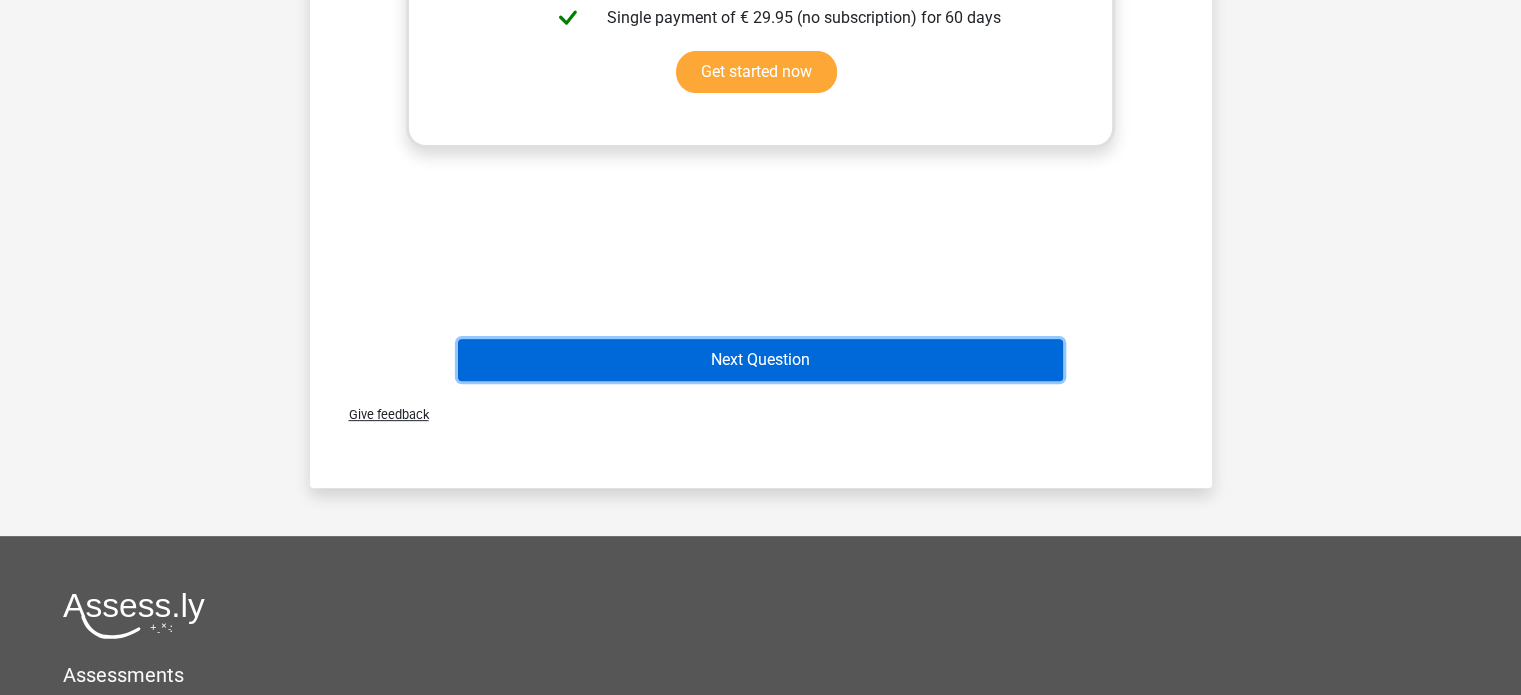 click on "Next Question" at bounding box center (760, 360) 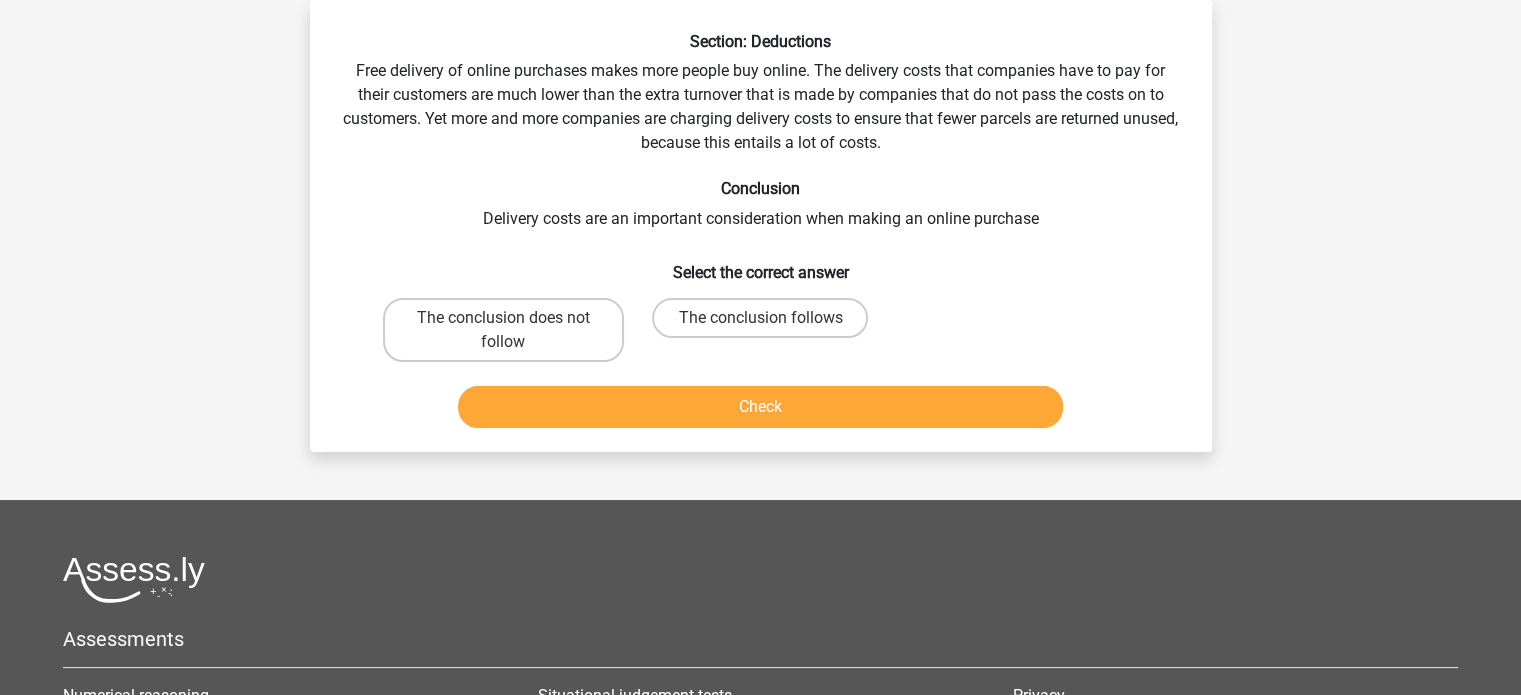 scroll, scrollTop: 0, scrollLeft: 0, axis: both 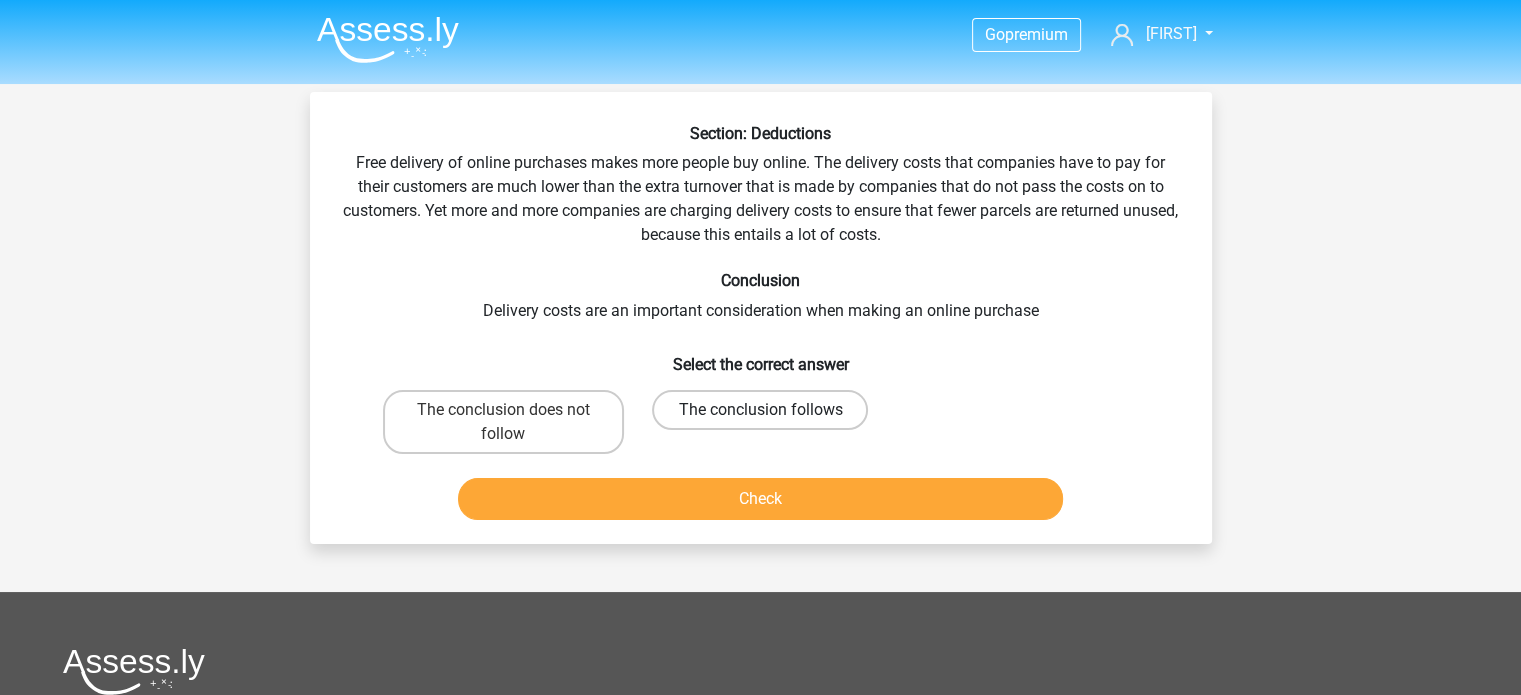click on "The conclusion follows" at bounding box center [760, 410] 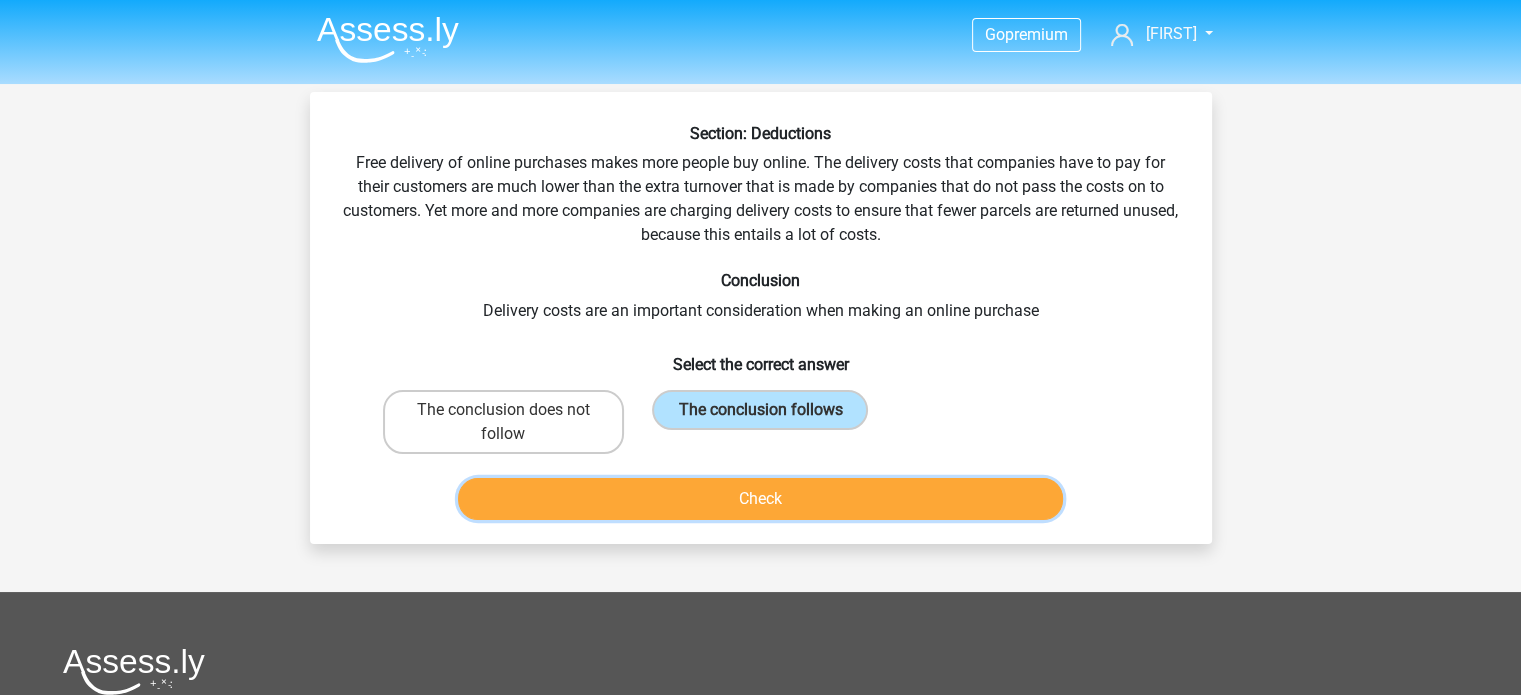 click on "Check" at bounding box center [760, 499] 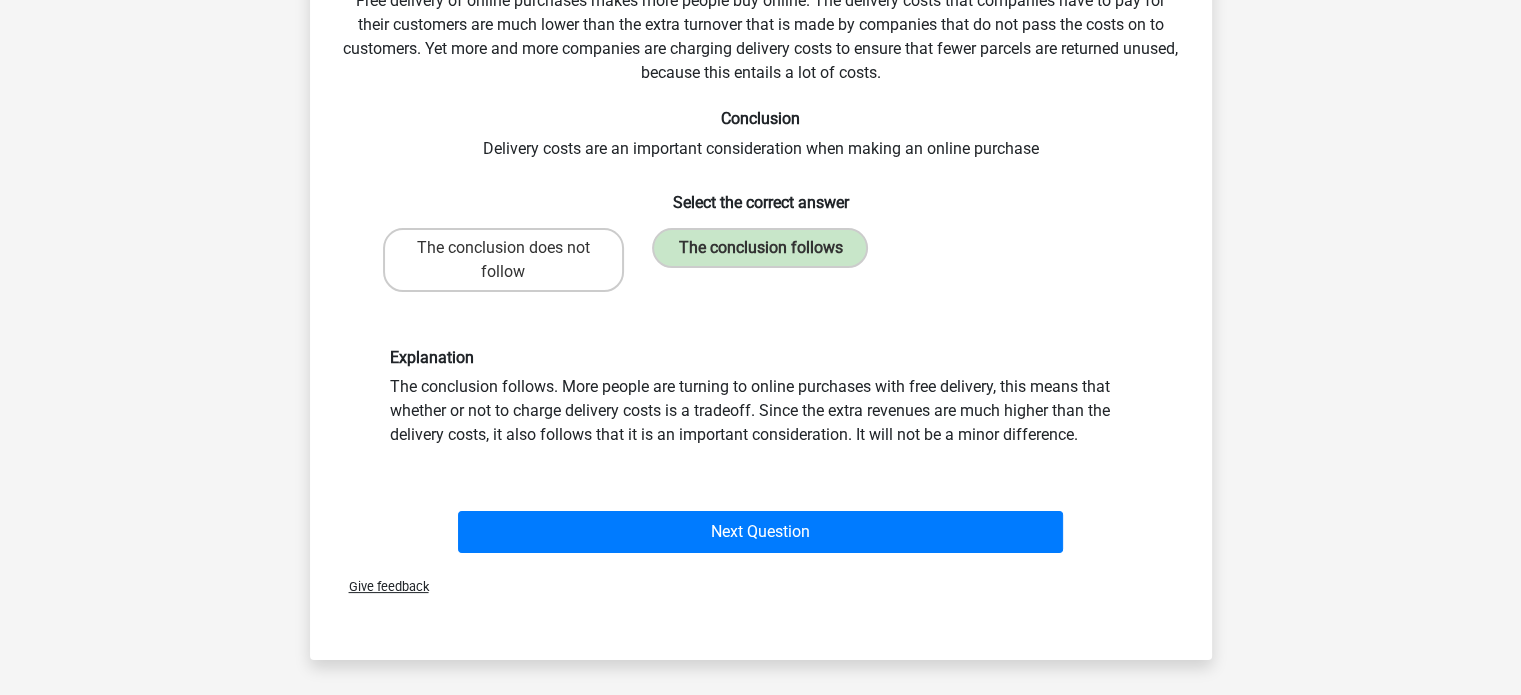 scroll, scrollTop: 163, scrollLeft: 0, axis: vertical 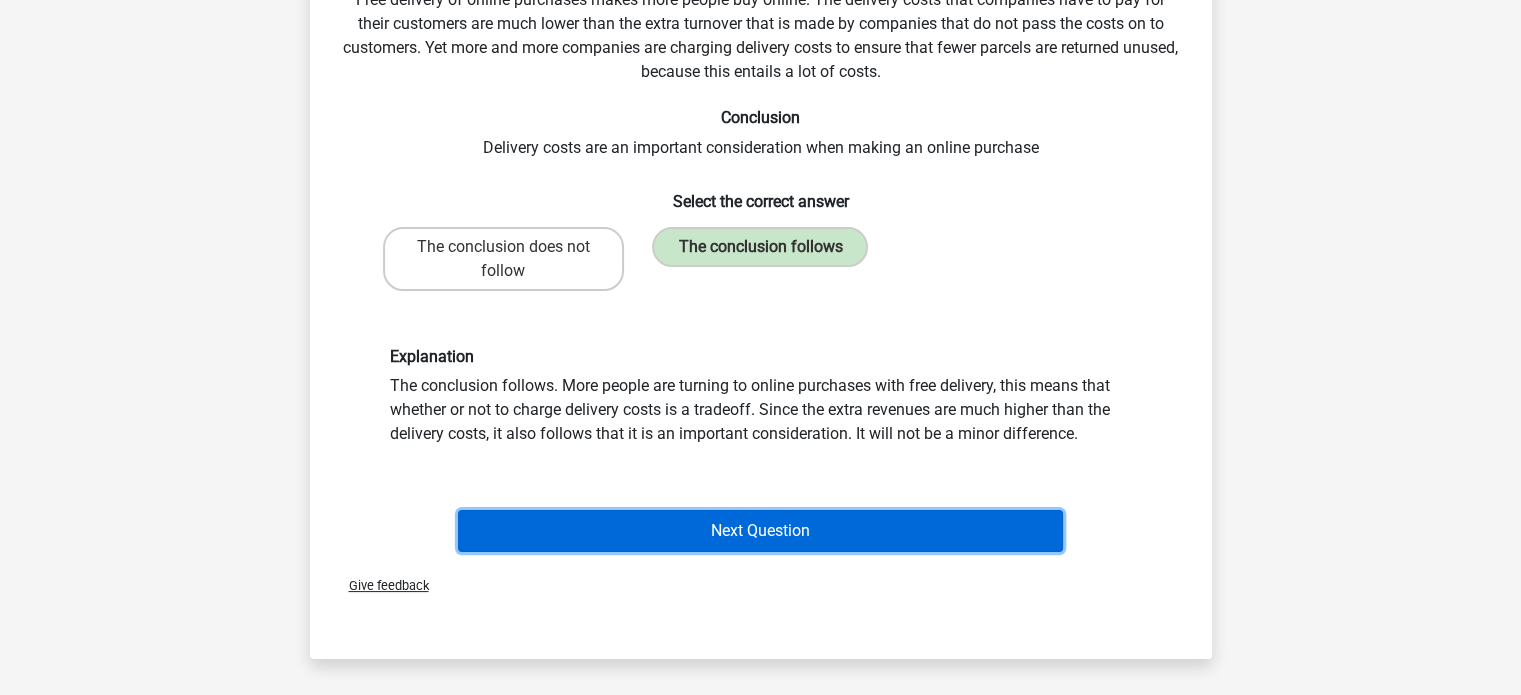 click on "Next Question" at bounding box center (760, 531) 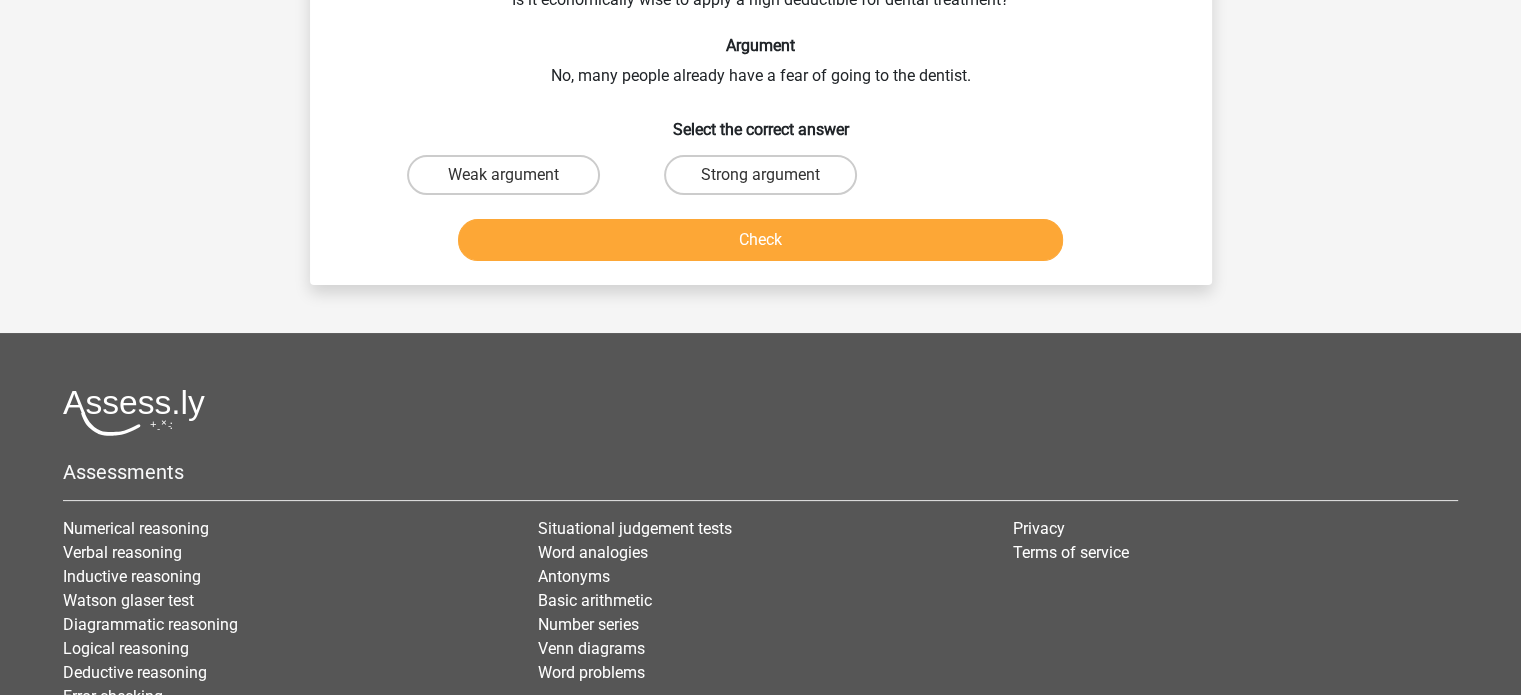 scroll, scrollTop: 92, scrollLeft: 0, axis: vertical 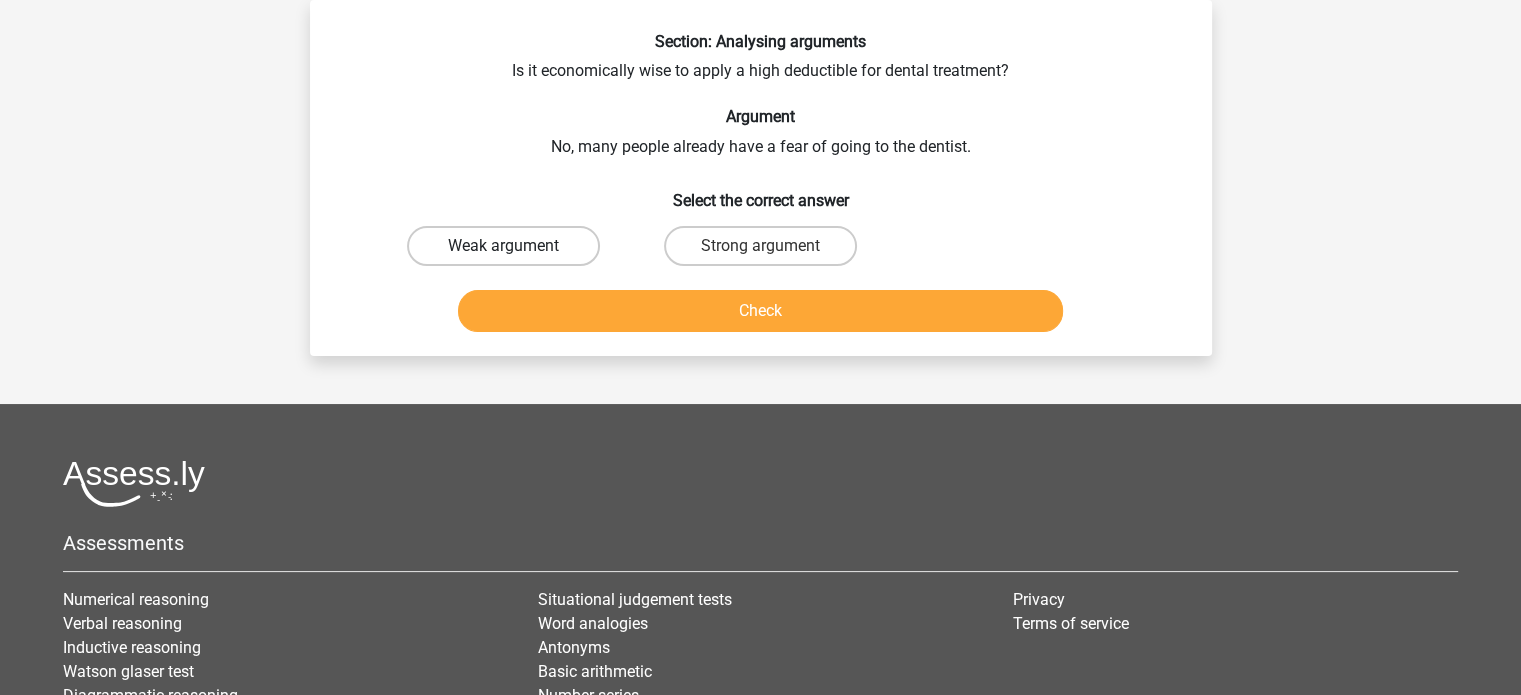 click on "Weak argument" at bounding box center (503, 246) 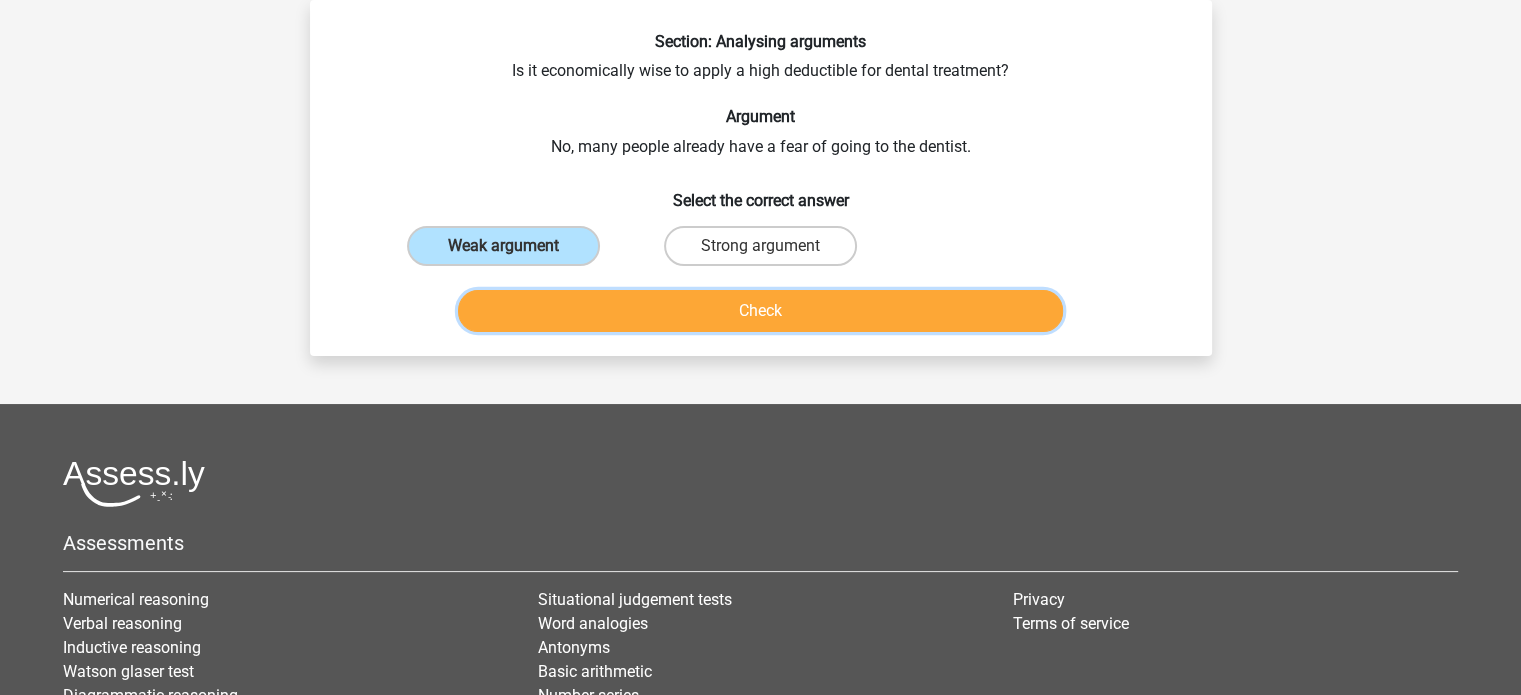click on "Check" at bounding box center [760, 311] 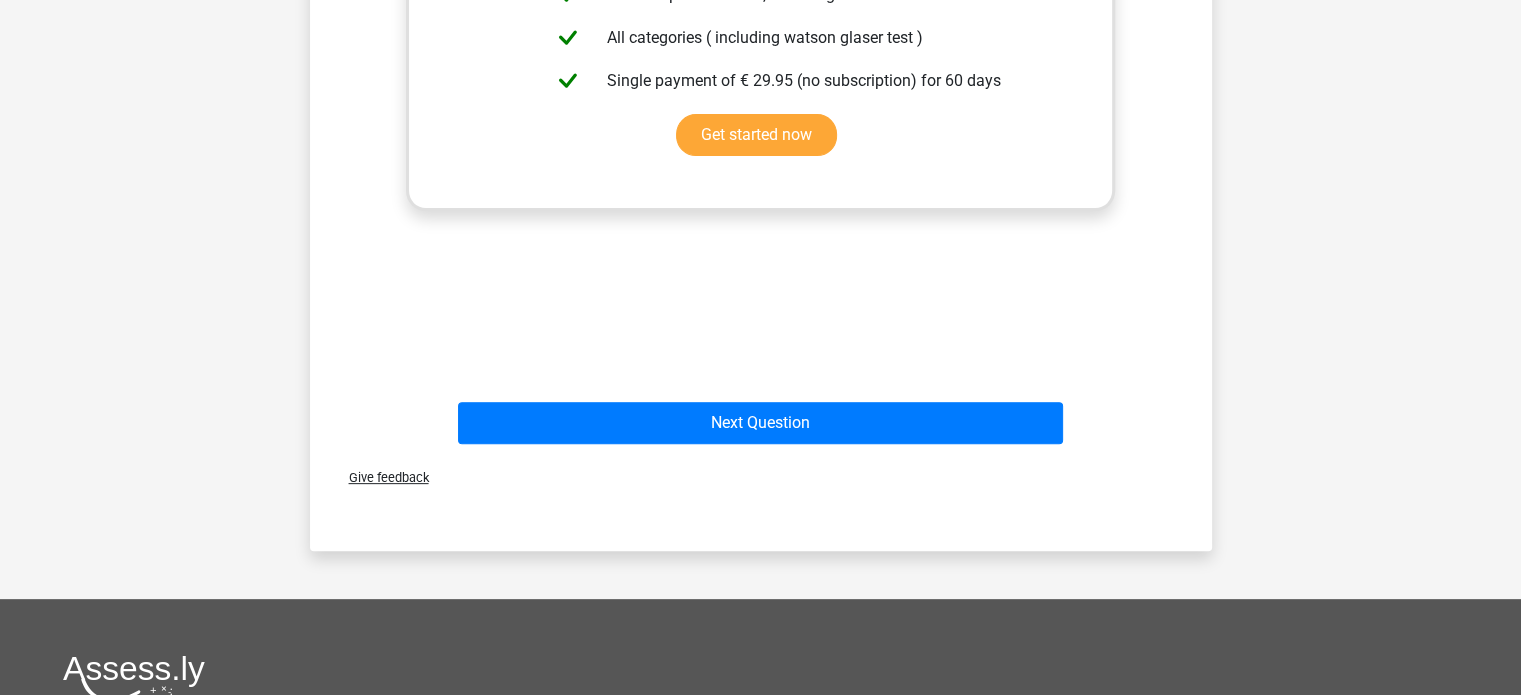 scroll, scrollTop: 664, scrollLeft: 0, axis: vertical 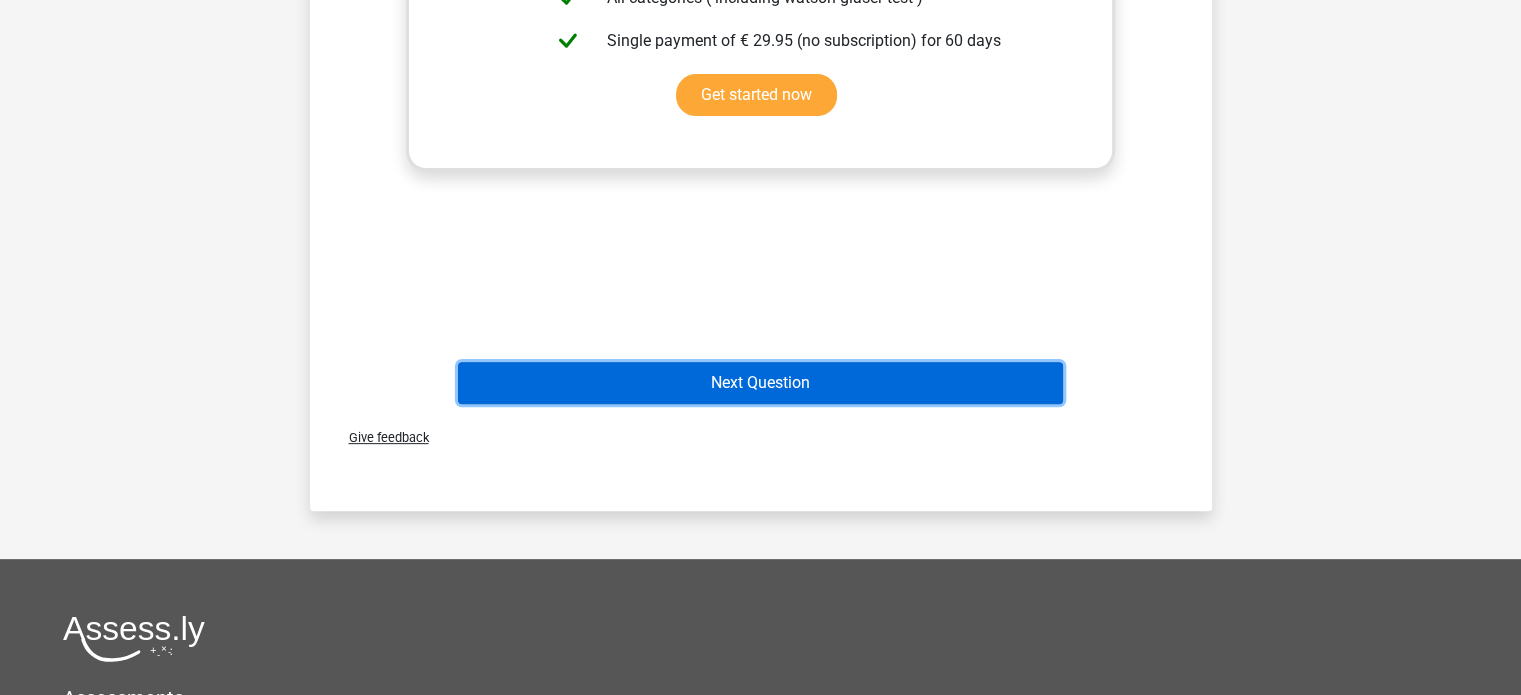 click on "Next Question" at bounding box center (760, 383) 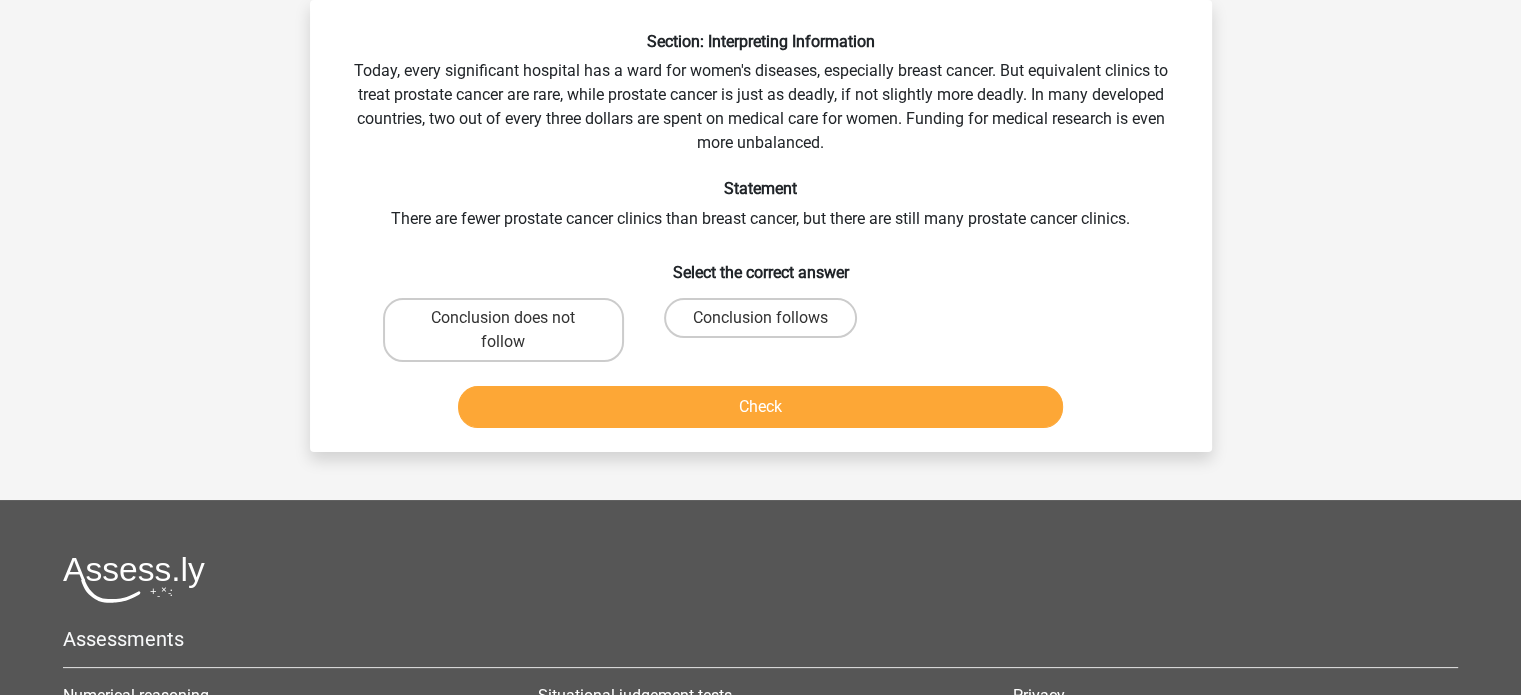 scroll, scrollTop: 0, scrollLeft: 0, axis: both 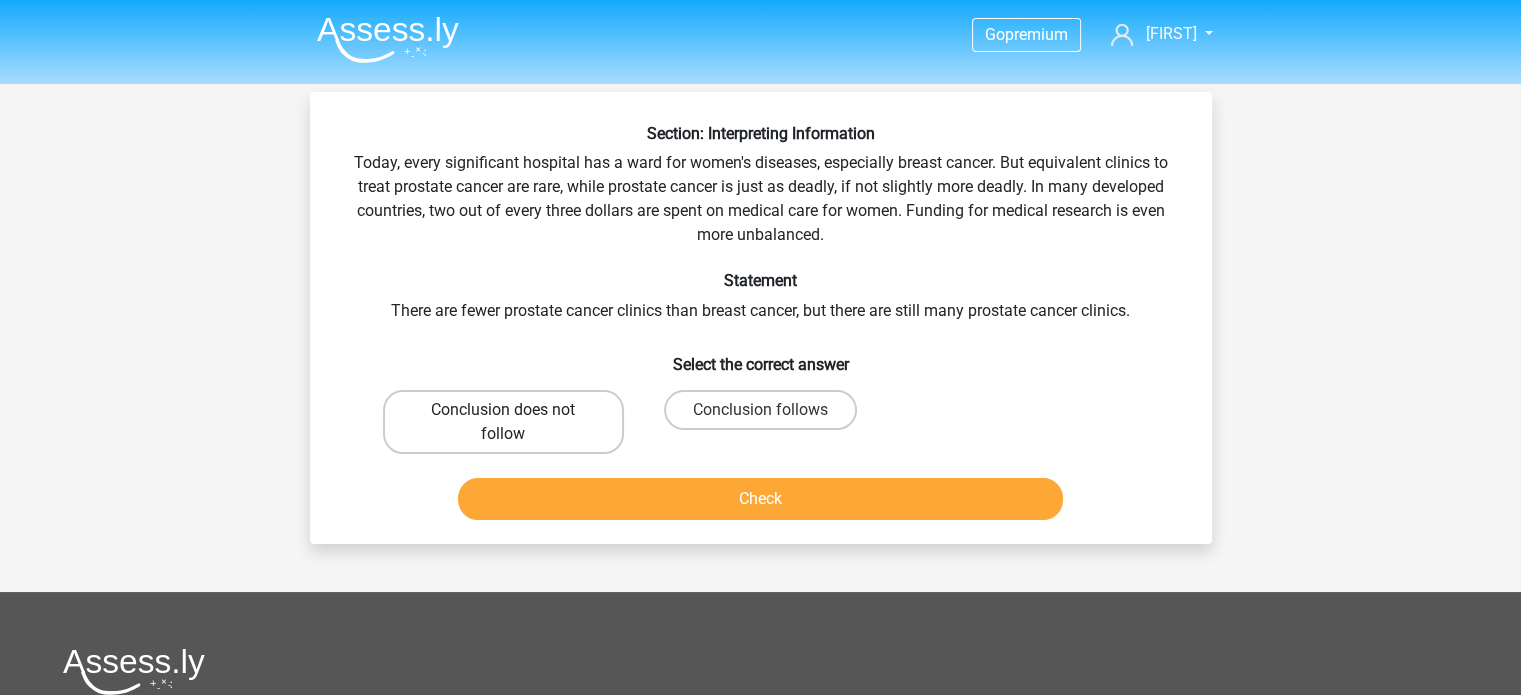 click on "Conclusion does not follow" at bounding box center (503, 422) 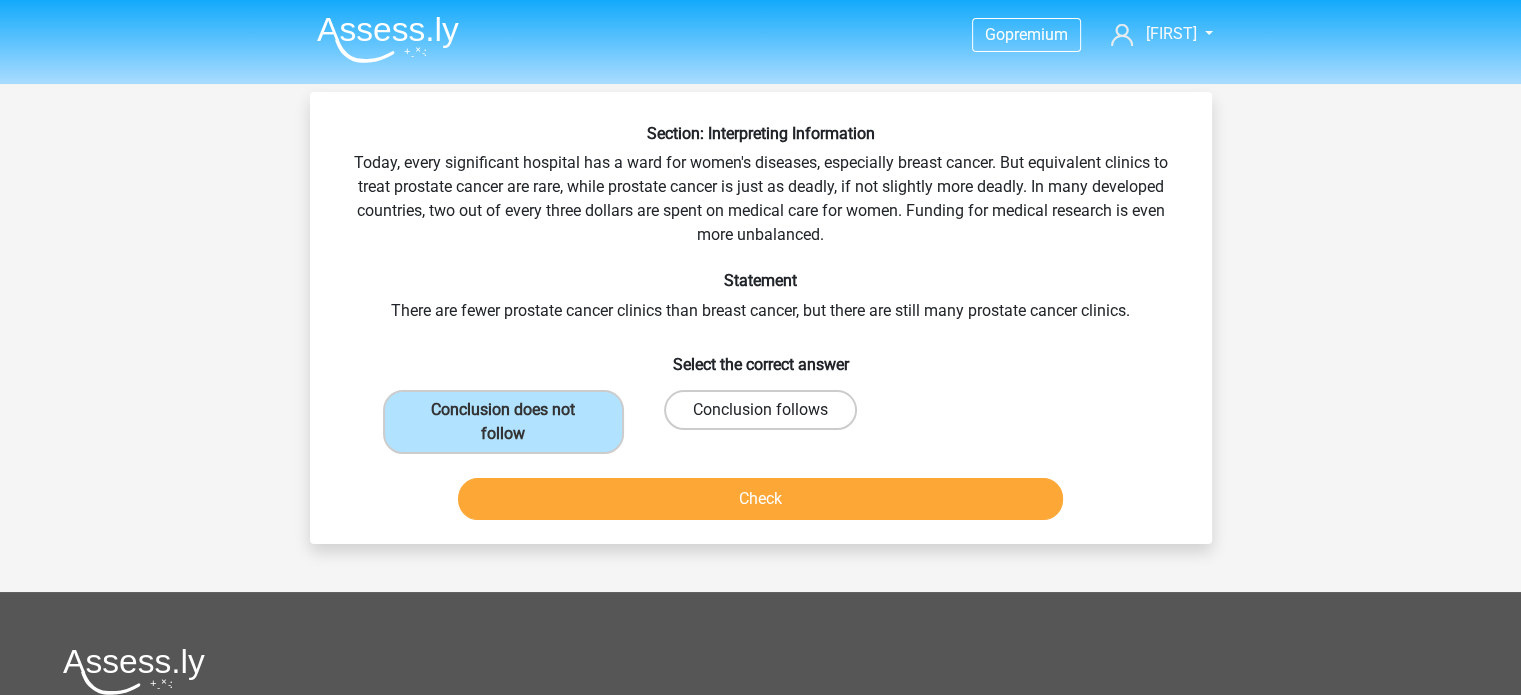 click on "Conclusion follows" at bounding box center (760, 410) 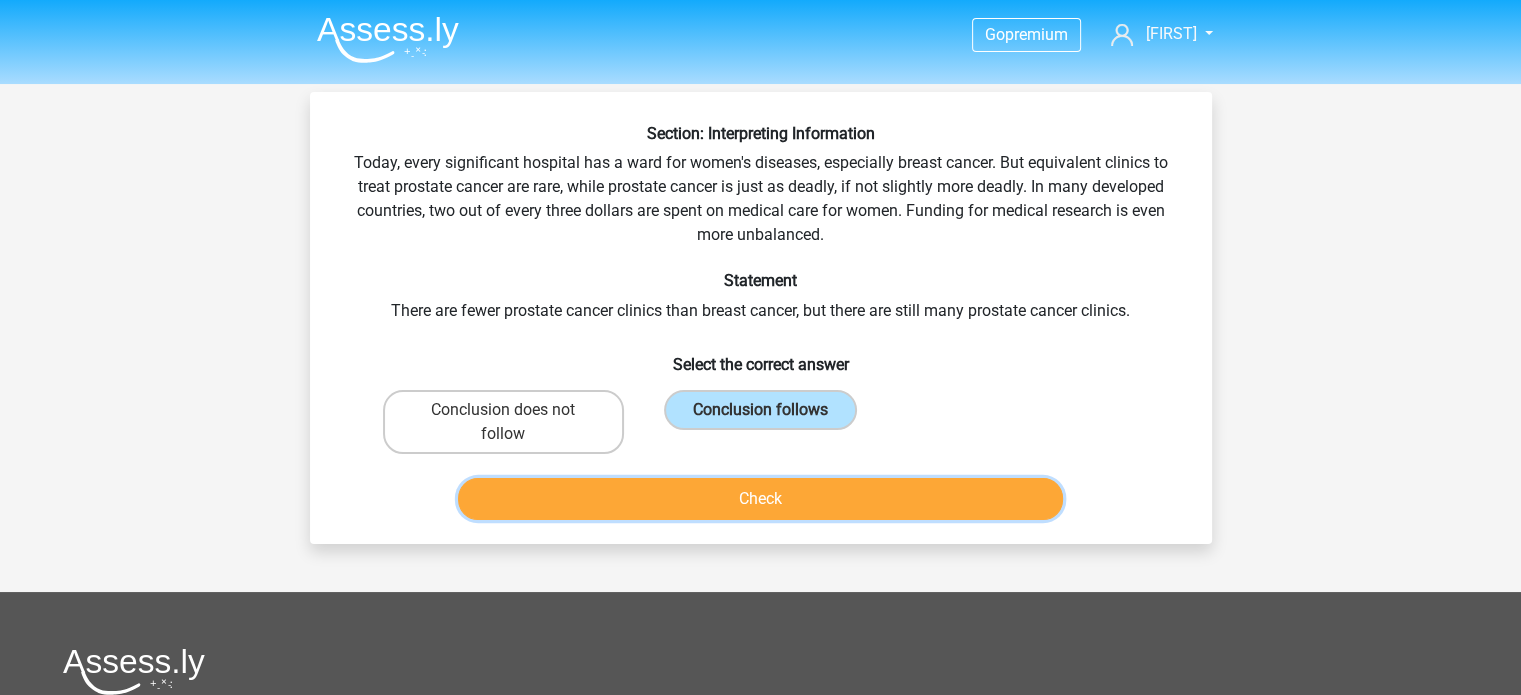 click on "Check" at bounding box center (760, 499) 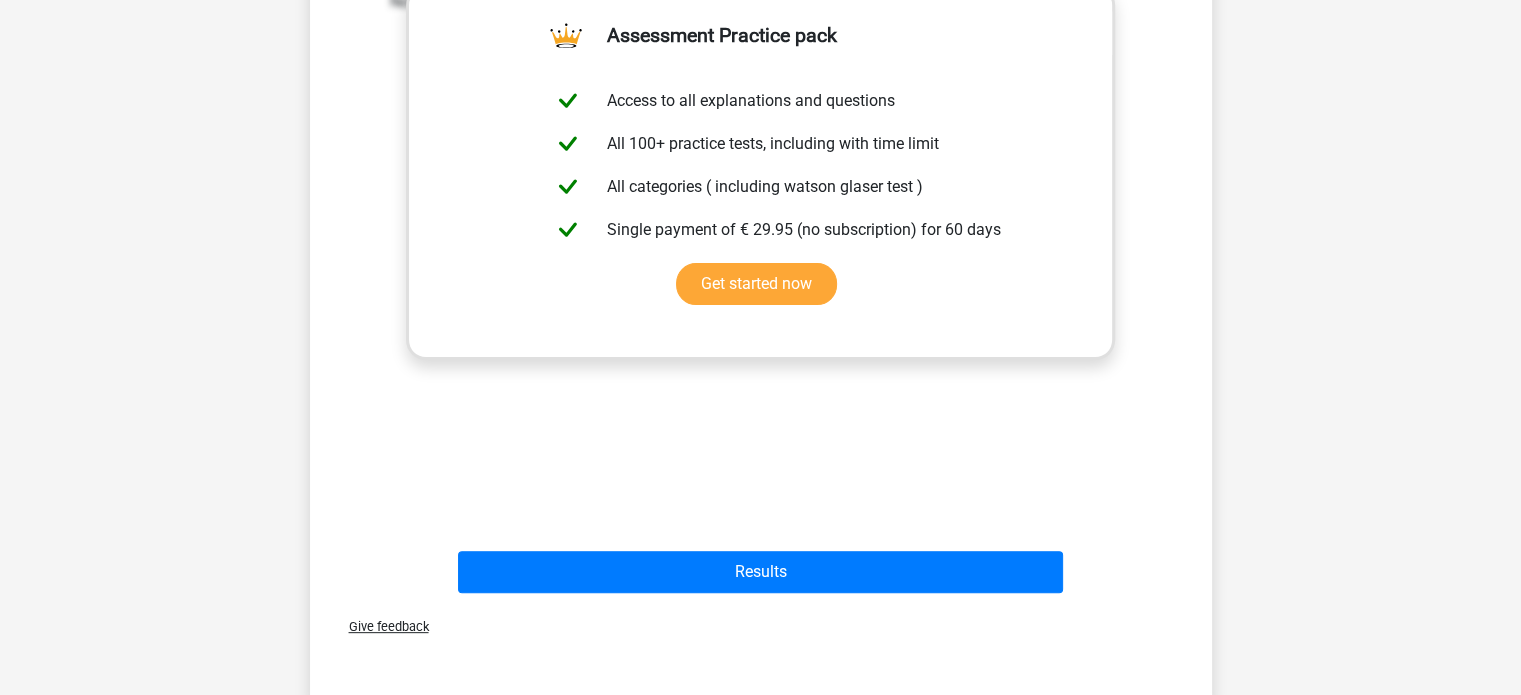 scroll, scrollTop: 572, scrollLeft: 0, axis: vertical 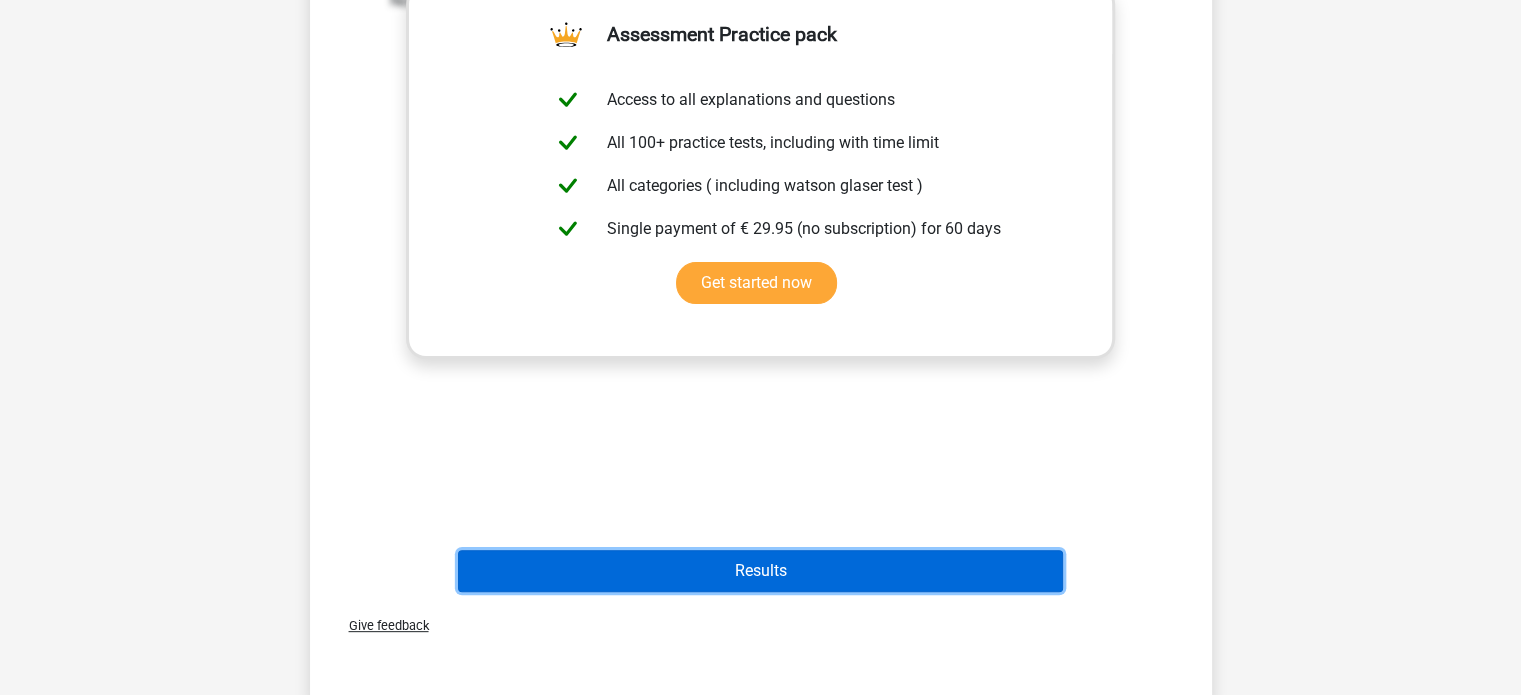 click on "Results" at bounding box center [760, 571] 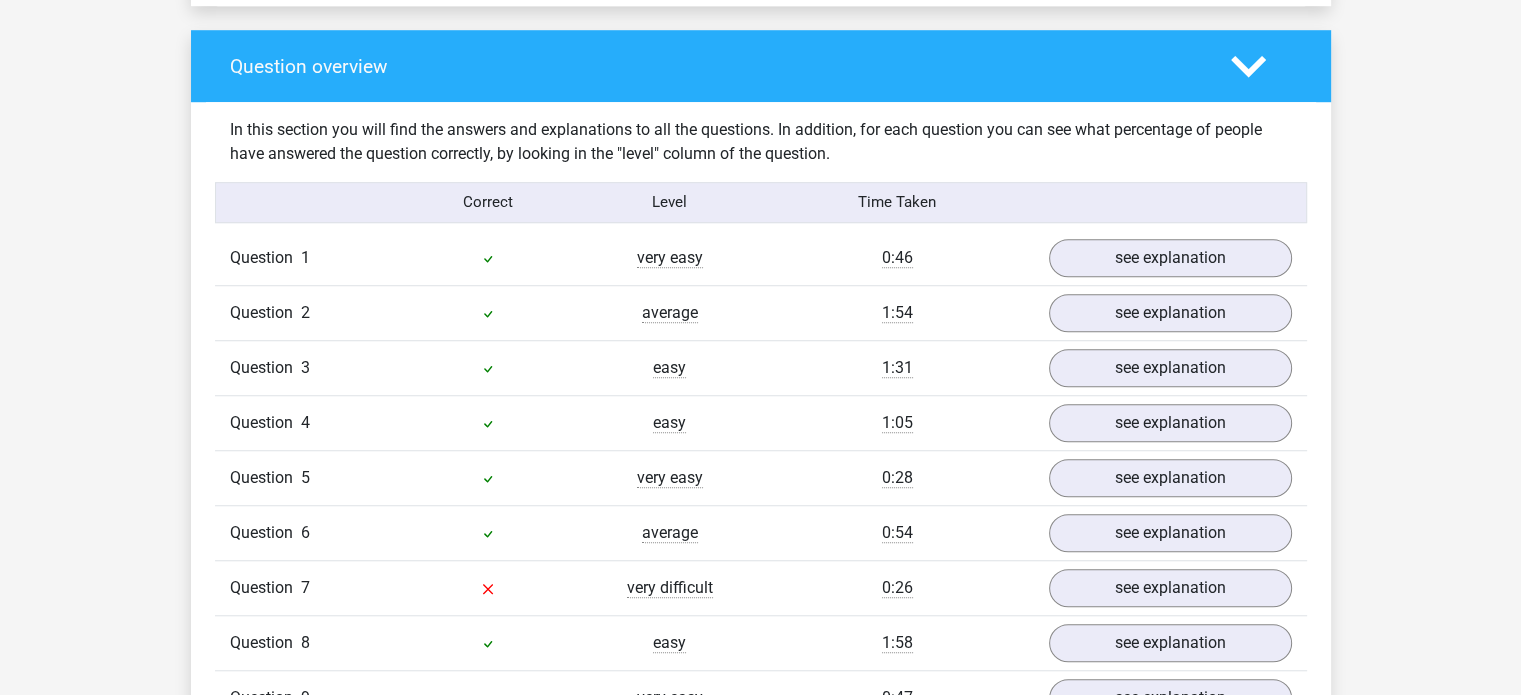 scroll, scrollTop: 1644, scrollLeft: 0, axis: vertical 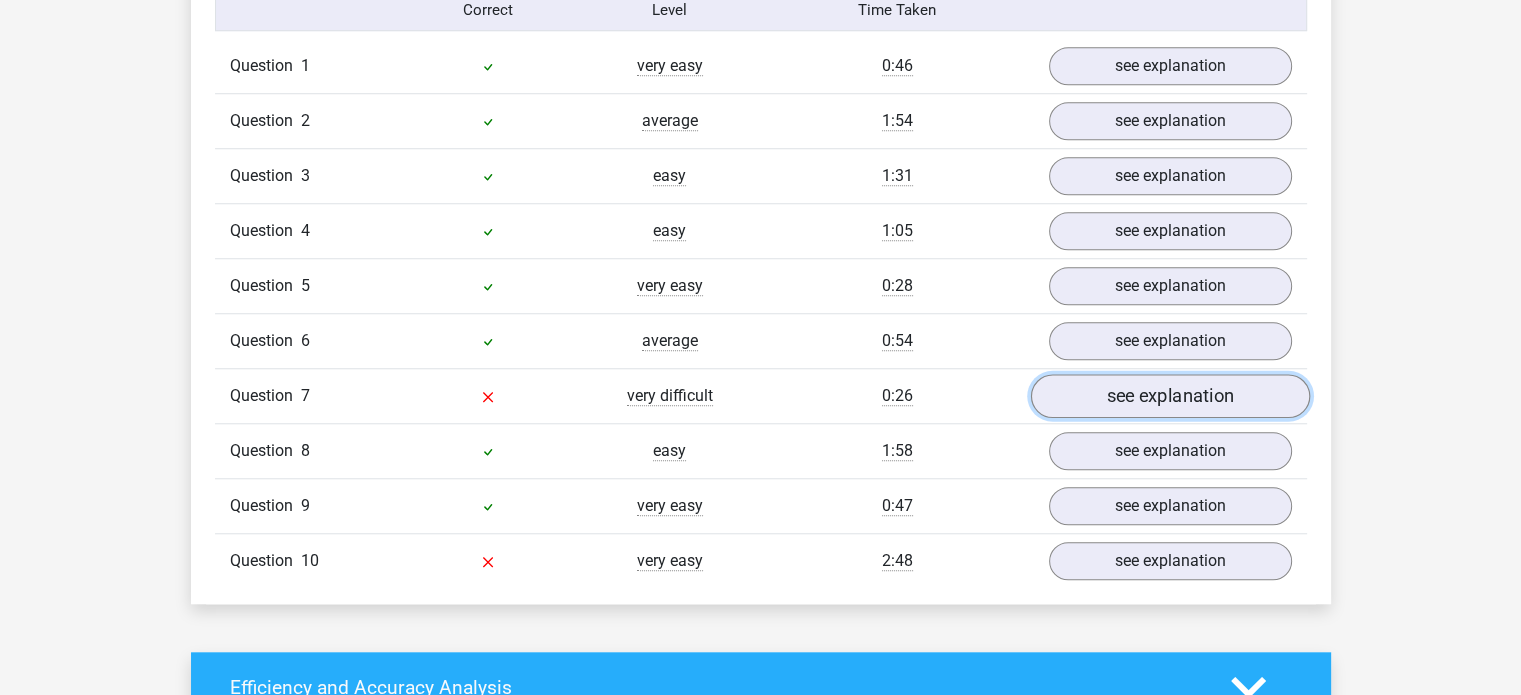 click on "see explanation" at bounding box center [1169, 396] 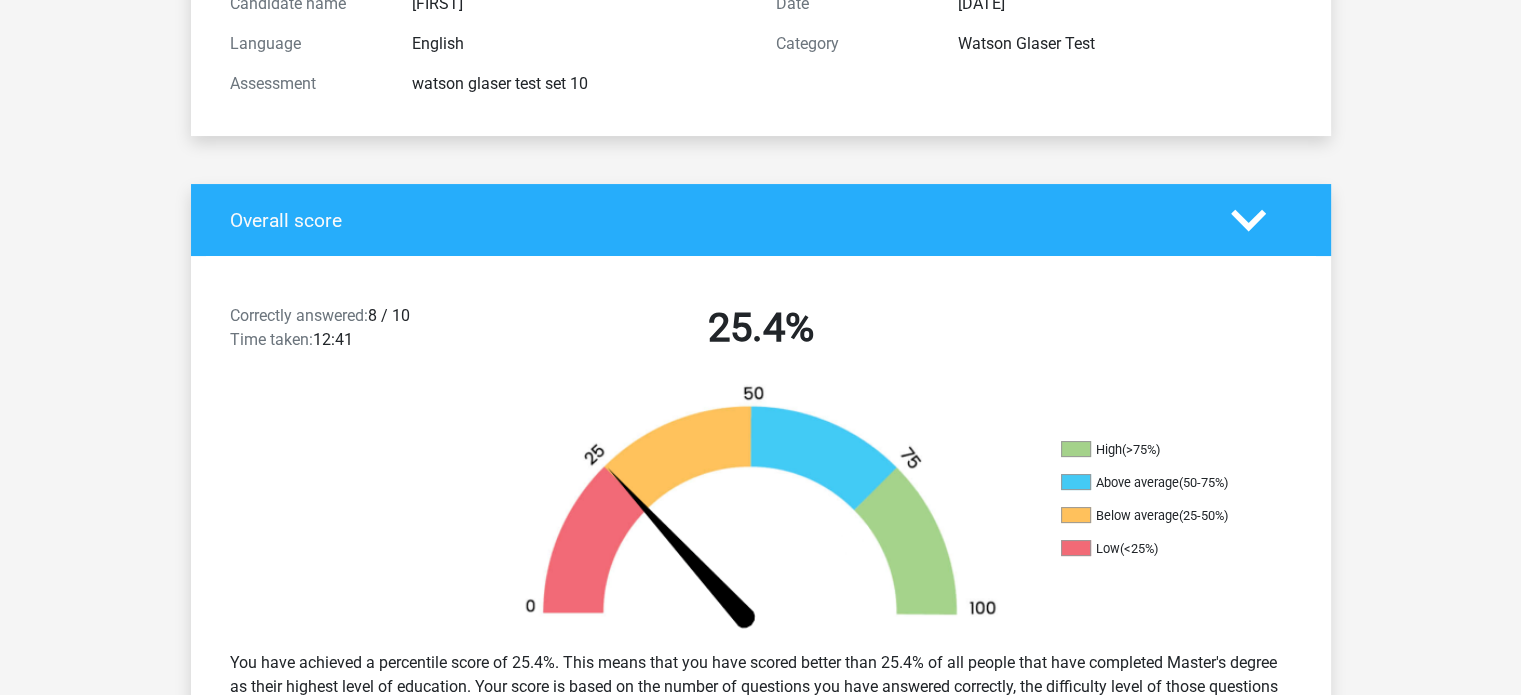 scroll, scrollTop: 0, scrollLeft: 0, axis: both 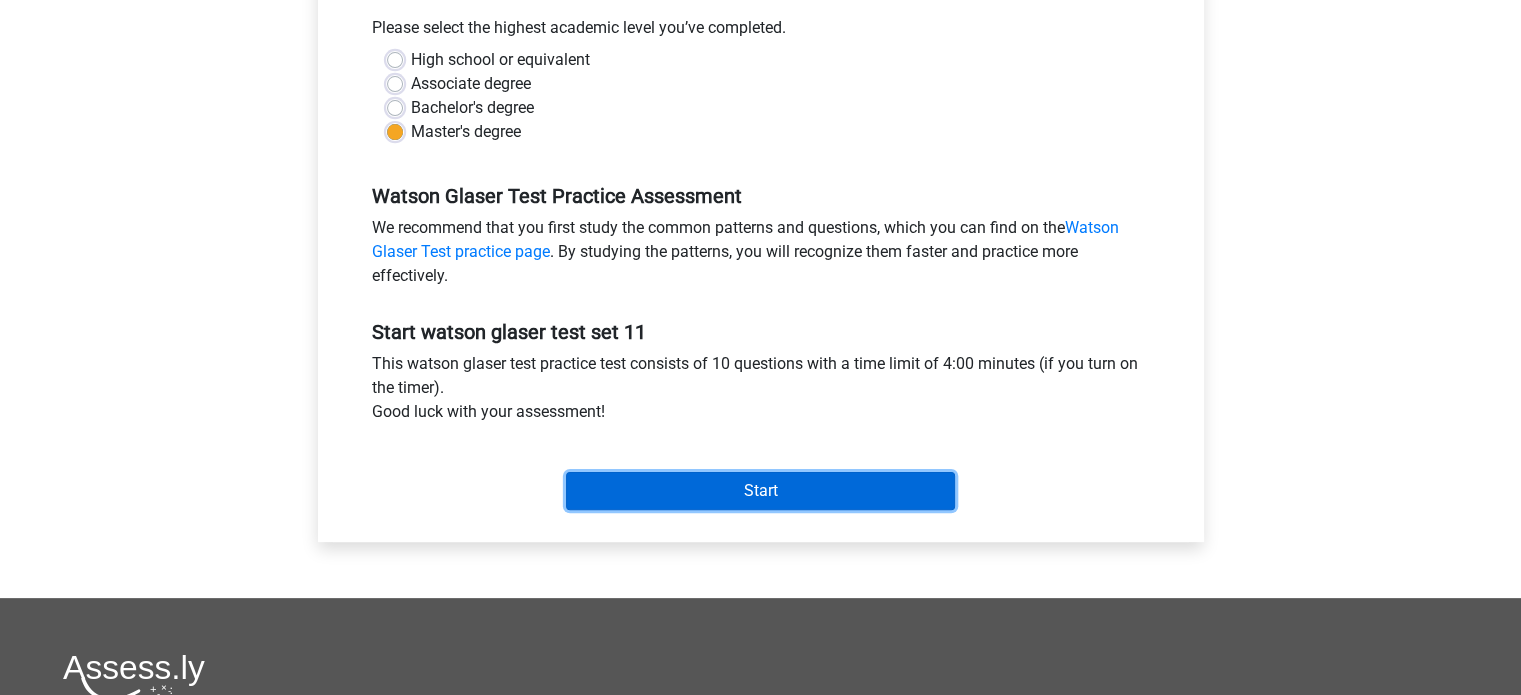 click on "Start" at bounding box center [760, 491] 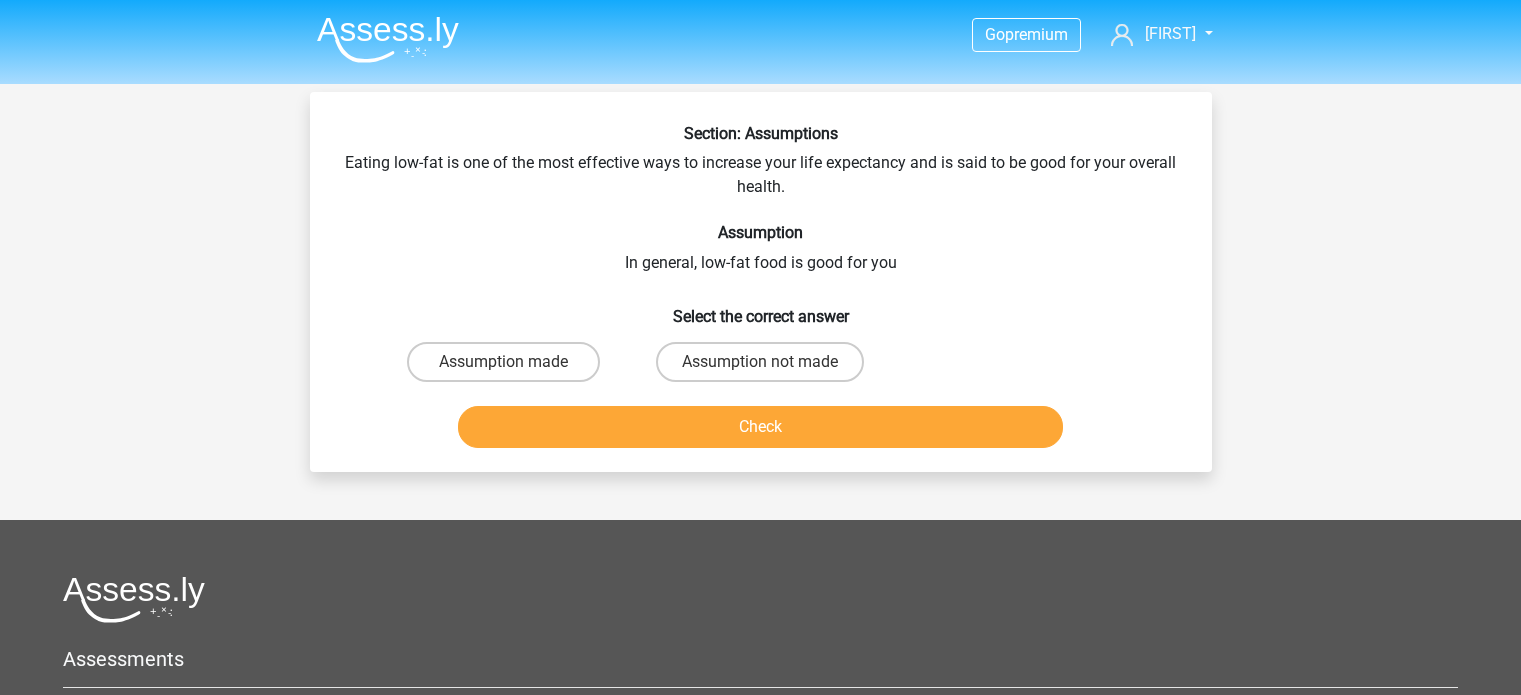 scroll, scrollTop: 0, scrollLeft: 0, axis: both 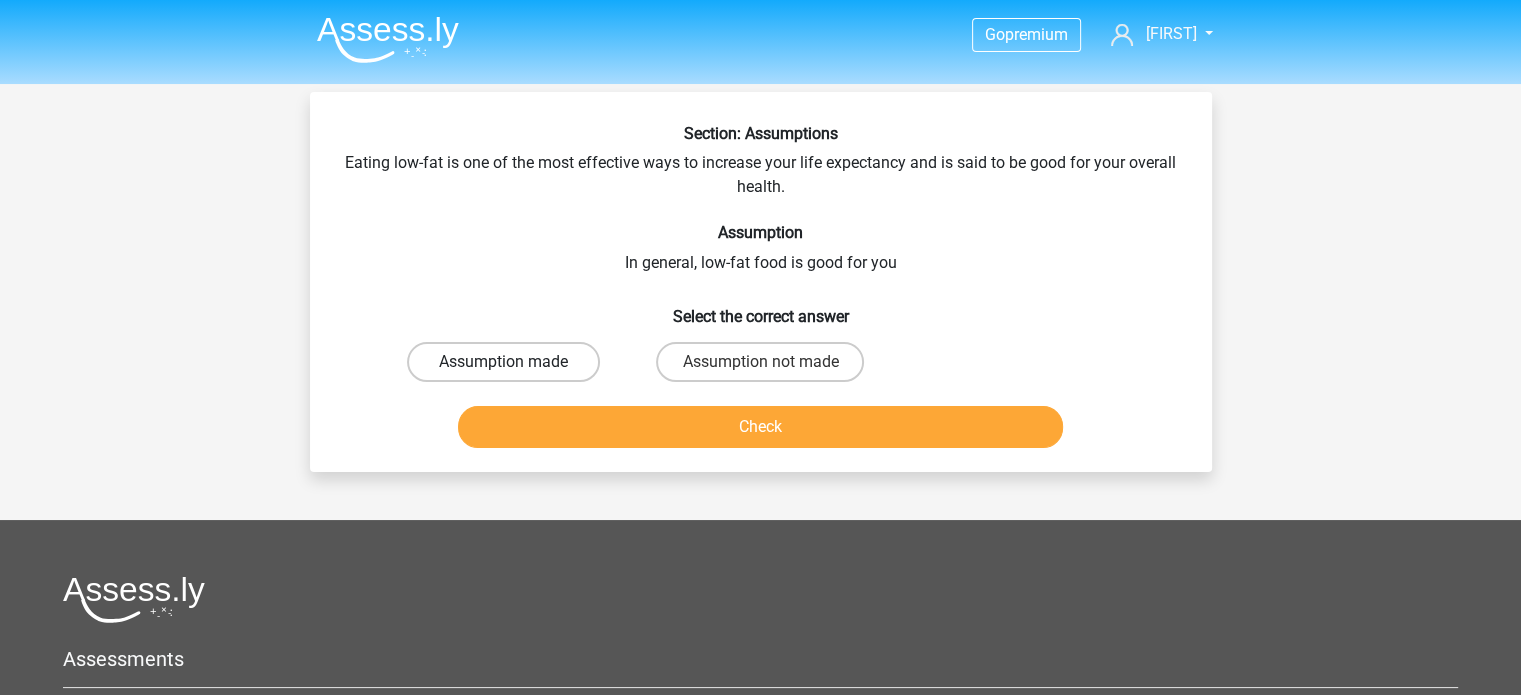 click on "Assumption made" at bounding box center [503, 362] 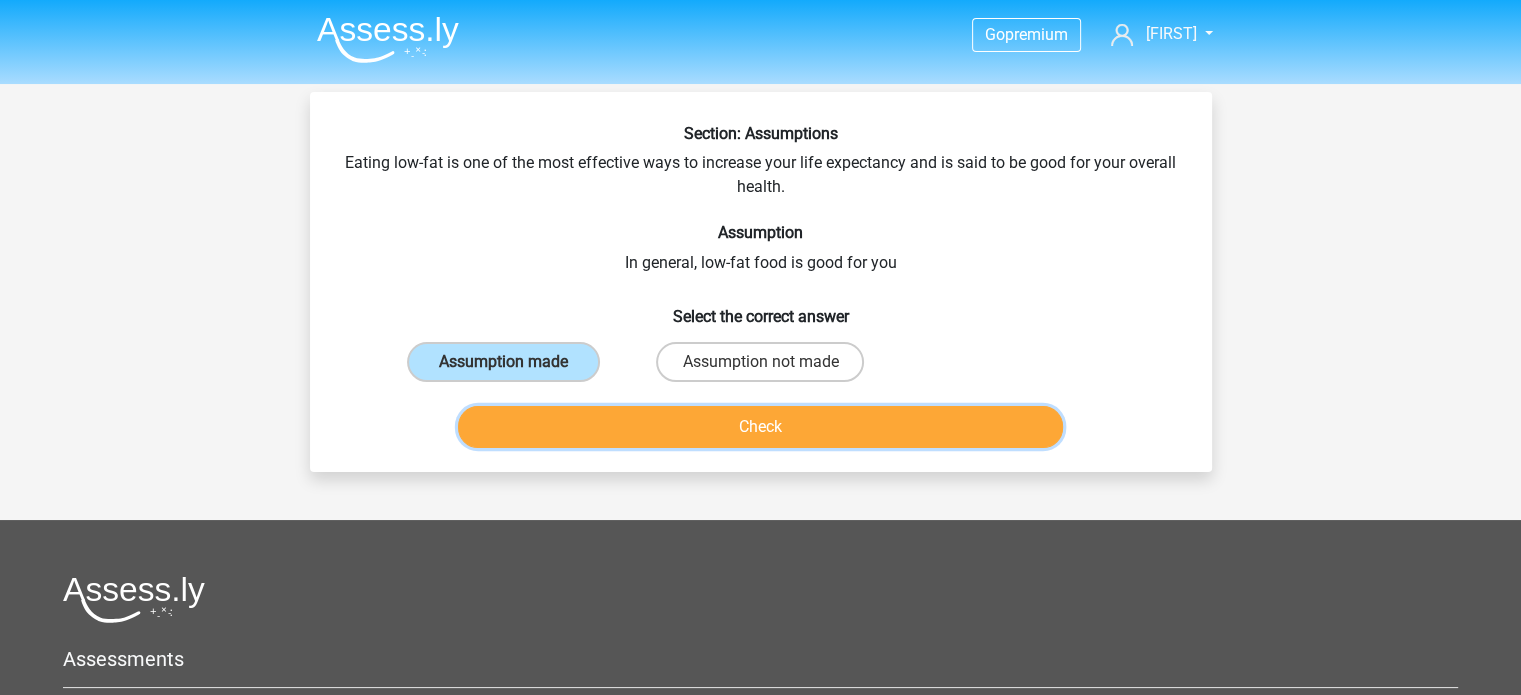 click on "Check" at bounding box center (760, 427) 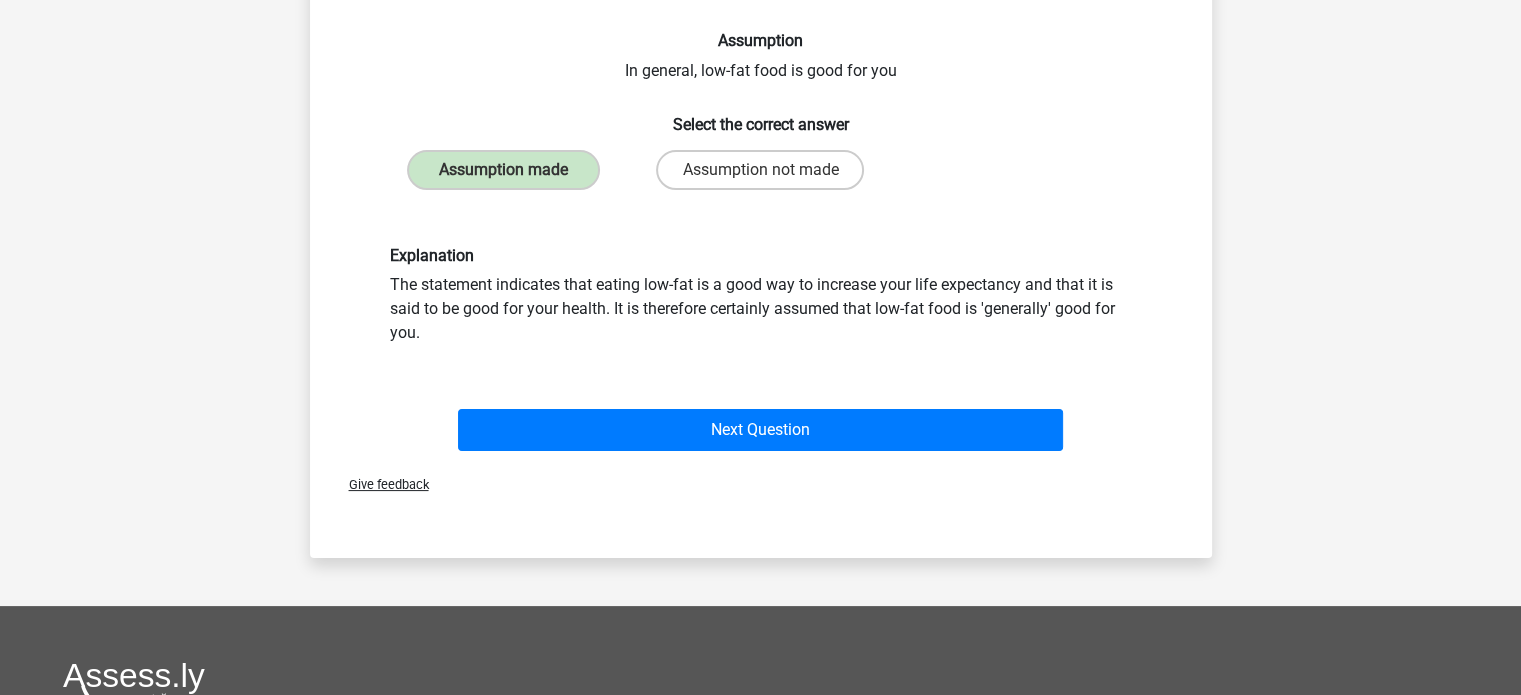 scroll, scrollTop: 224, scrollLeft: 0, axis: vertical 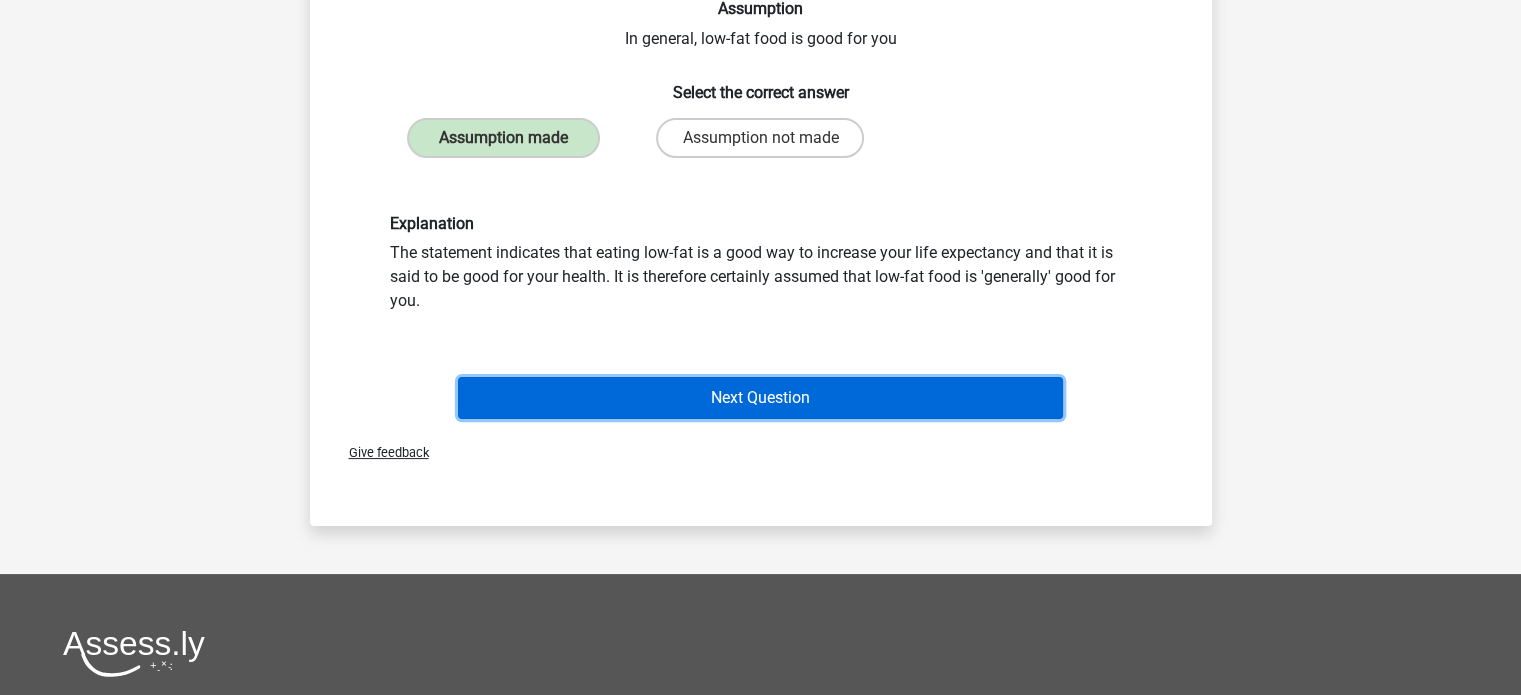 click on "Next Question" at bounding box center [760, 398] 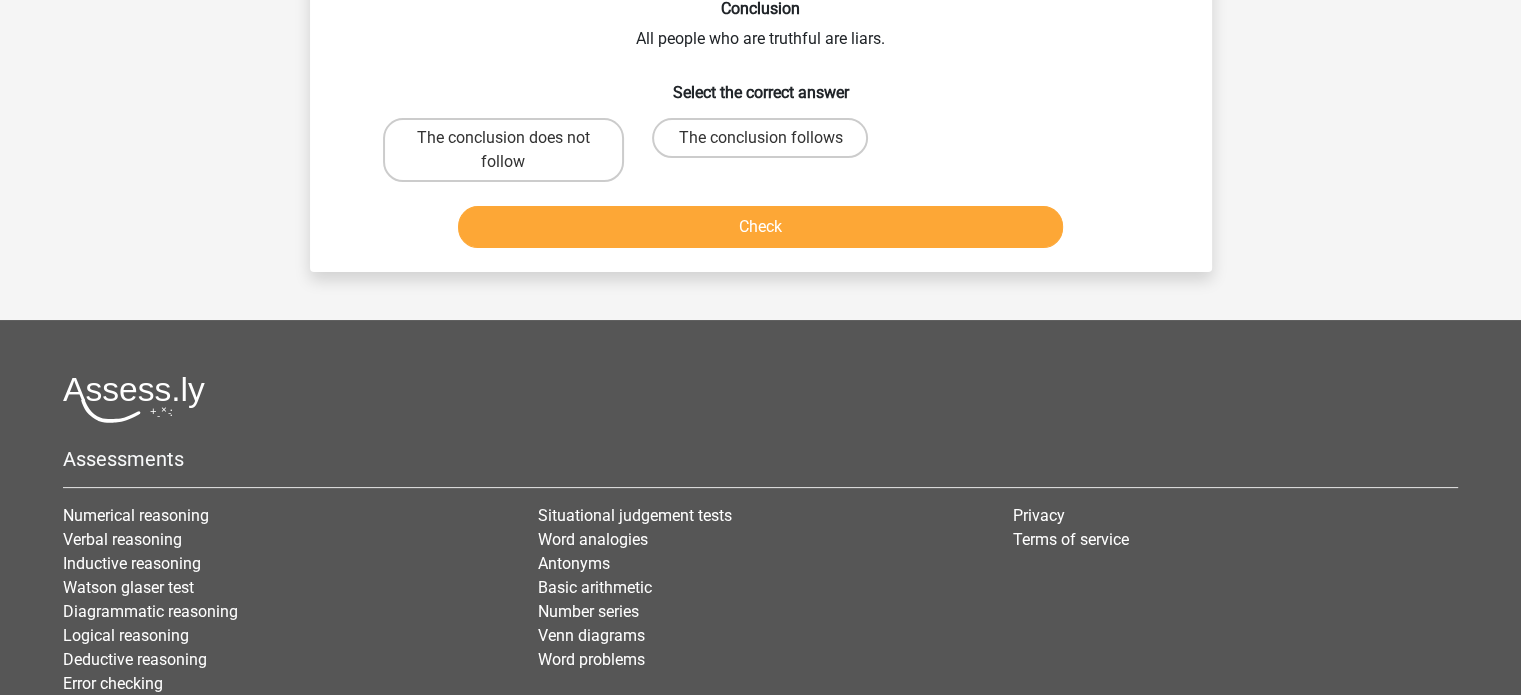 scroll, scrollTop: 92, scrollLeft: 0, axis: vertical 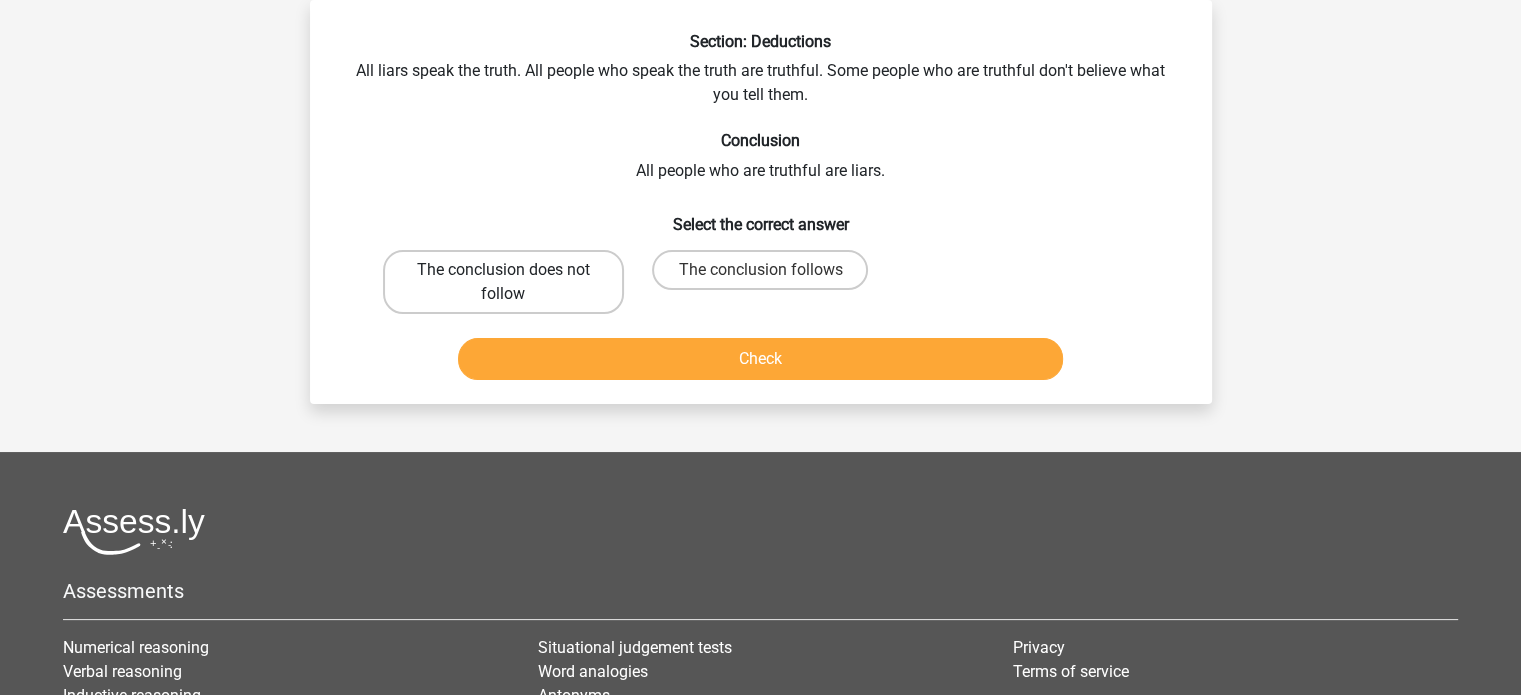 click on "The conclusion does not follow" at bounding box center [503, 282] 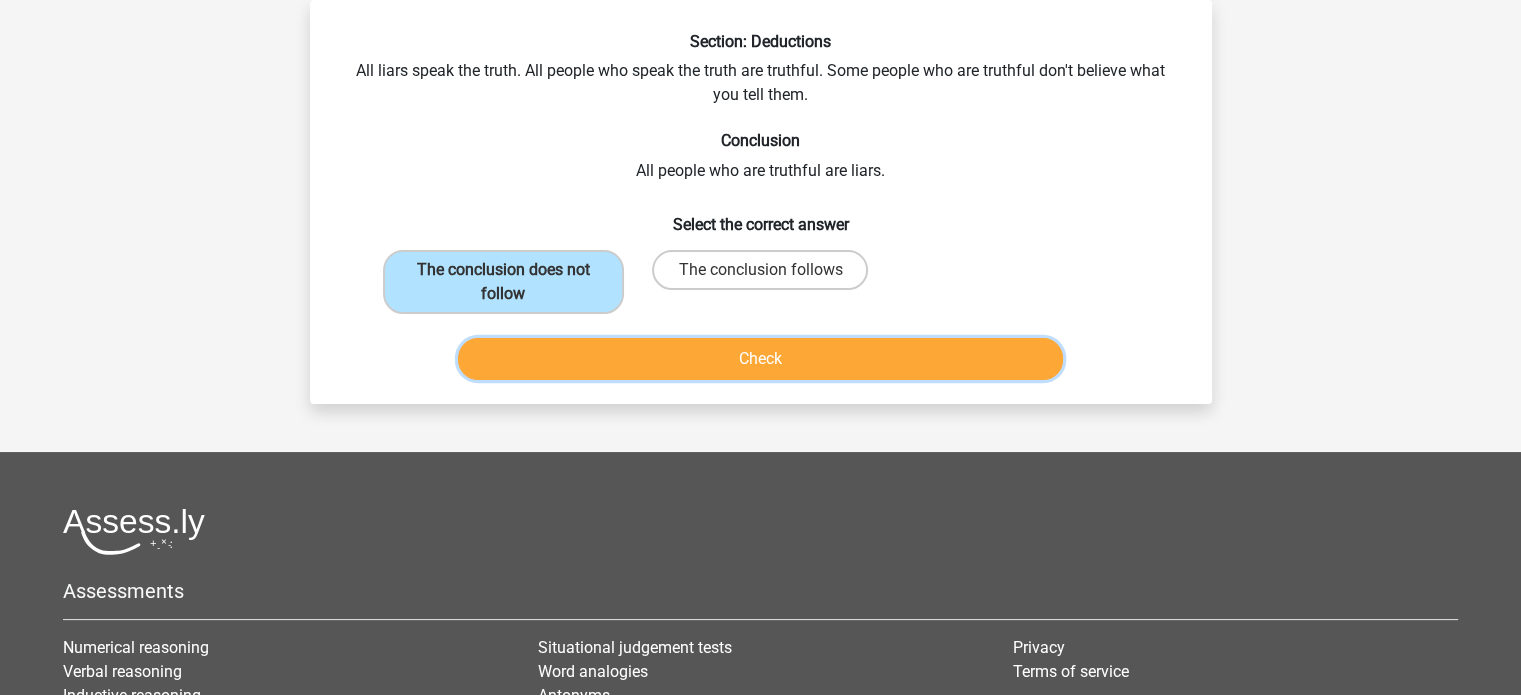 click on "Check" at bounding box center [760, 359] 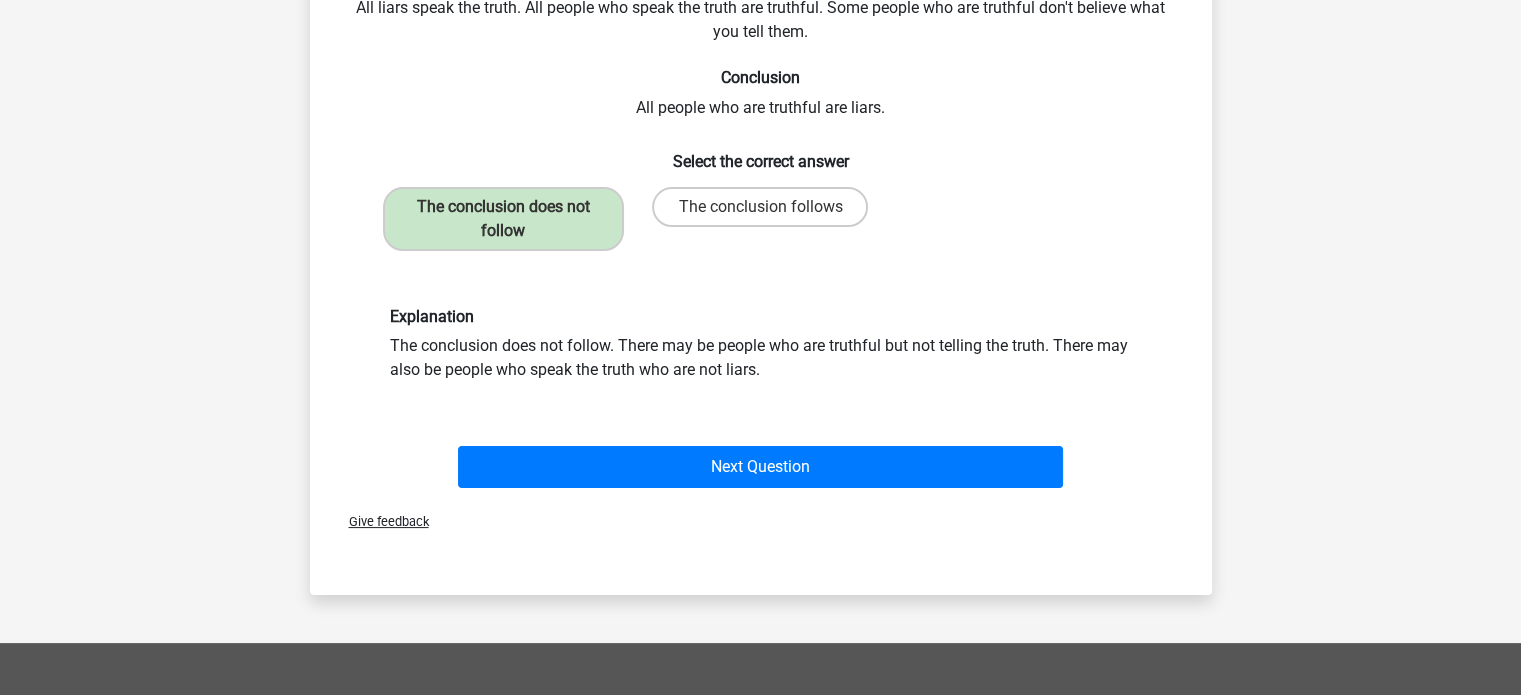 scroll, scrollTop: 156, scrollLeft: 0, axis: vertical 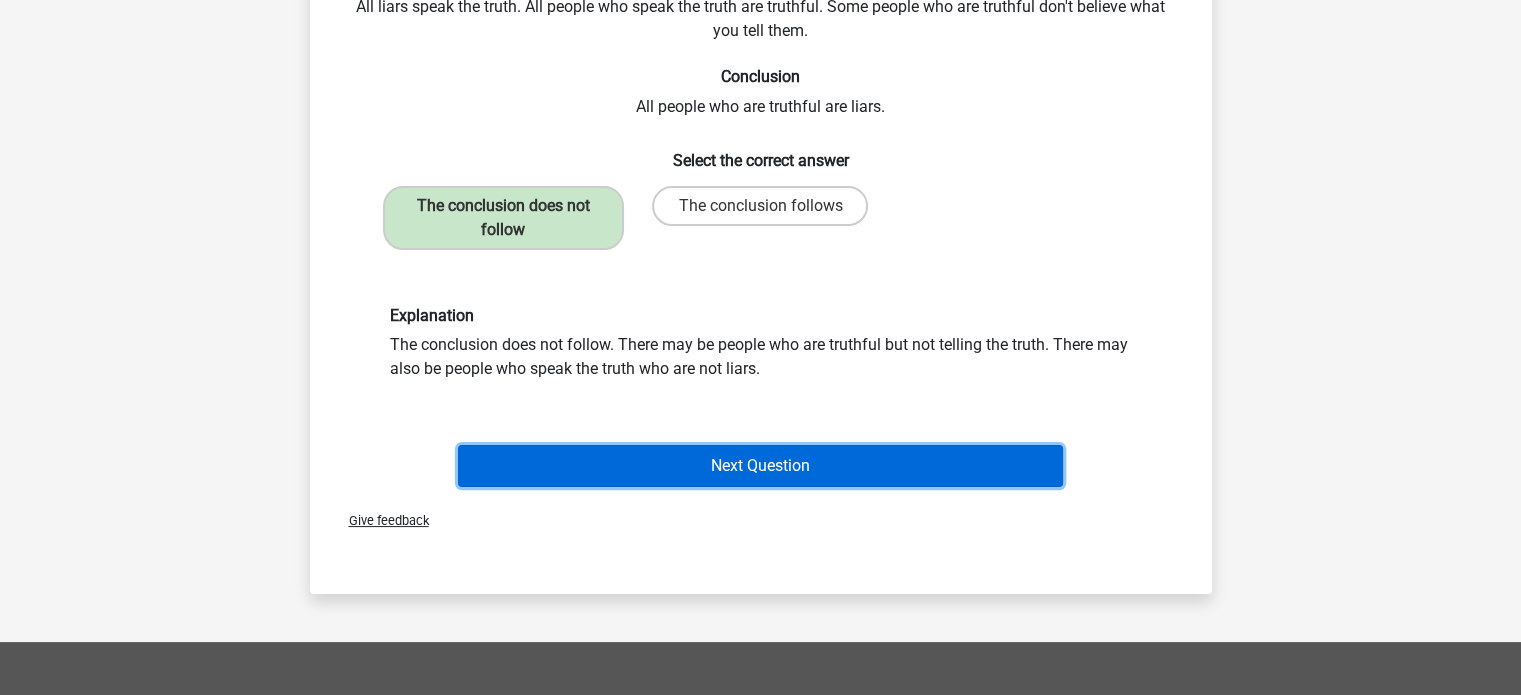 click on "Next Question" at bounding box center (760, 466) 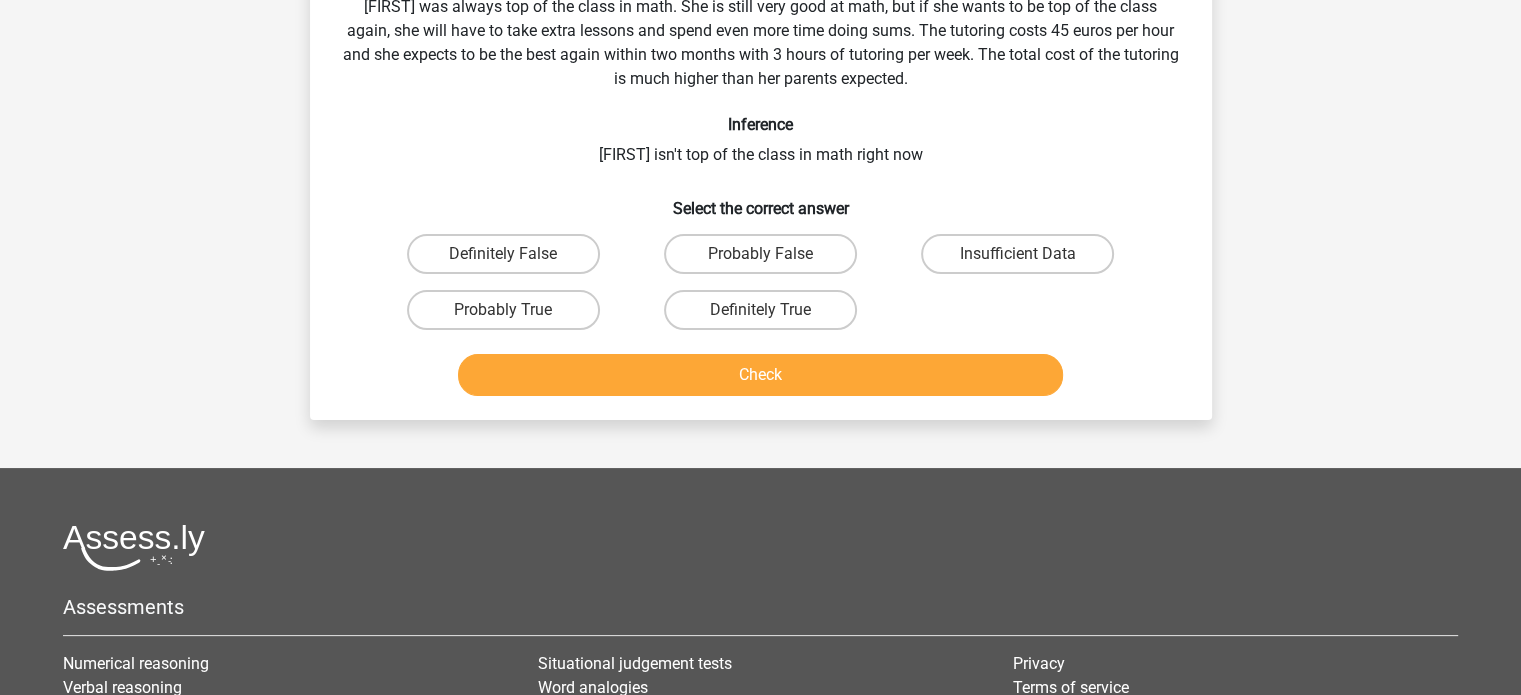 scroll, scrollTop: 92, scrollLeft: 0, axis: vertical 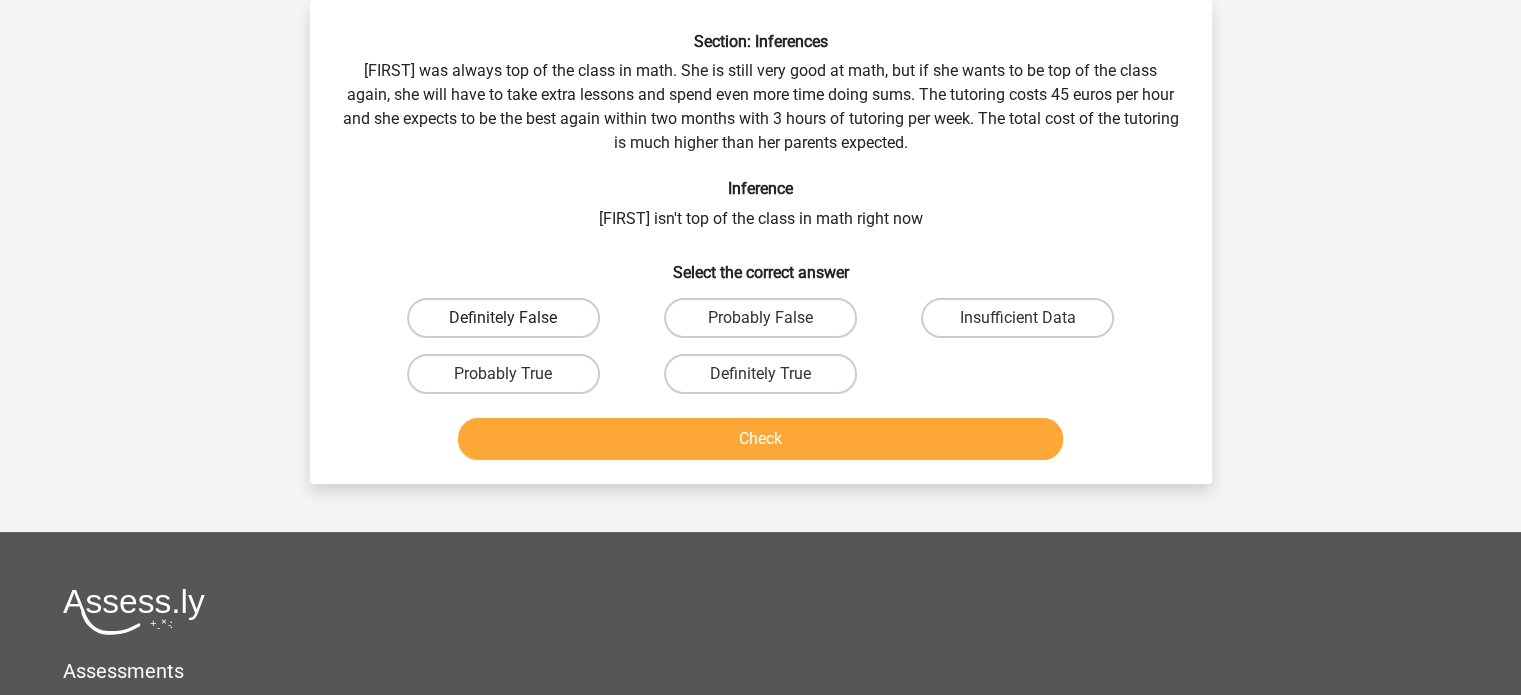 click on "Definitely False" at bounding box center [503, 318] 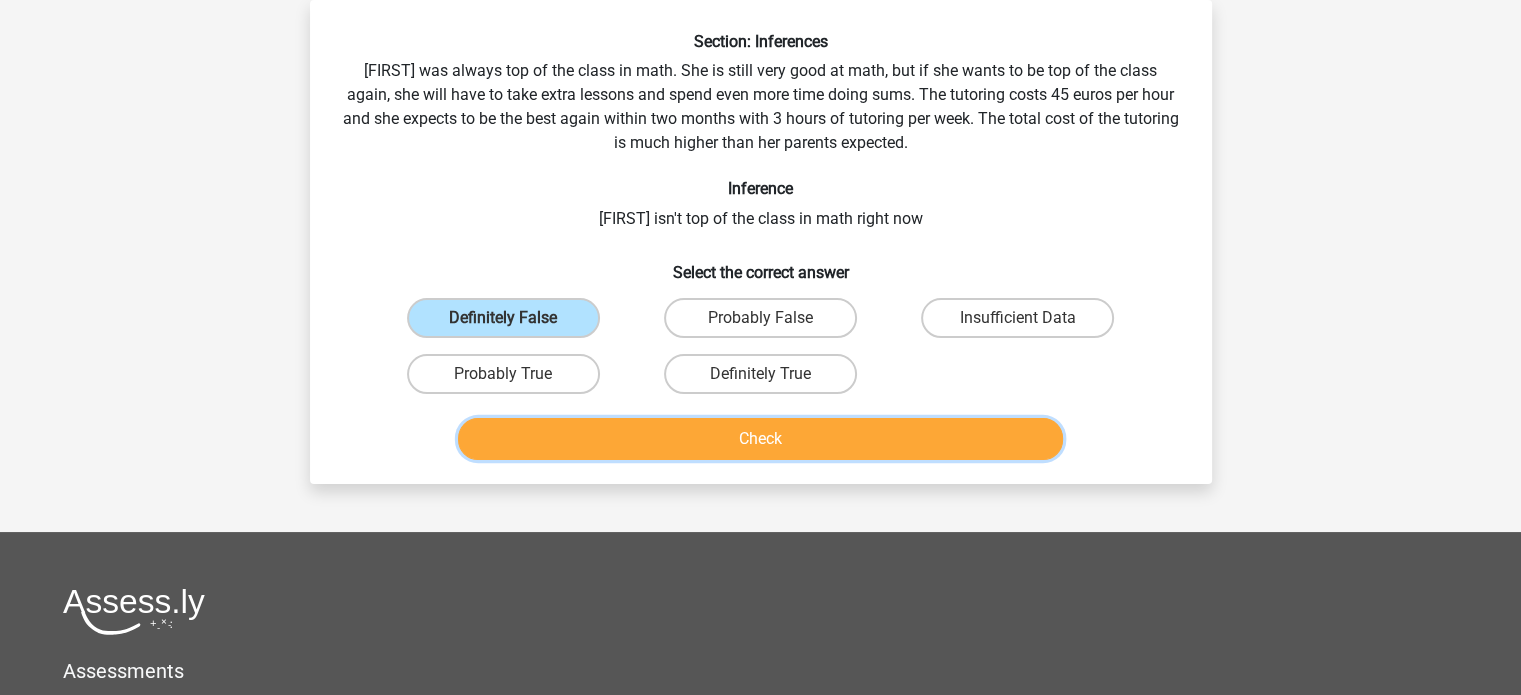 click on "Check" at bounding box center [760, 439] 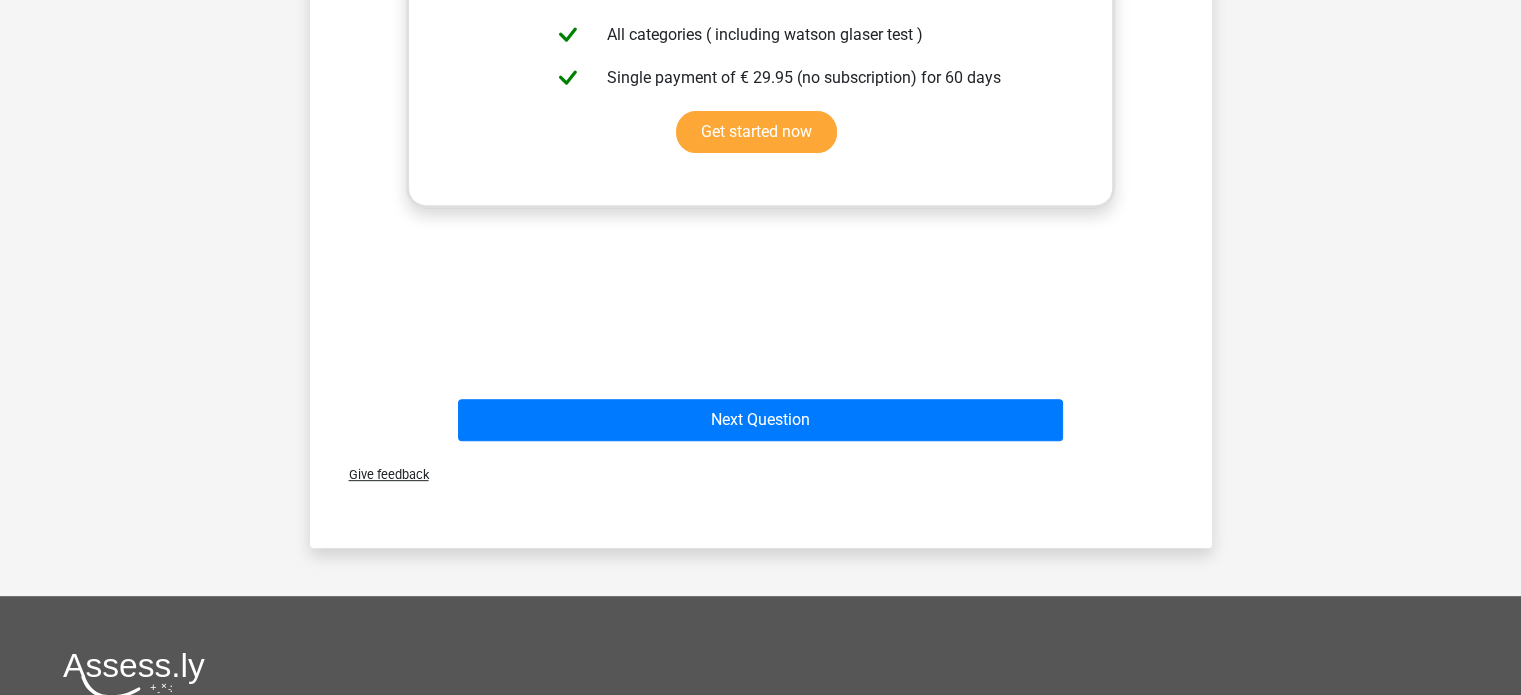 scroll, scrollTop: 756, scrollLeft: 0, axis: vertical 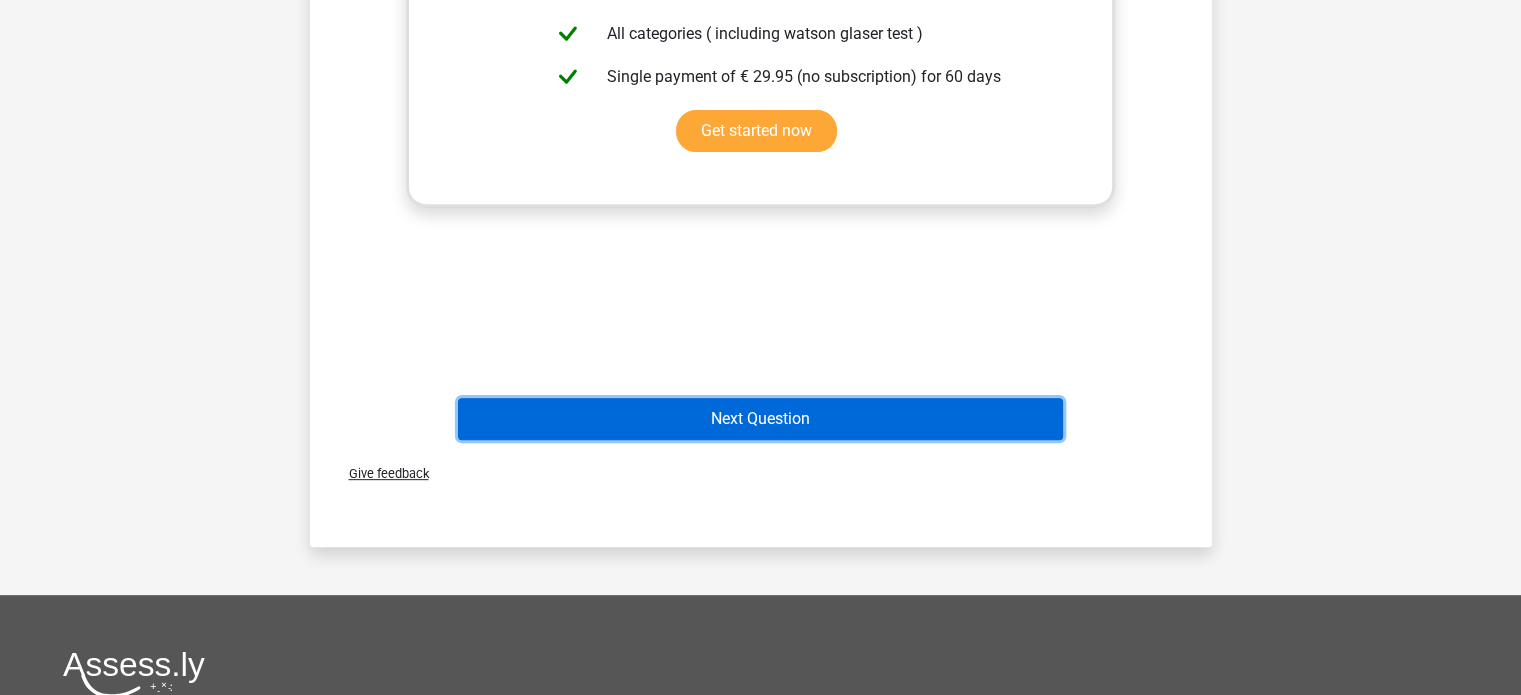 click on "Next Question" at bounding box center [760, 419] 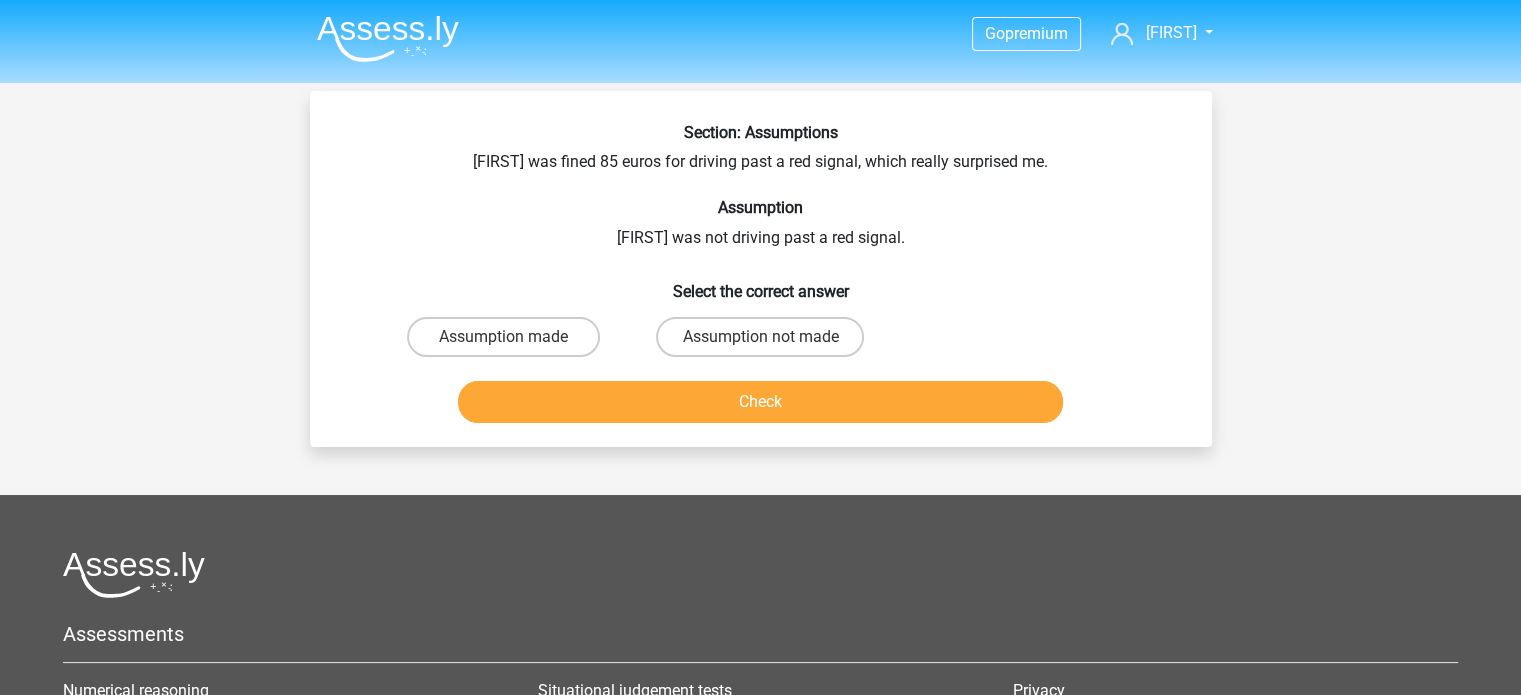 scroll, scrollTop: 0, scrollLeft: 0, axis: both 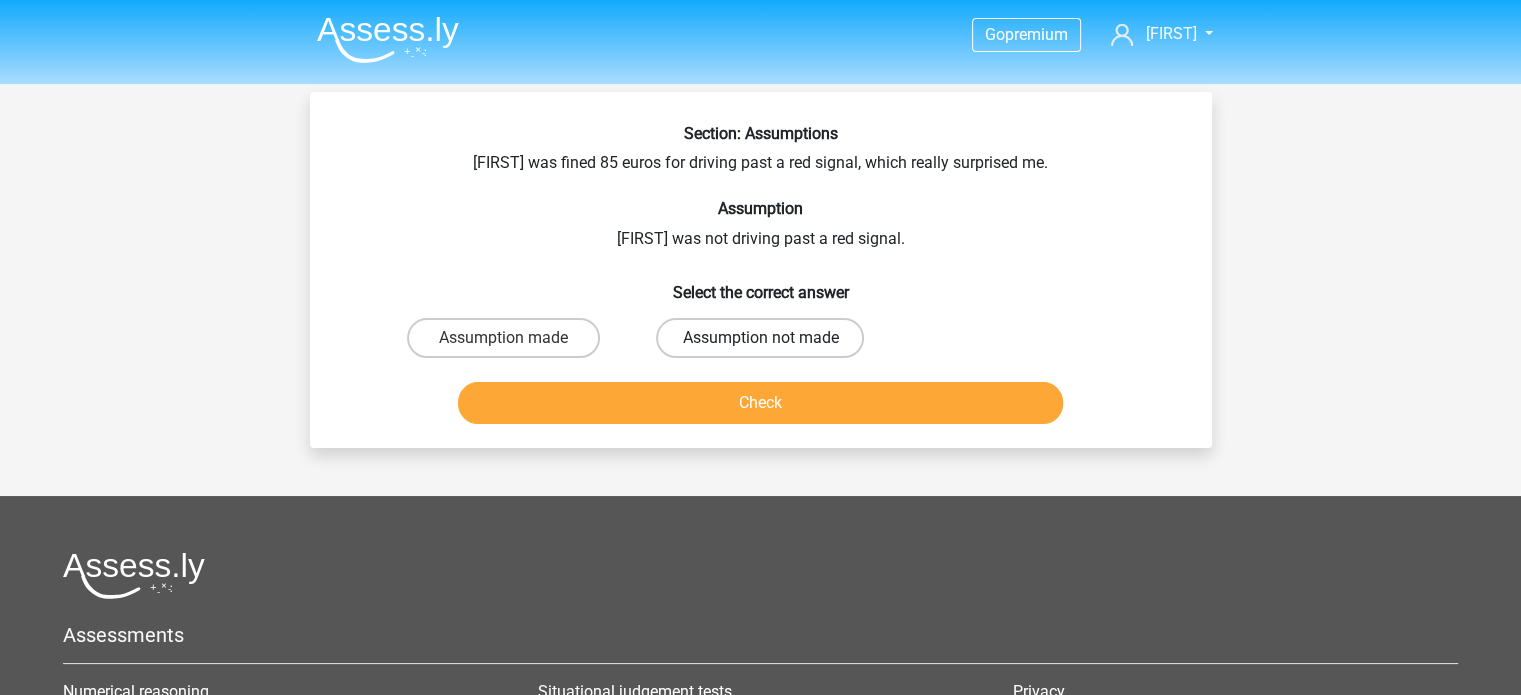 click on "Assumption not made" at bounding box center (760, 338) 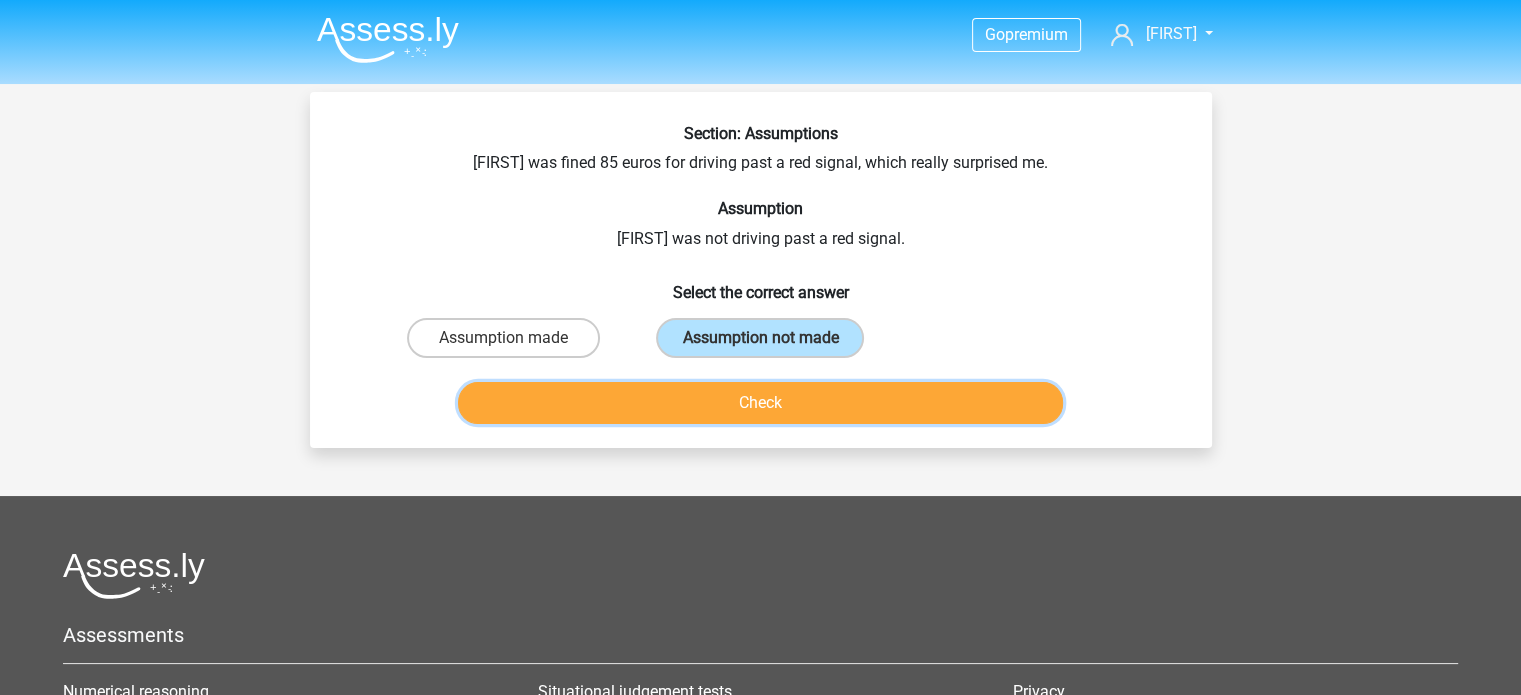 click on "Check" at bounding box center [760, 403] 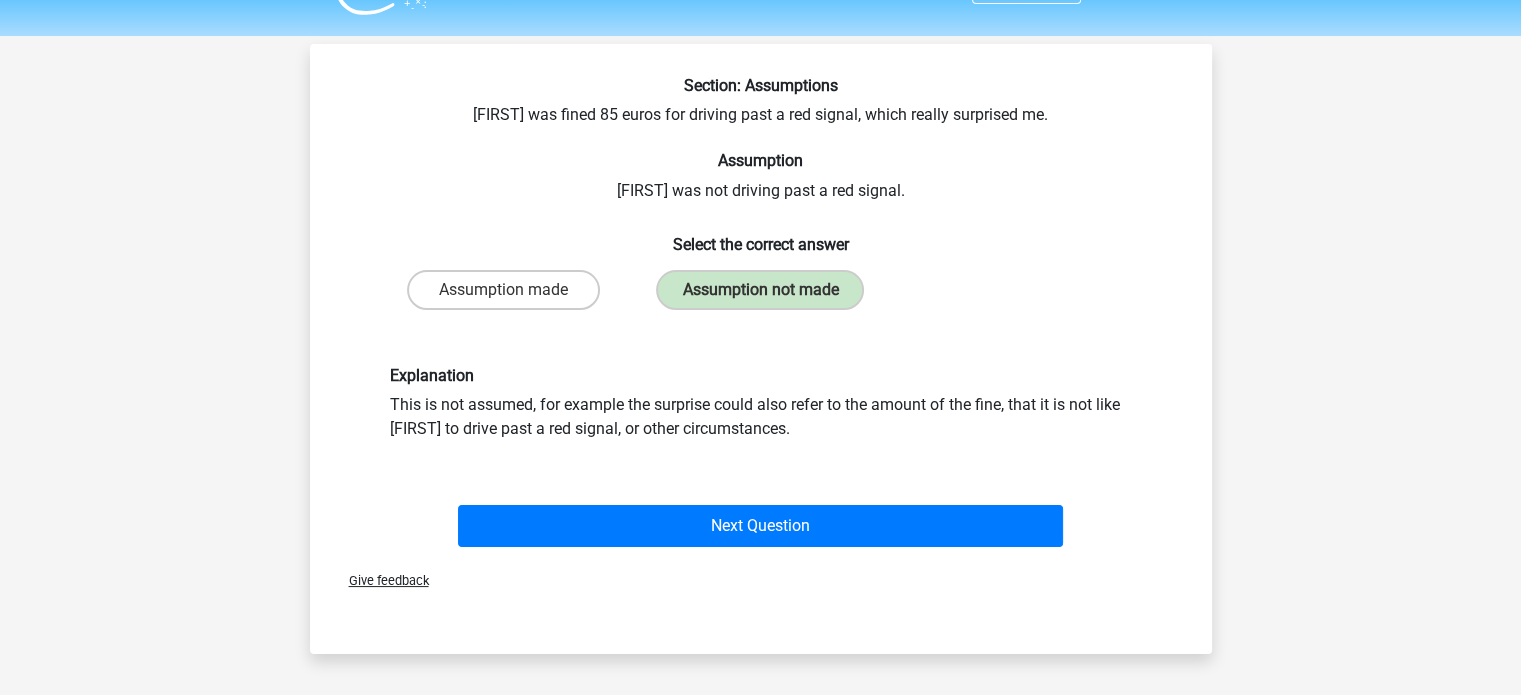 scroll, scrollTop: 66, scrollLeft: 0, axis: vertical 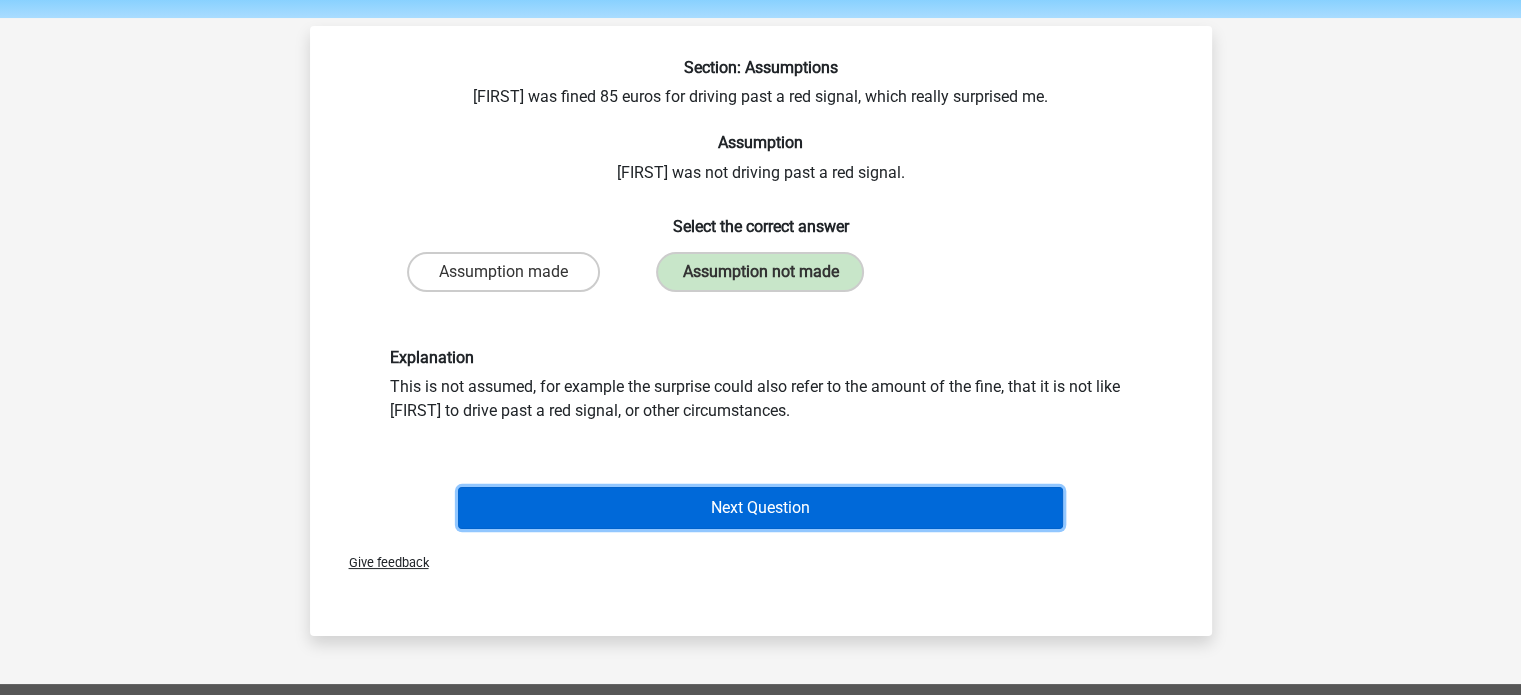 click on "Next Question" at bounding box center [760, 508] 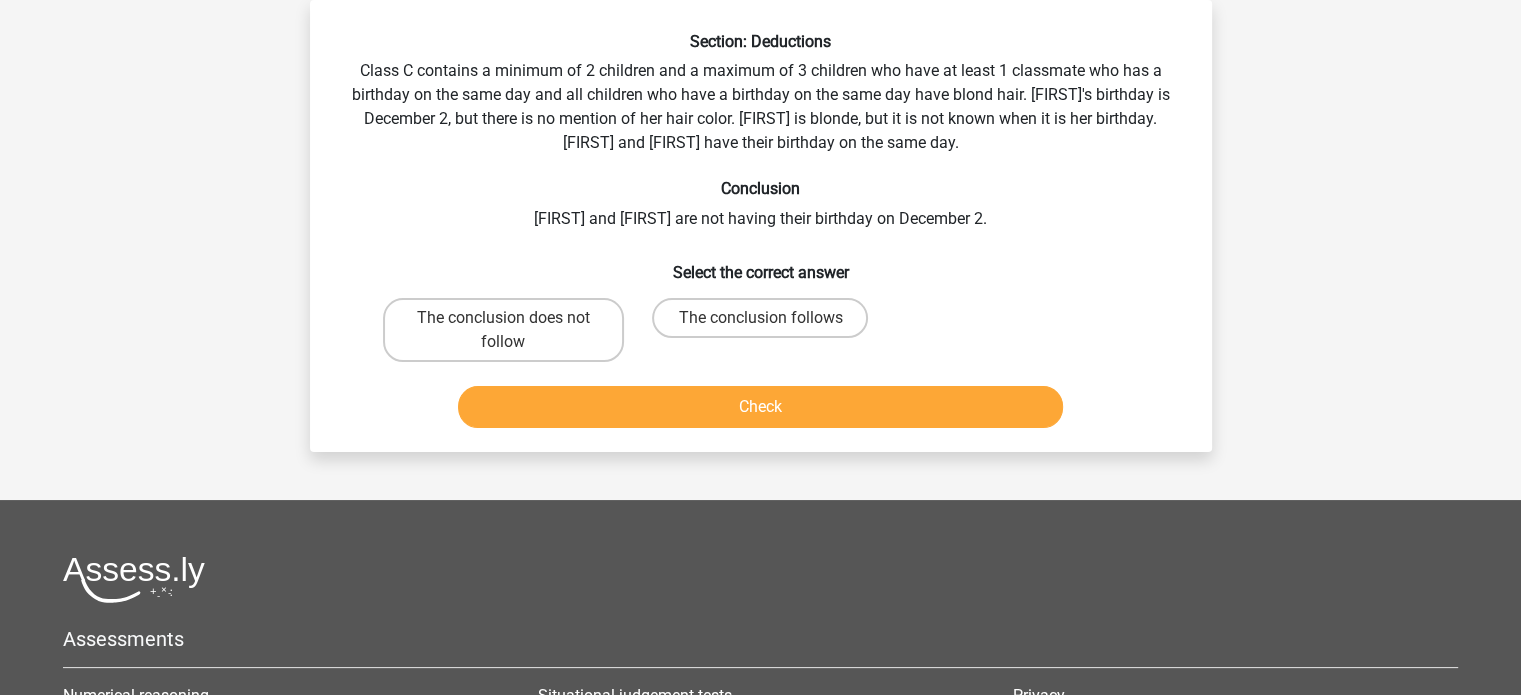 scroll, scrollTop: 39, scrollLeft: 0, axis: vertical 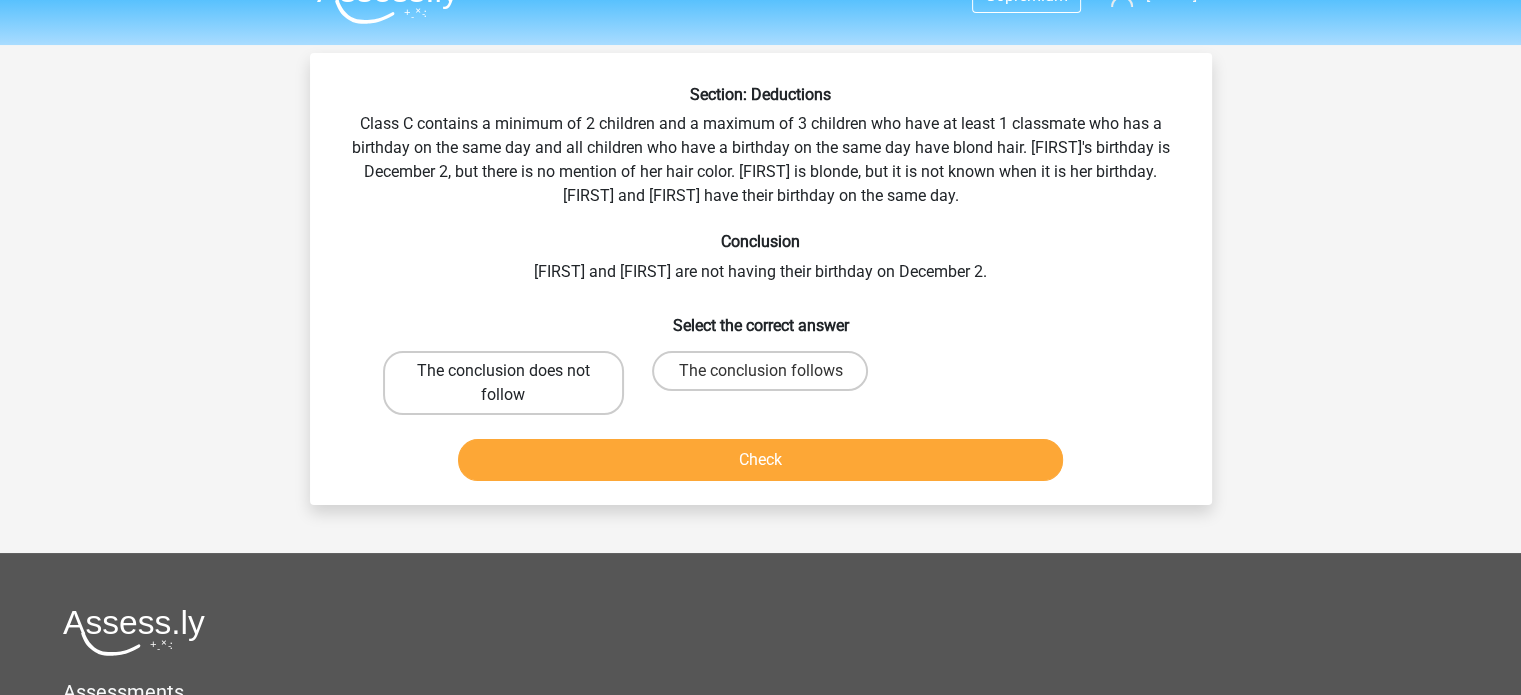 click on "The conclusion does not follow" at bounding box center [503, 383] 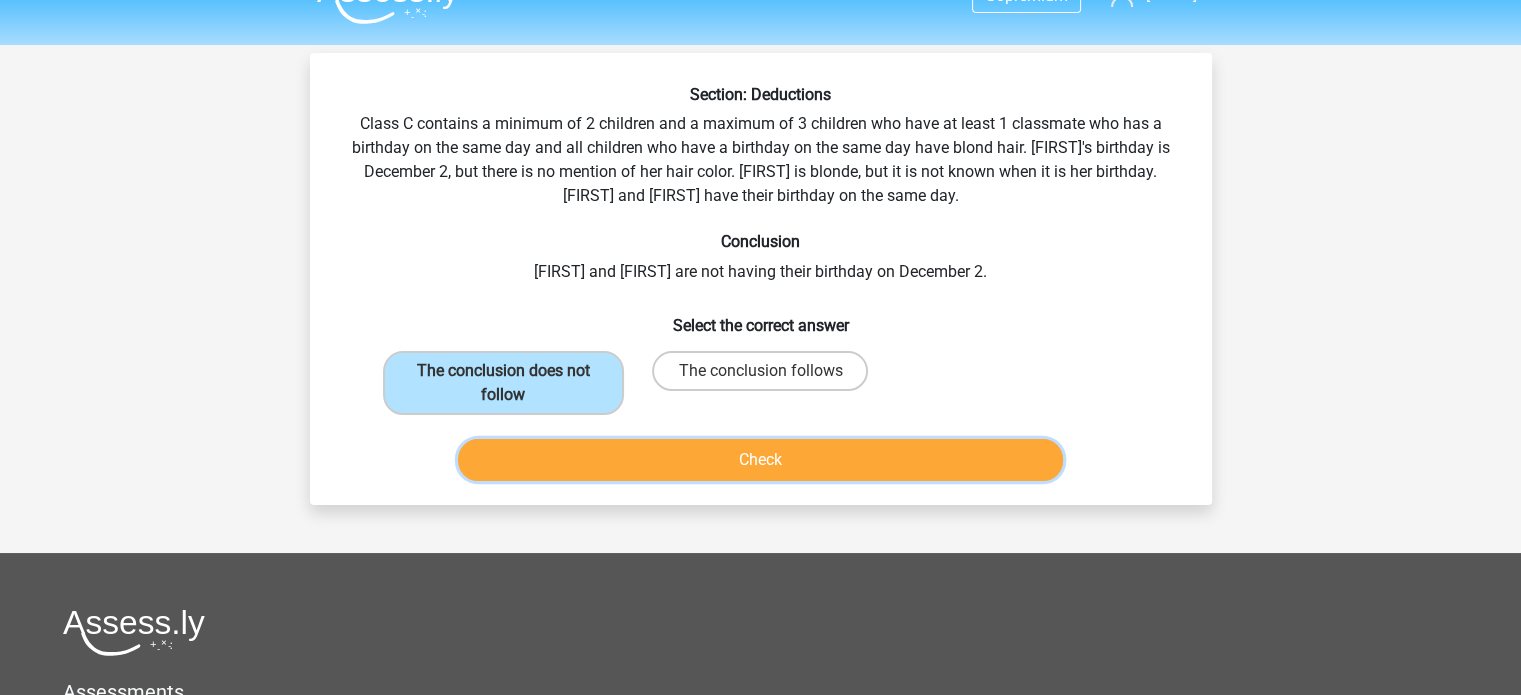 click on "Check" at bounding box center (760, 460) 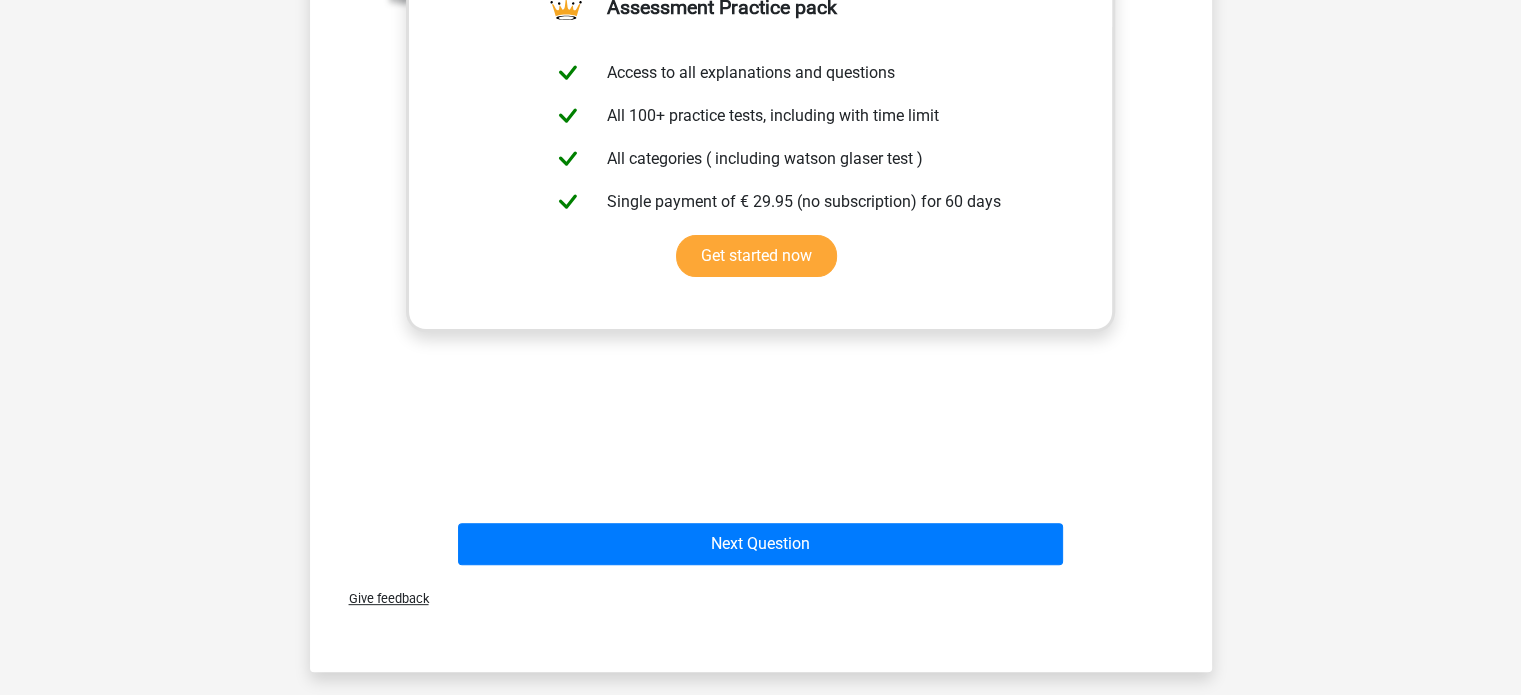 scroll, scrollTop: 647, scrollLeft: 0, axis: vertical 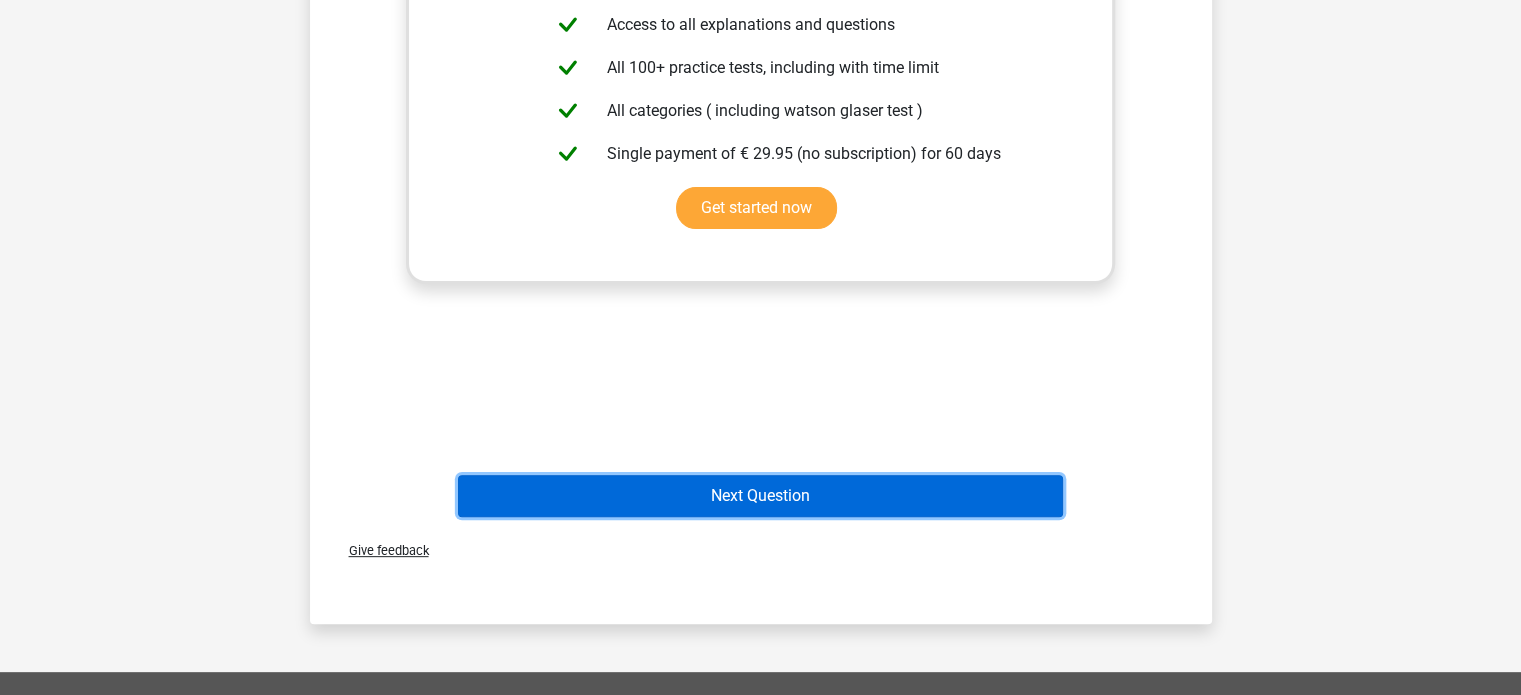 click on "Next Question" at bounding box center (760, 496) 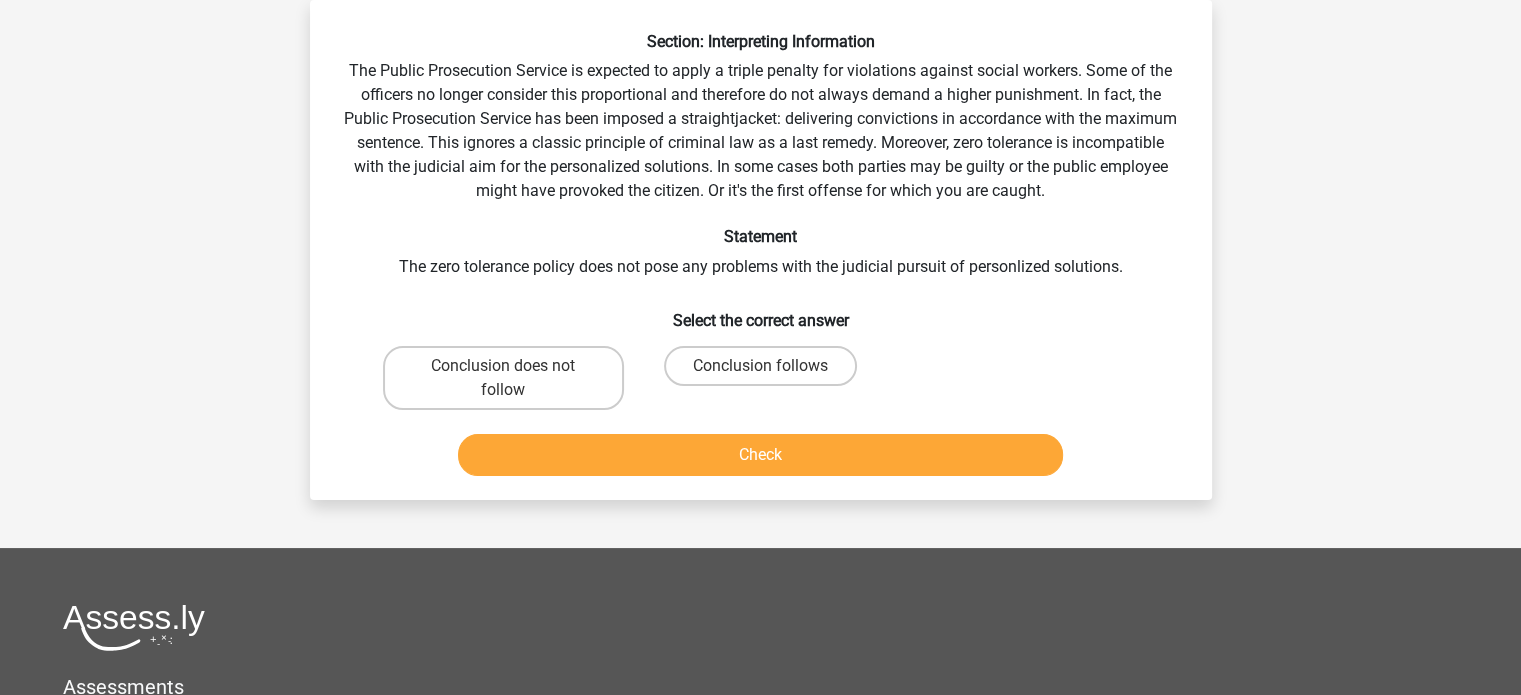 scroll, scrollTop: 0, scrollLeft: 0, axis: both 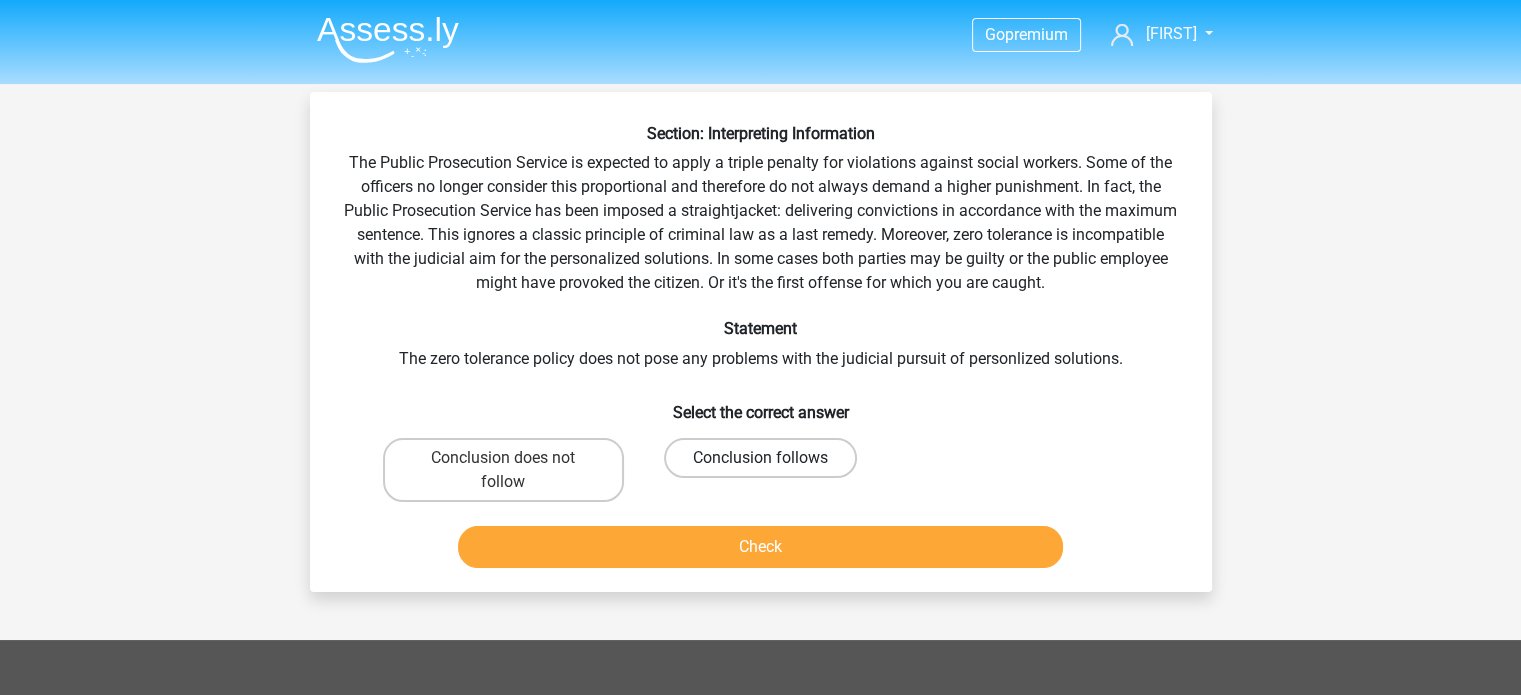 click on "Conclusion follows" at bounding box center (760, 458) 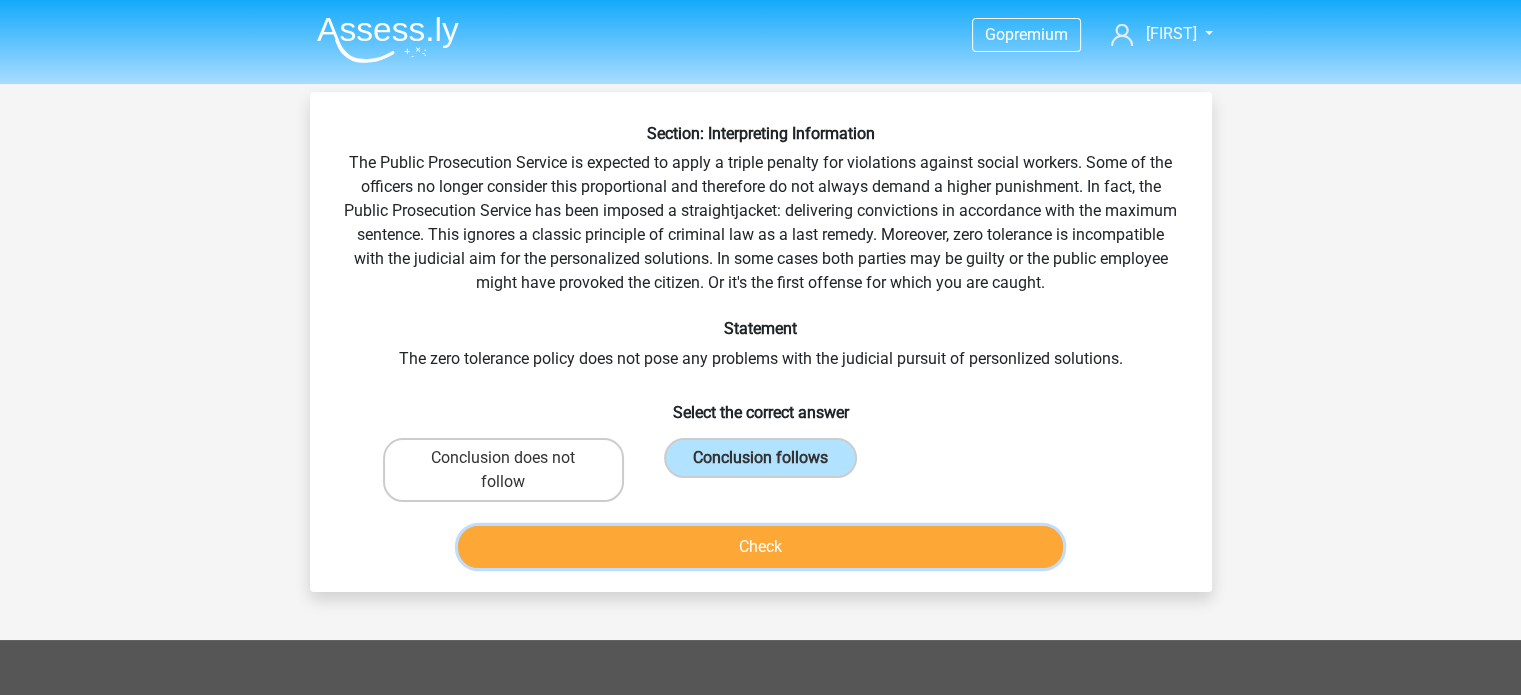 click on "Check" at bounding box center [760, 547] 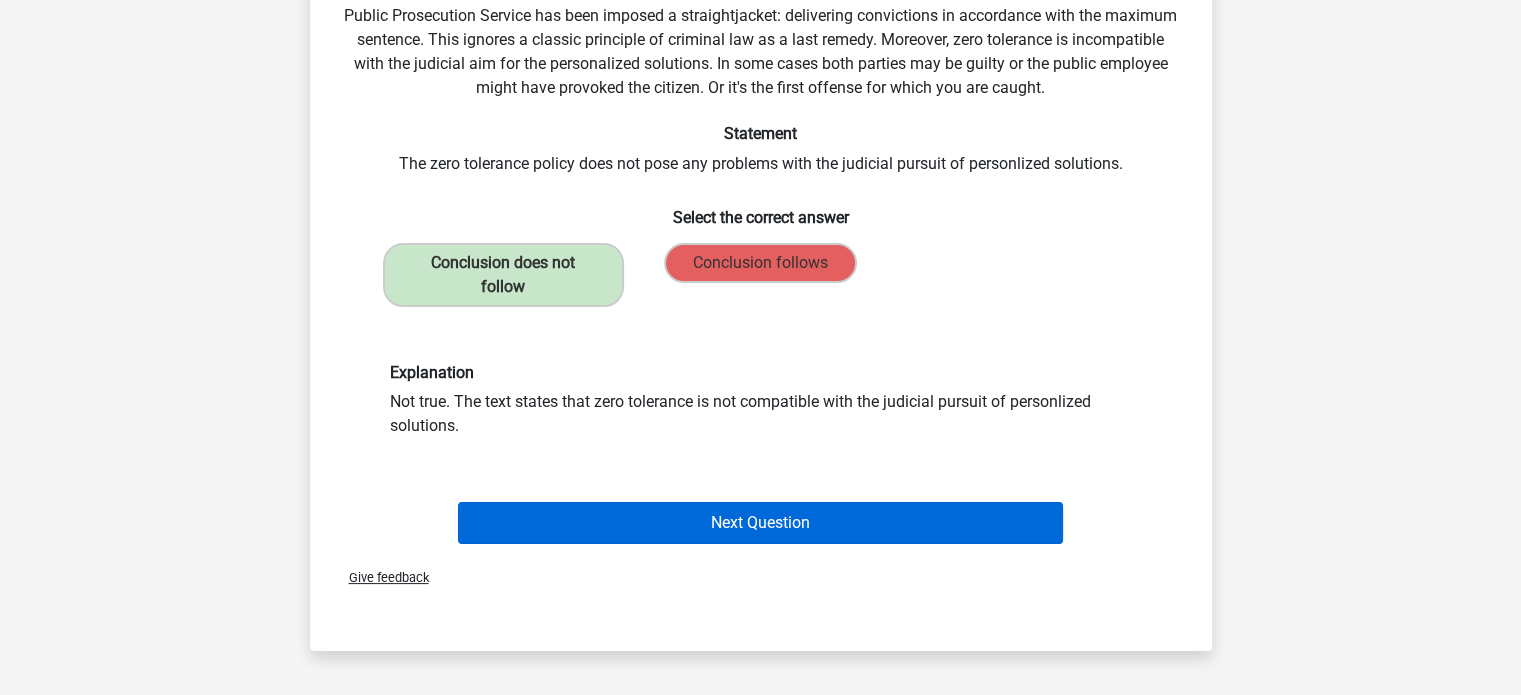 scroll, scrollTop: 196, scrollLeft: 0, axis: vertical 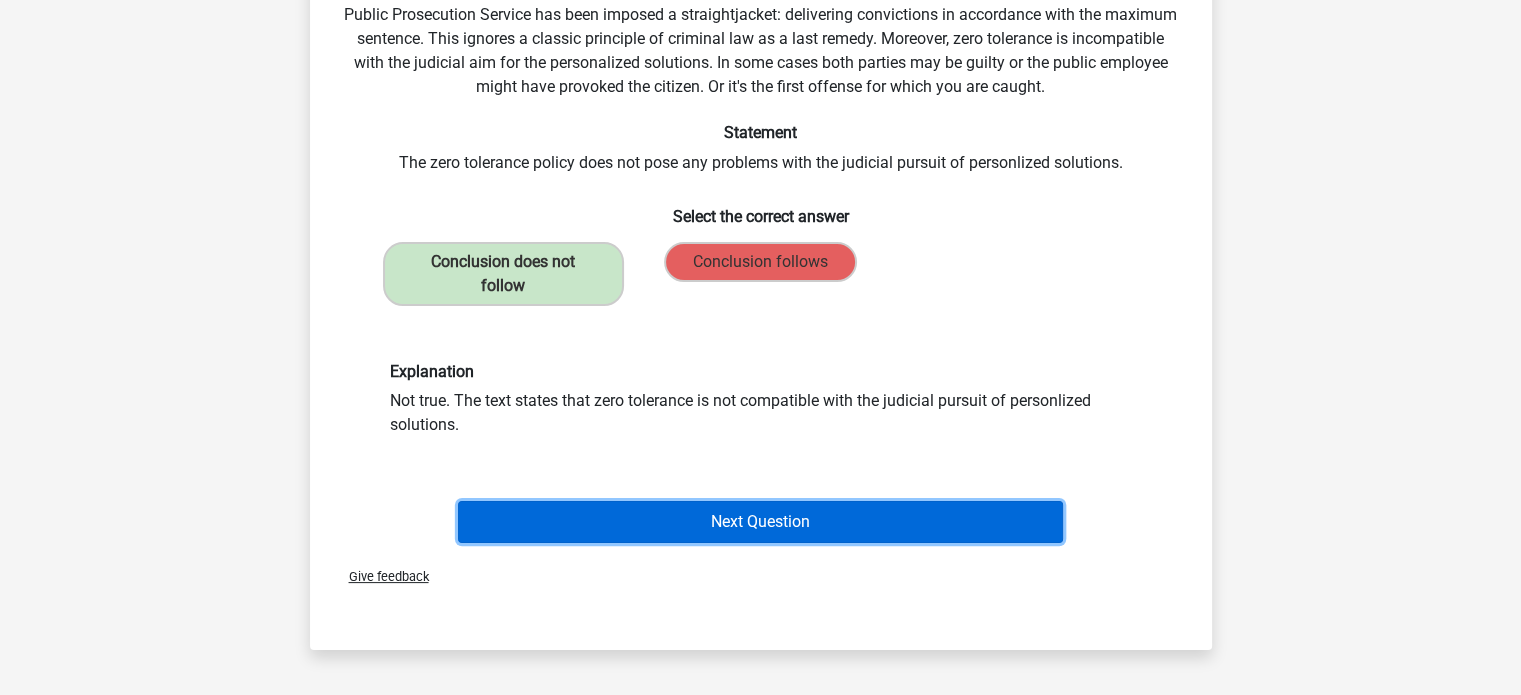 click on "Next Question" at bounding box center (760, 522) 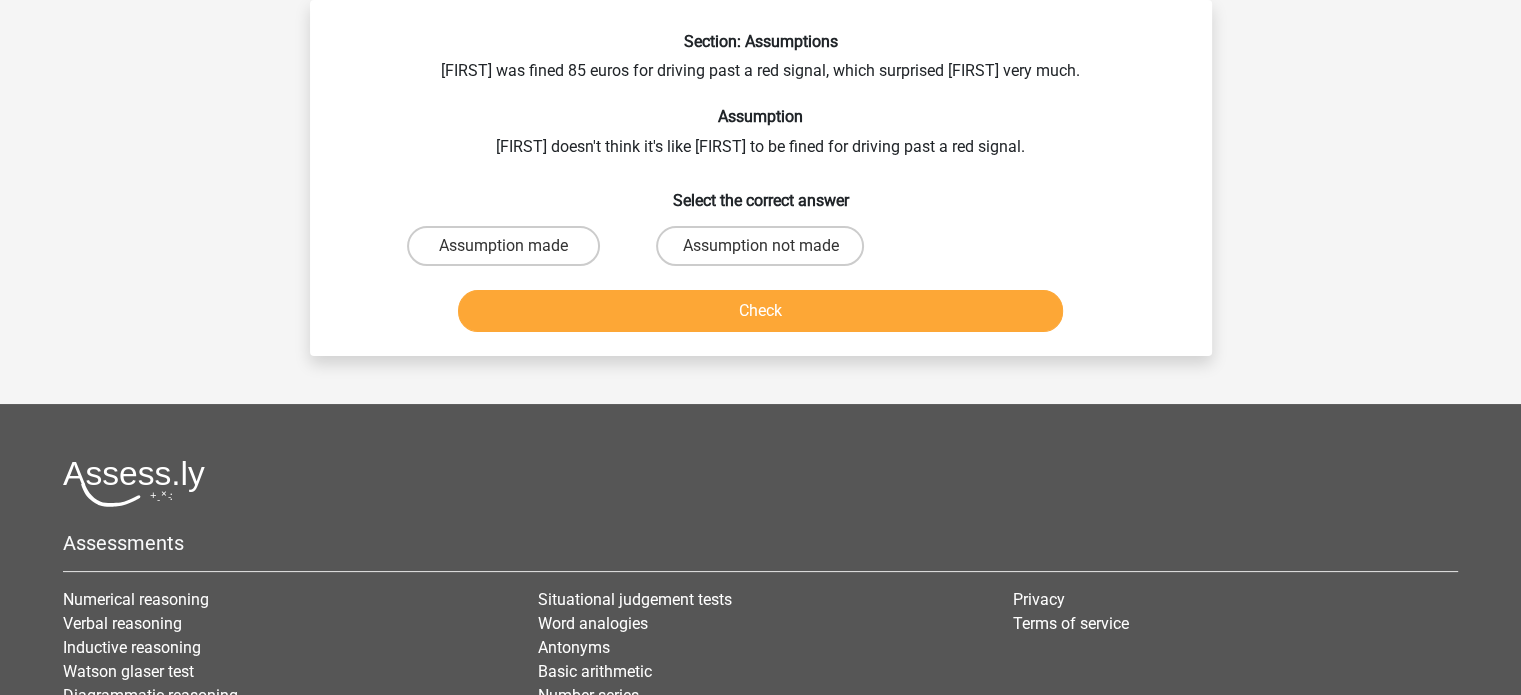 scroll, scrollTop: 0, scrollLeft: 0, axis: both 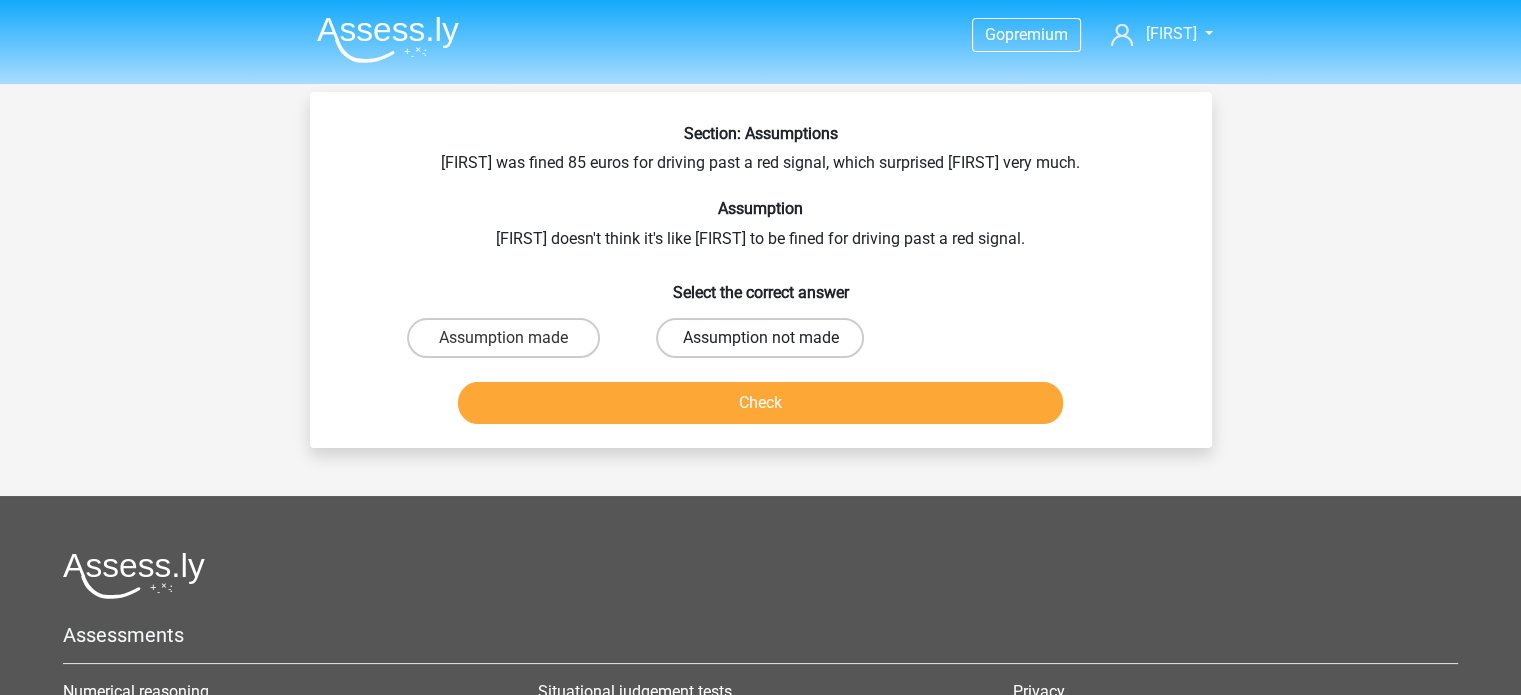 click on "Assumption not made" at bounding box center [760, 338] 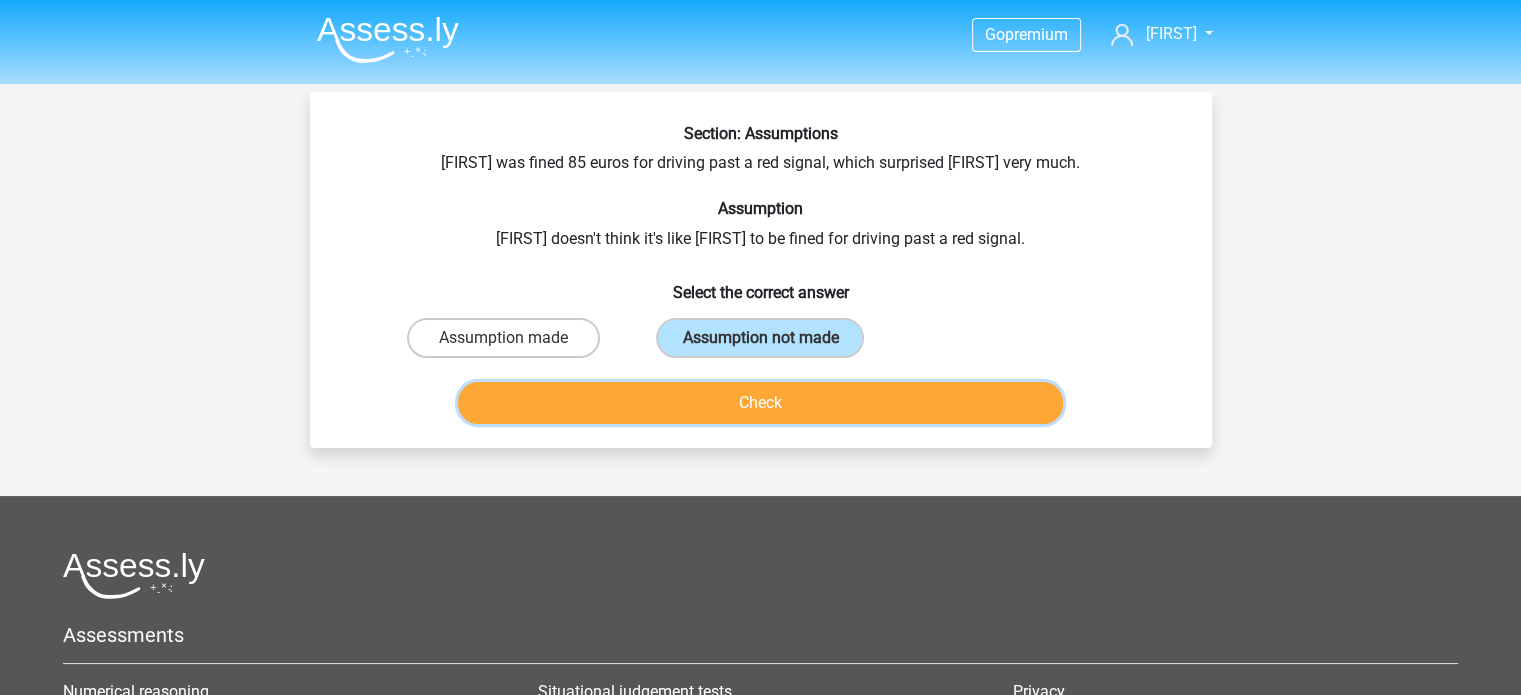 click on "Check" at bounding box center (760, 403) 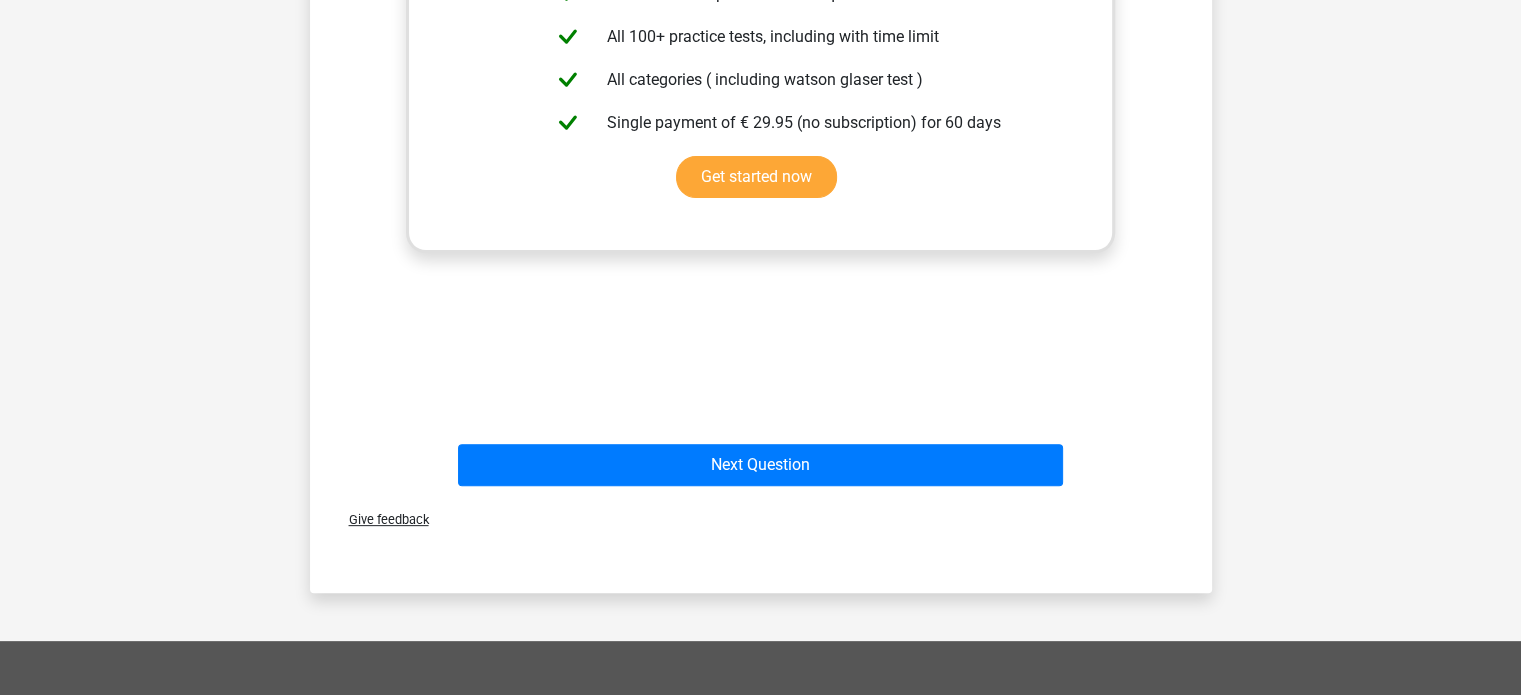 scroll, scrollTop: 587, scrollLeft: 0, axis: vertical 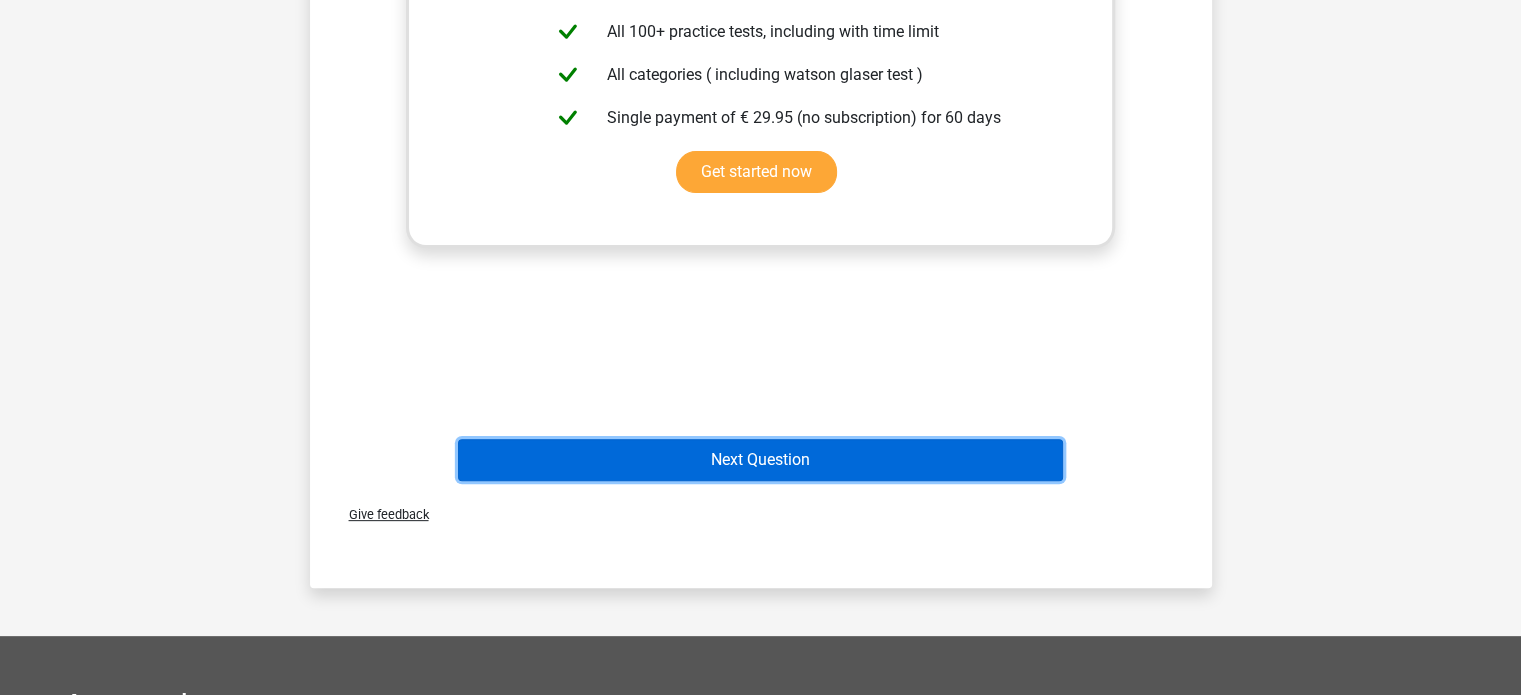 click on "Next Question" at bounding box center (760, 460) 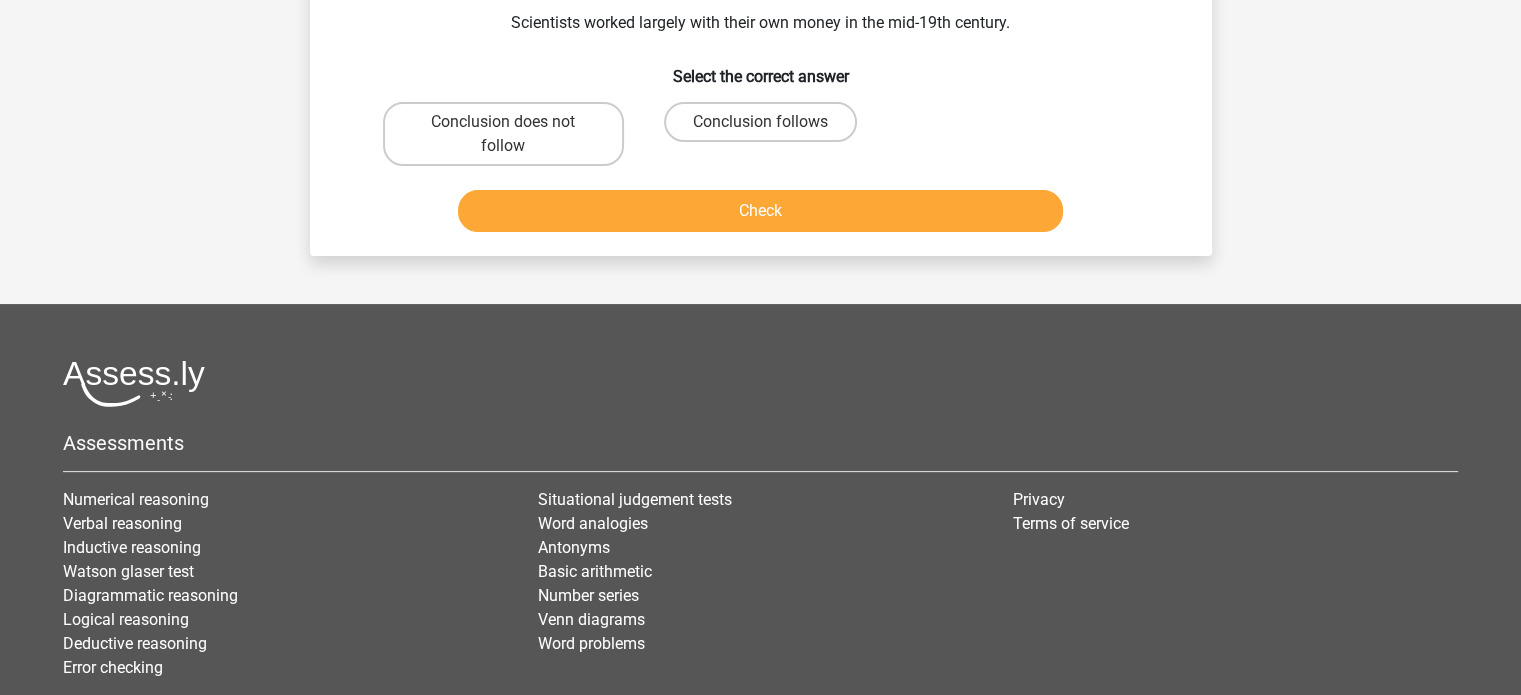 scroll, scrollTop: 92, scrollLeft: 0, axis: vertical 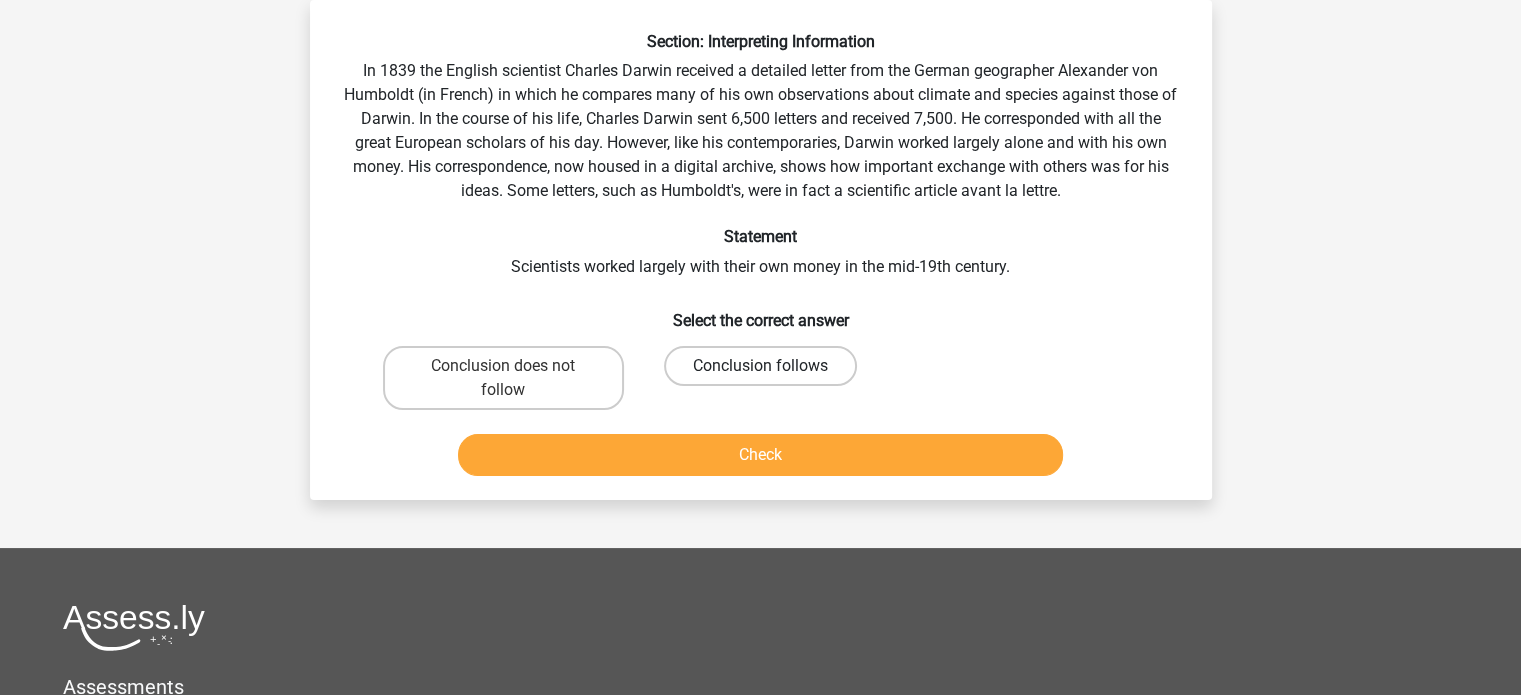 click on "Conclusion follows" at bounding box center (760, 366) 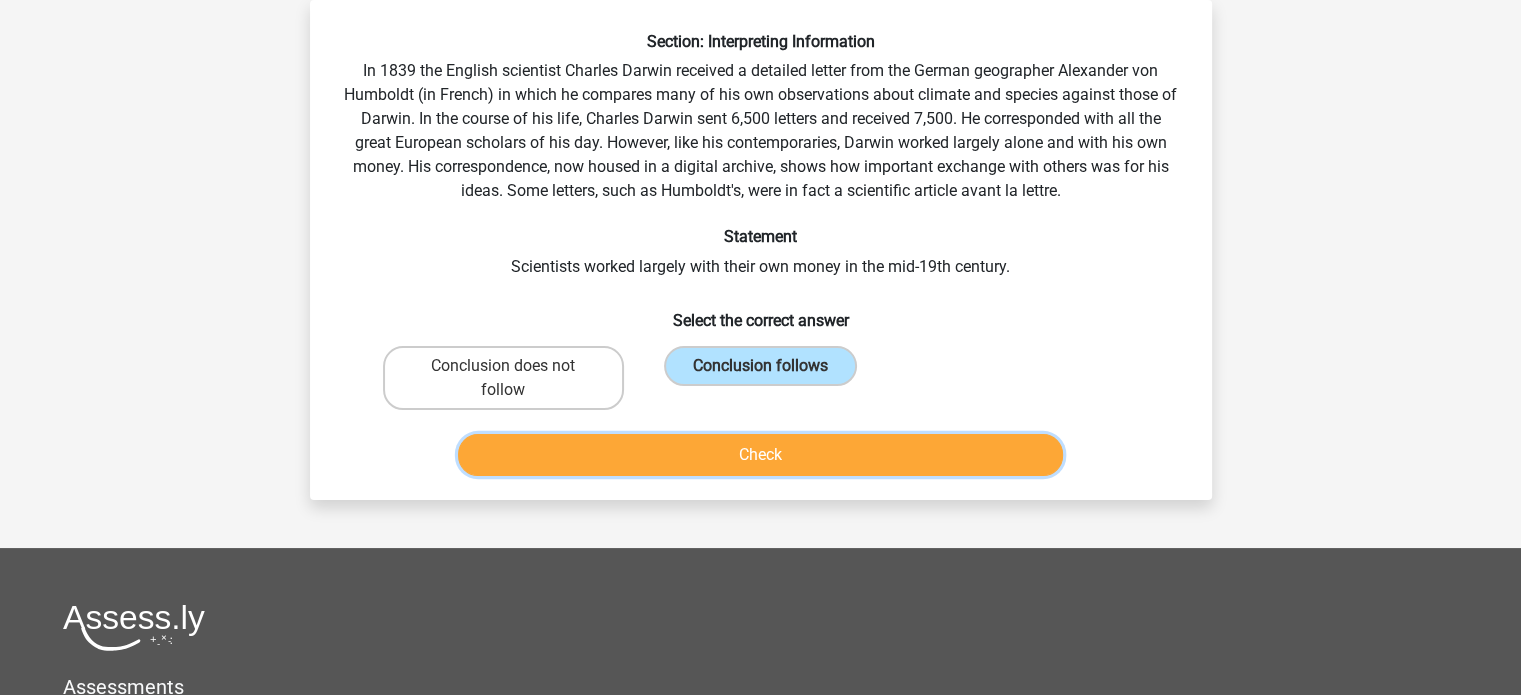 click on "Check" at bounding box center (760, 455) 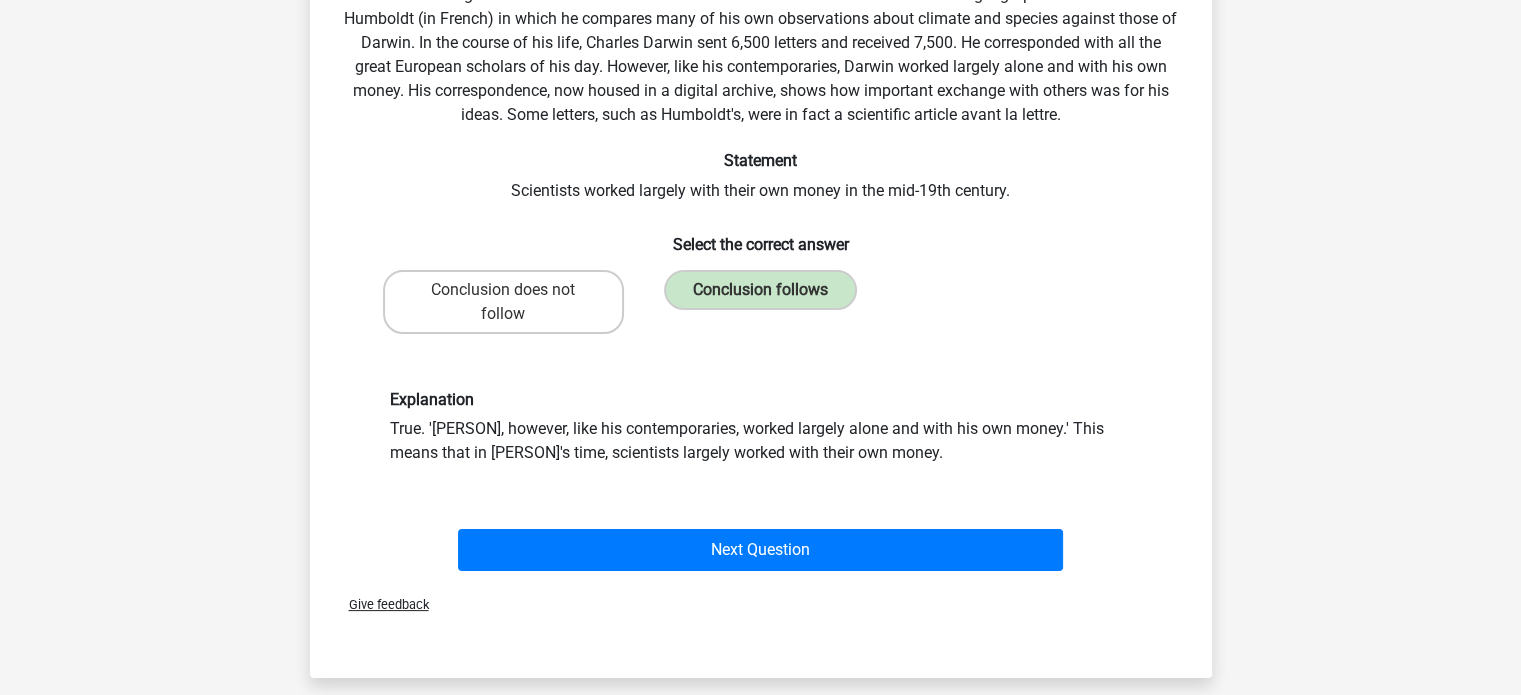 scroll, scrollTop: 170, scrollLeft: 0, axis: vertical 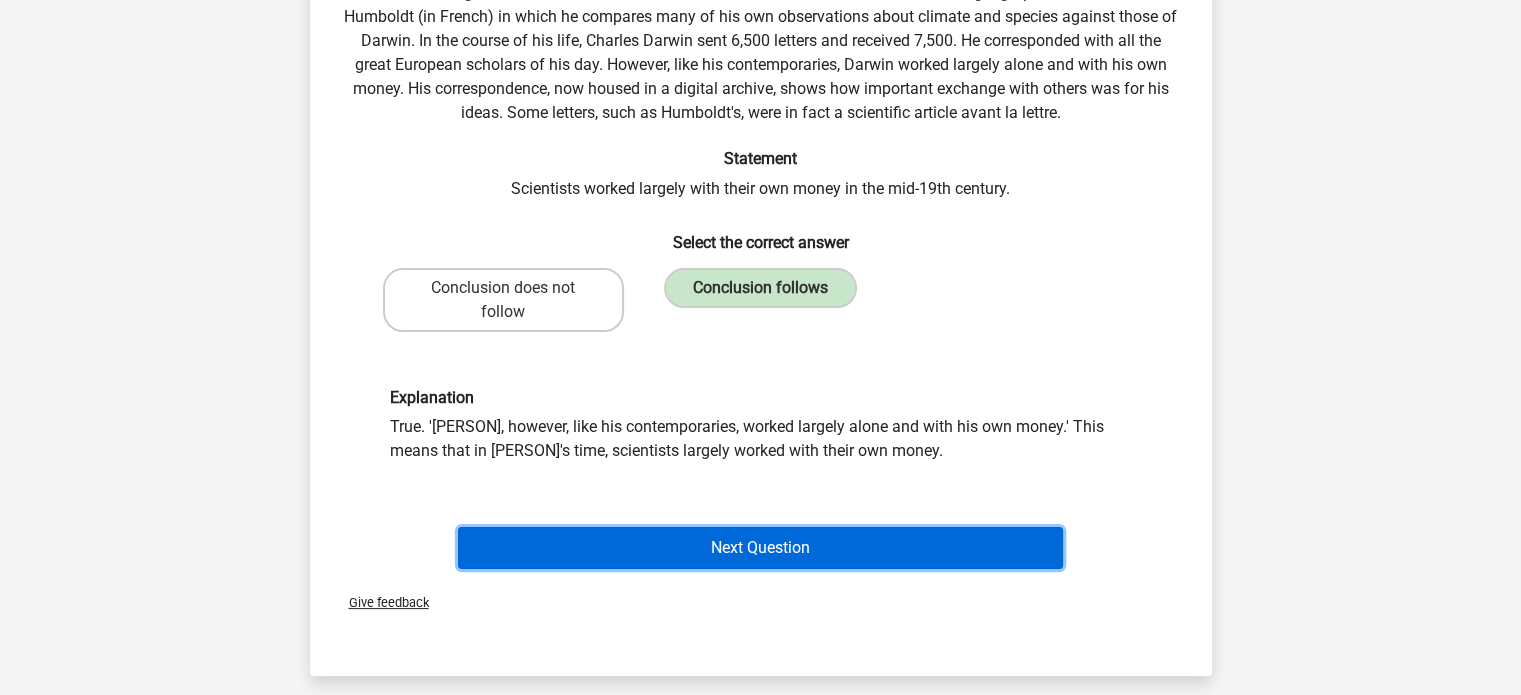 click on "Next Question" at bounding box center (760, 548) 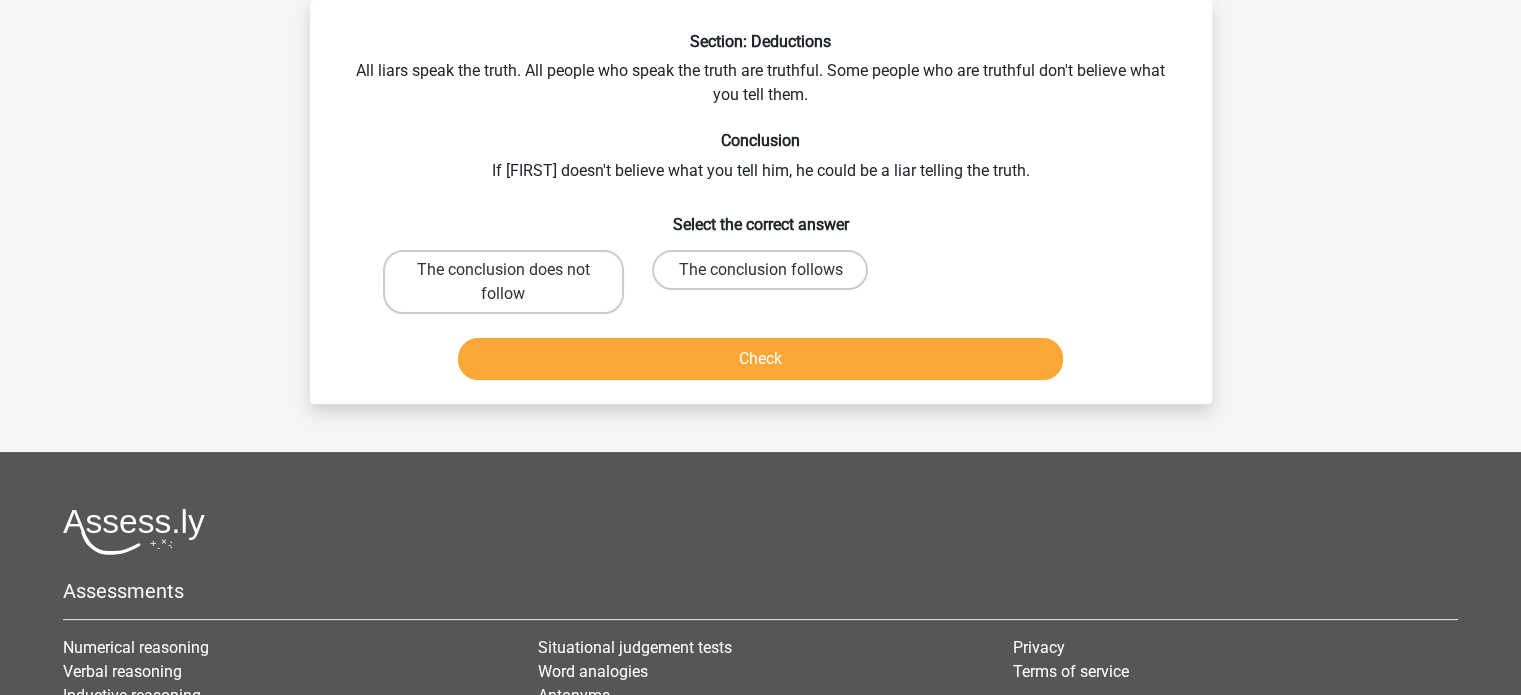 scroll, scrollTop: 0, scrollLeft: 0, axis: both 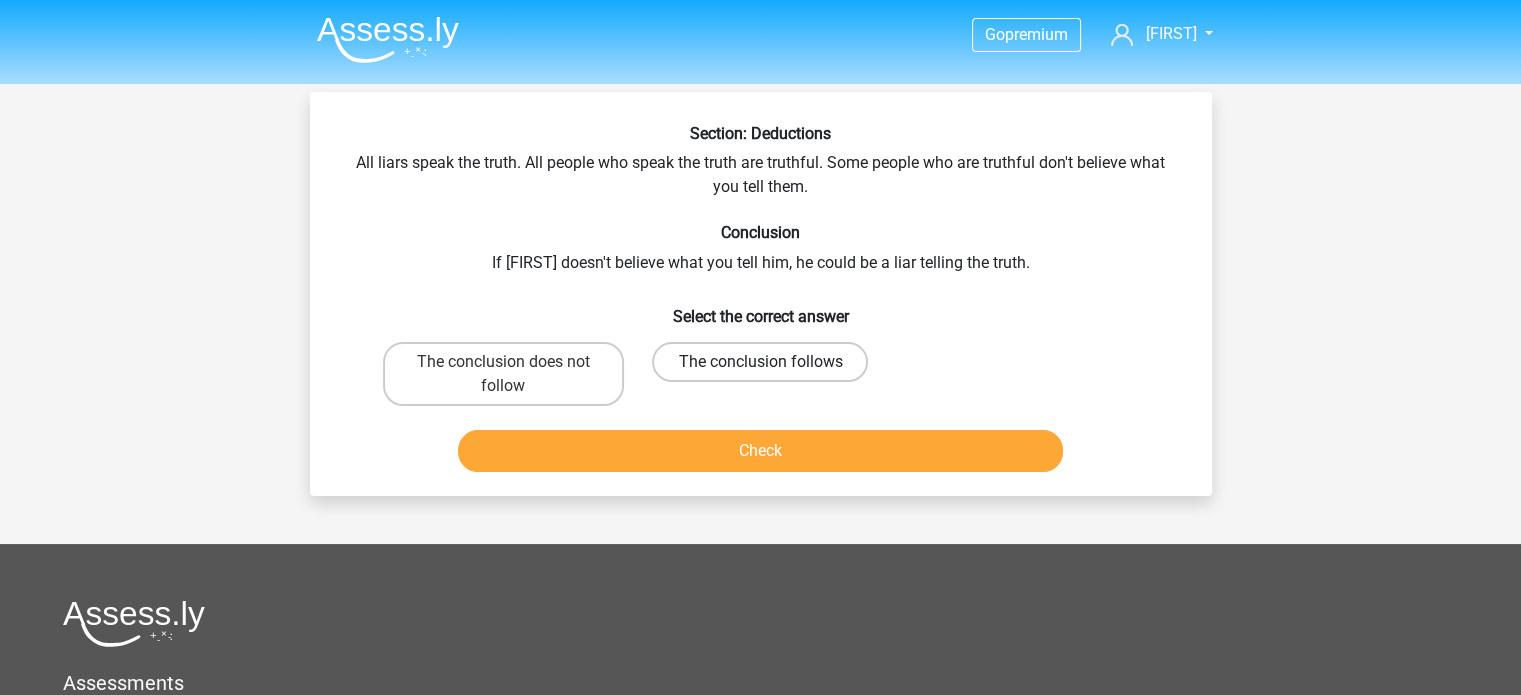 click on "The conclusion follows" at bounding box center (760, 362) 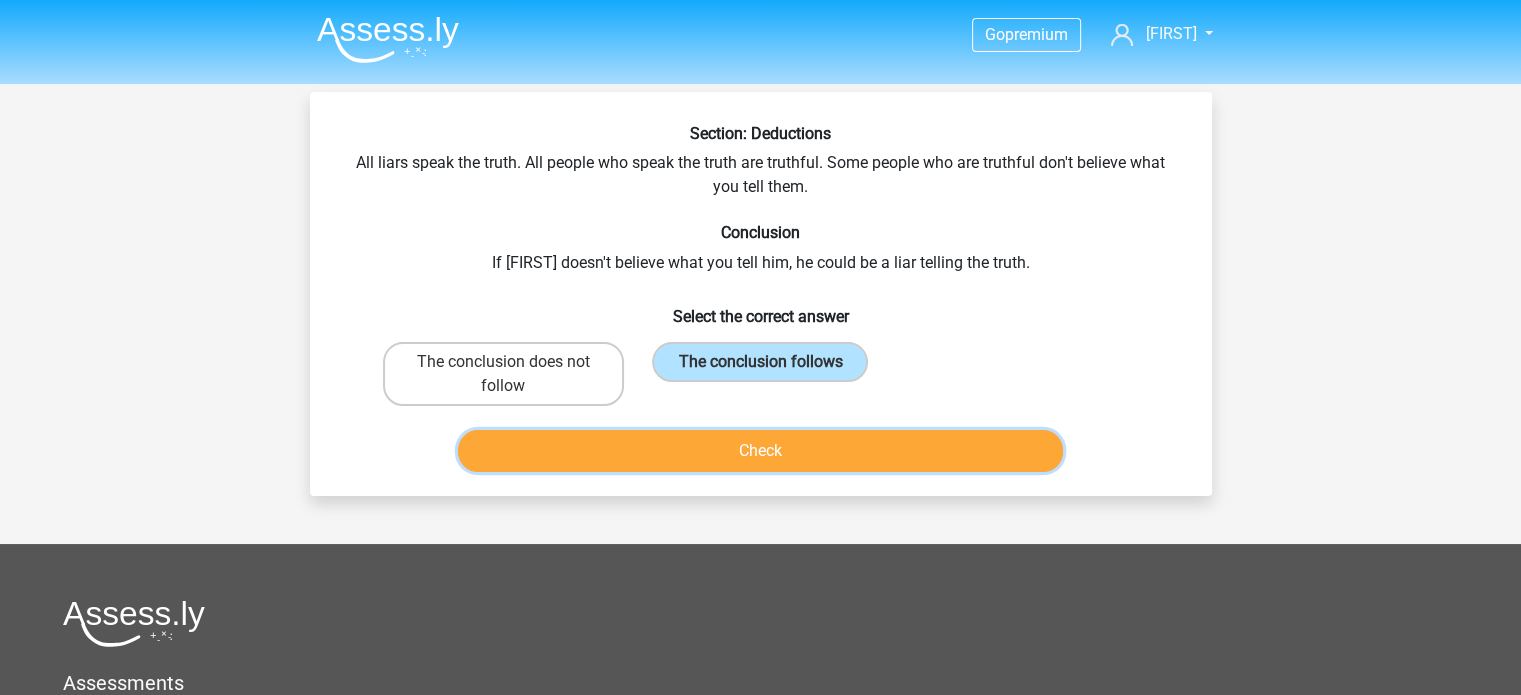 click on "Check" at bounding box center [760, 451] 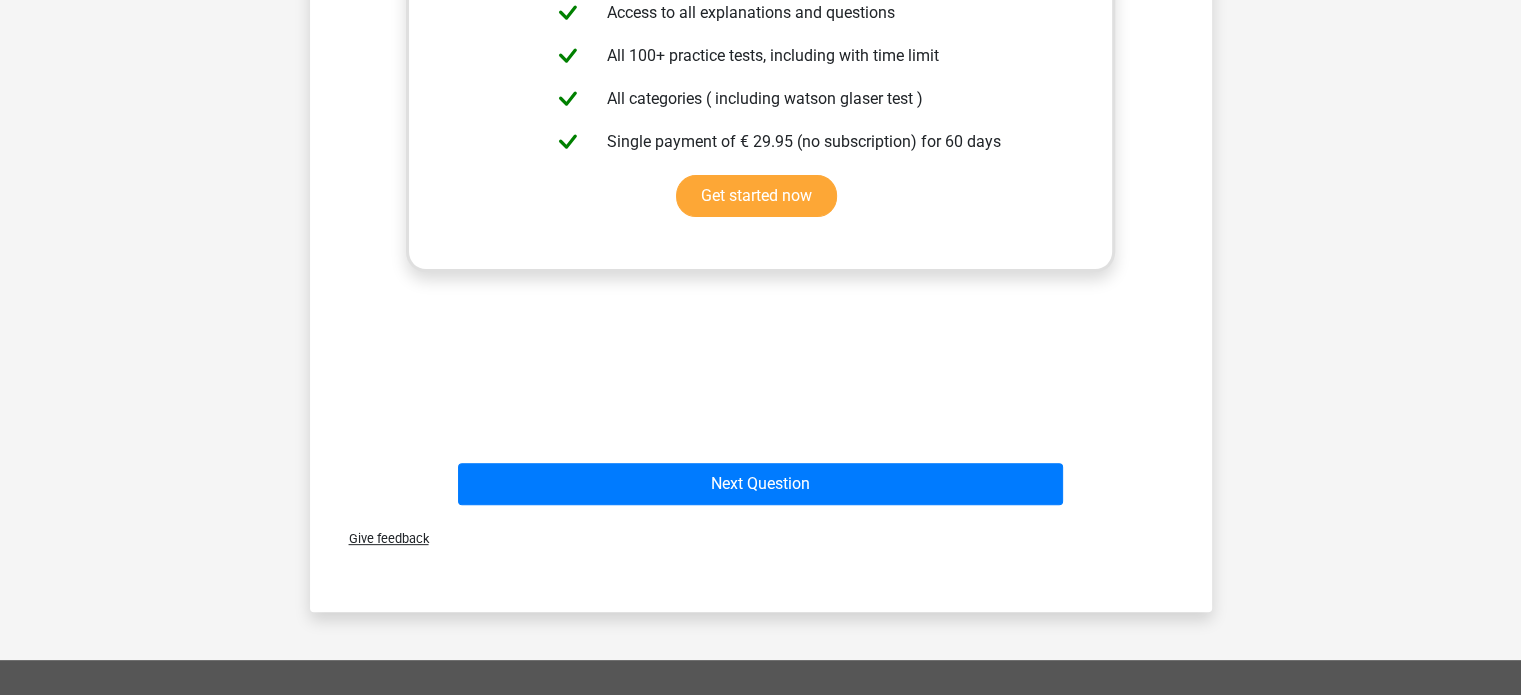 scroll, scrollTop: 616, scrollLeft: 0, axis: vertical 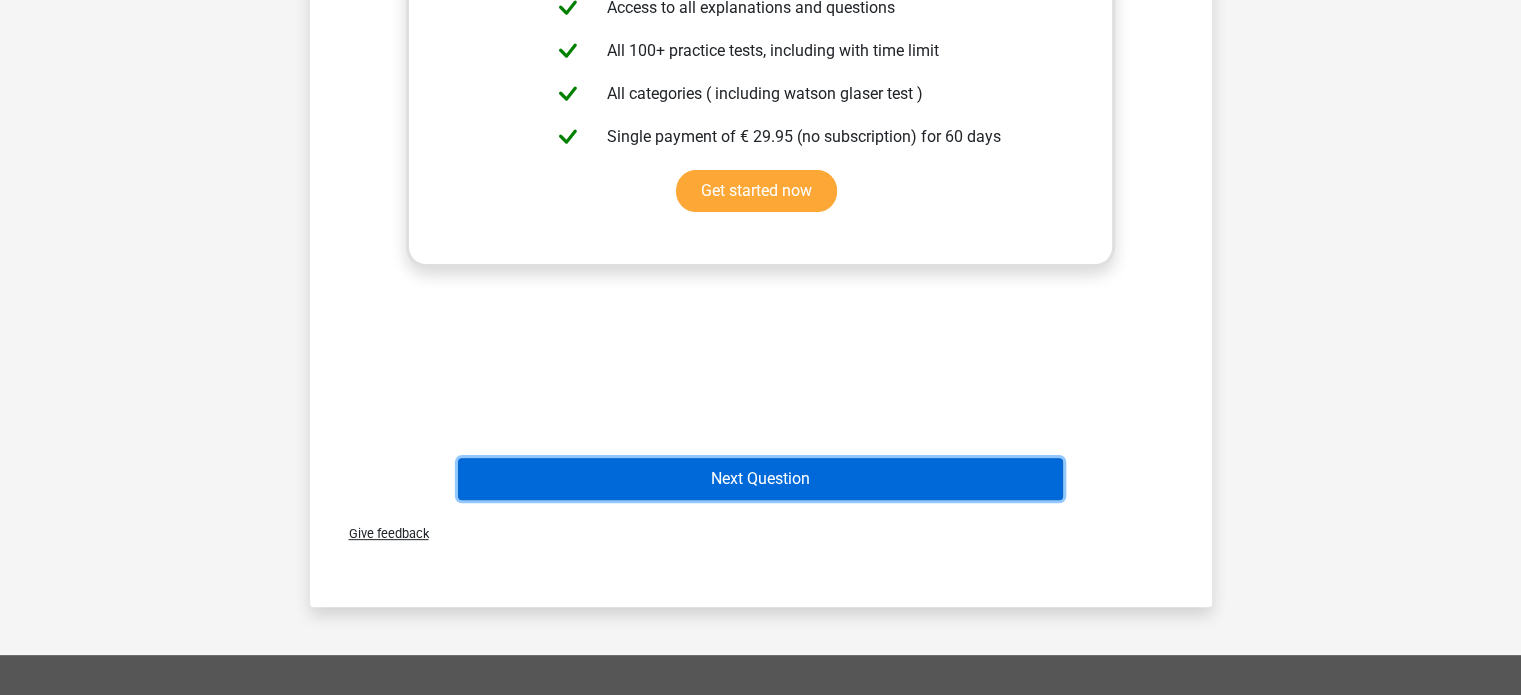 click on "Next Question" at bounding box center [760, 479] 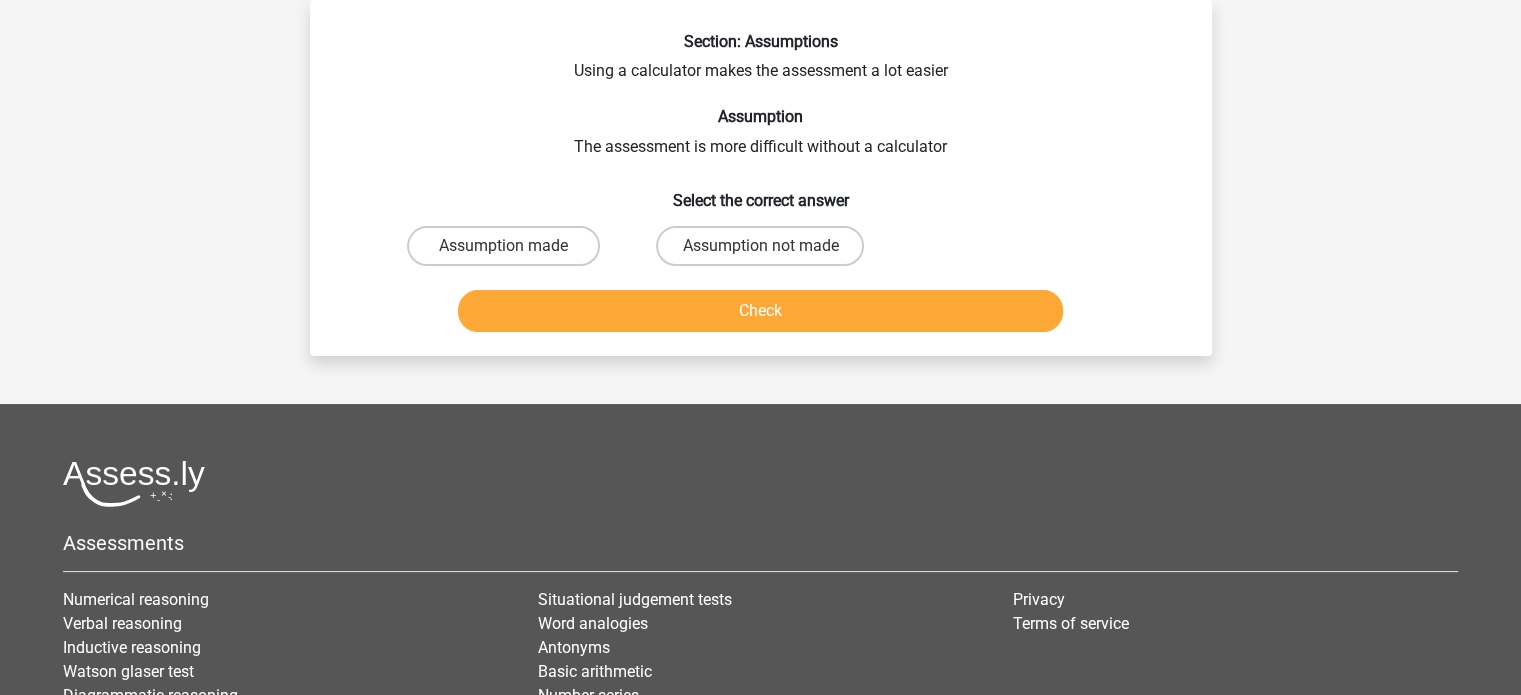 scroll, scrollTop: 26, scrollLeft: 0, axis: vertical 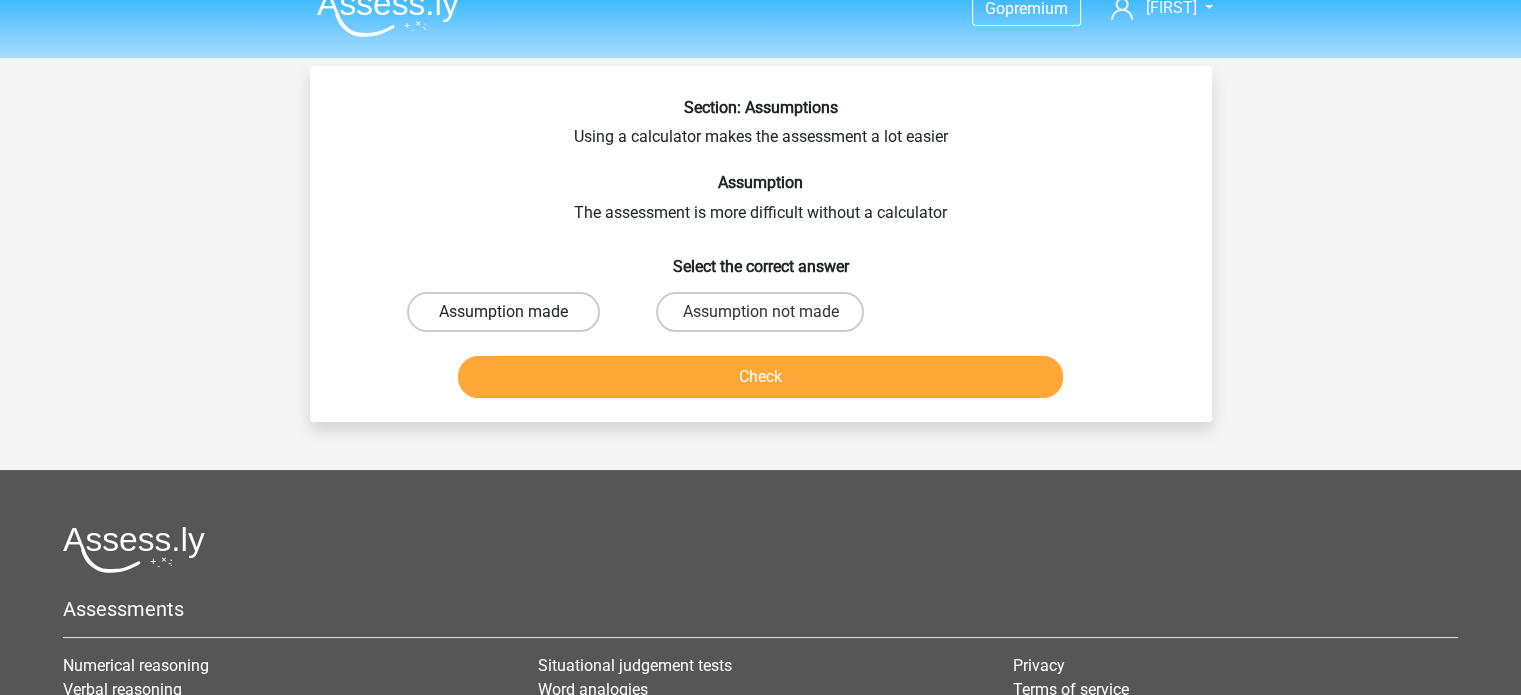click on "Assumption made" at bounding box center (503, 312) 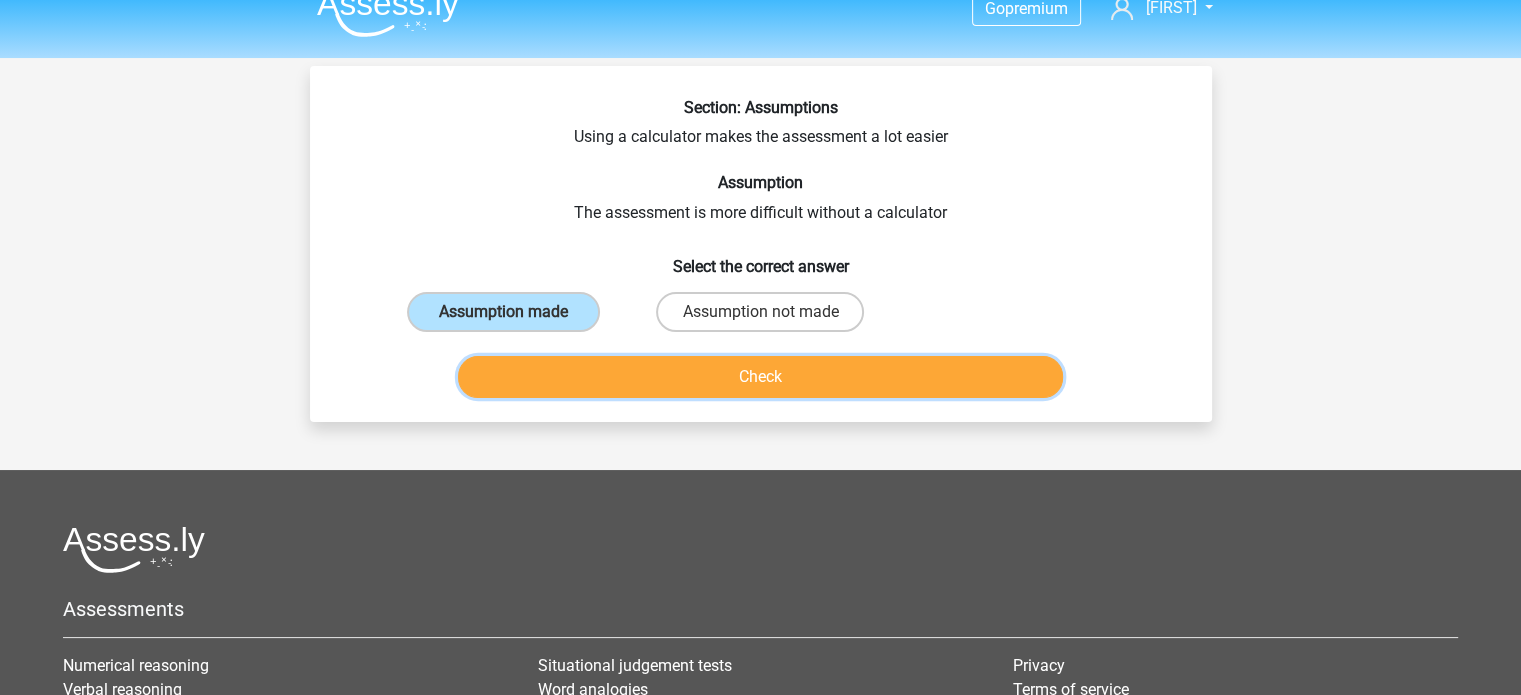 click on "Check" at bounding box center [760, 377] 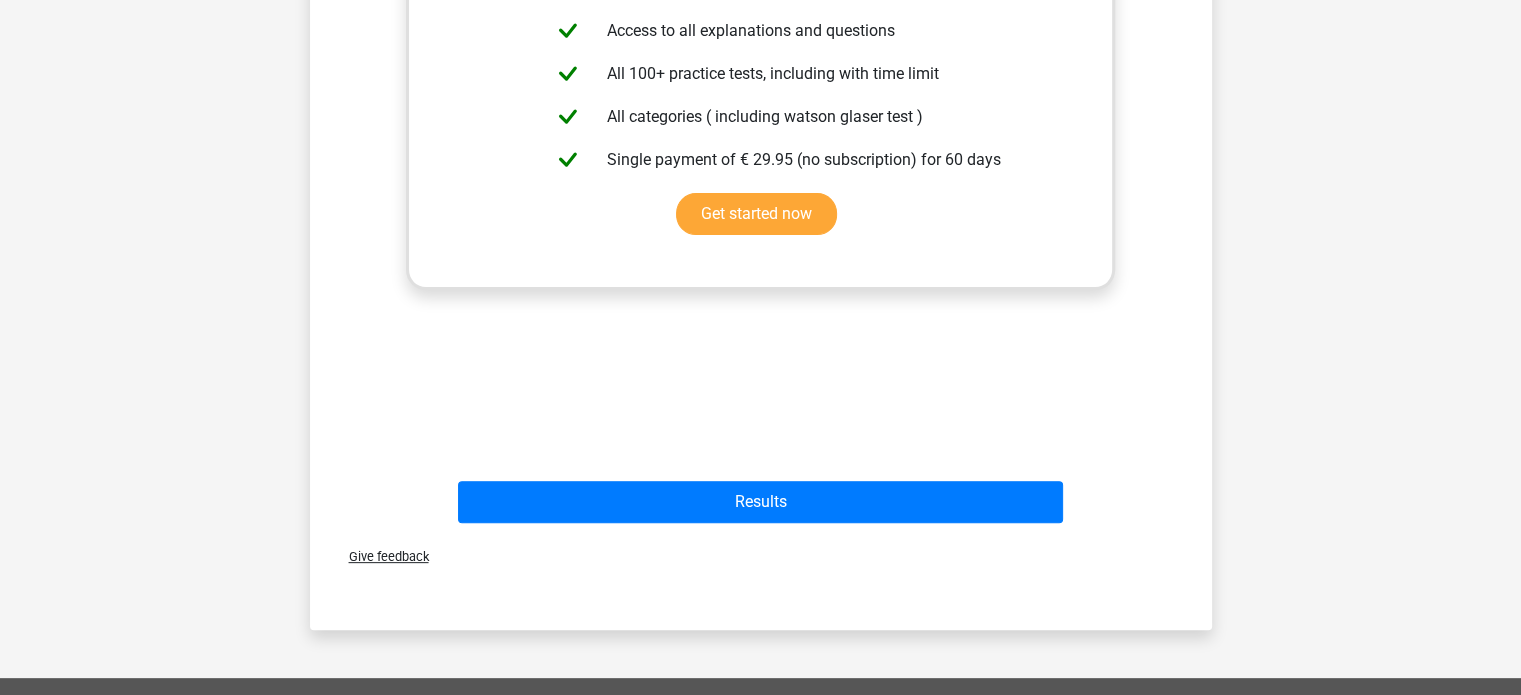 scroll, scrollTop: 551, scrollLeft: 0, axis: vertical 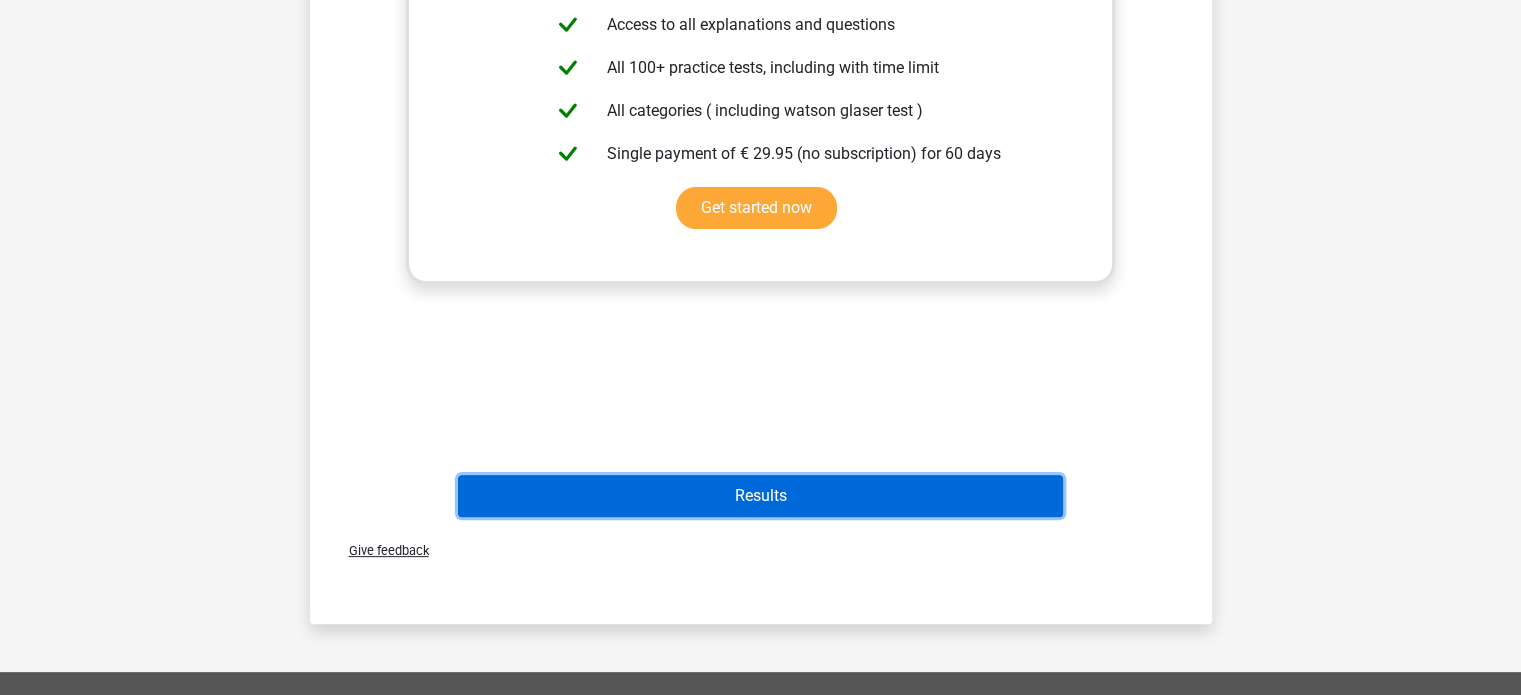 click on "Results" at bounding box center [760, 496] 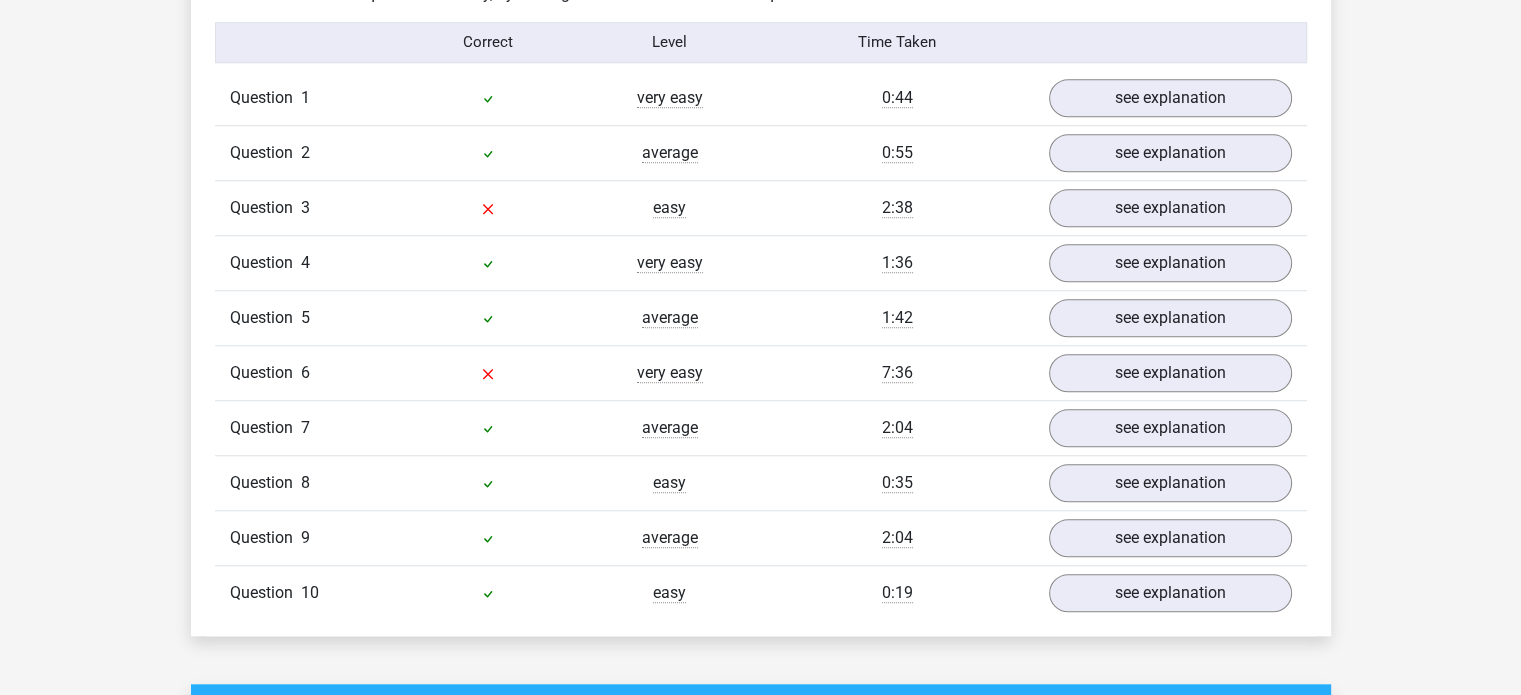 scroll, scrollTop: 1620, scrollLeft: 0, axis: vertical 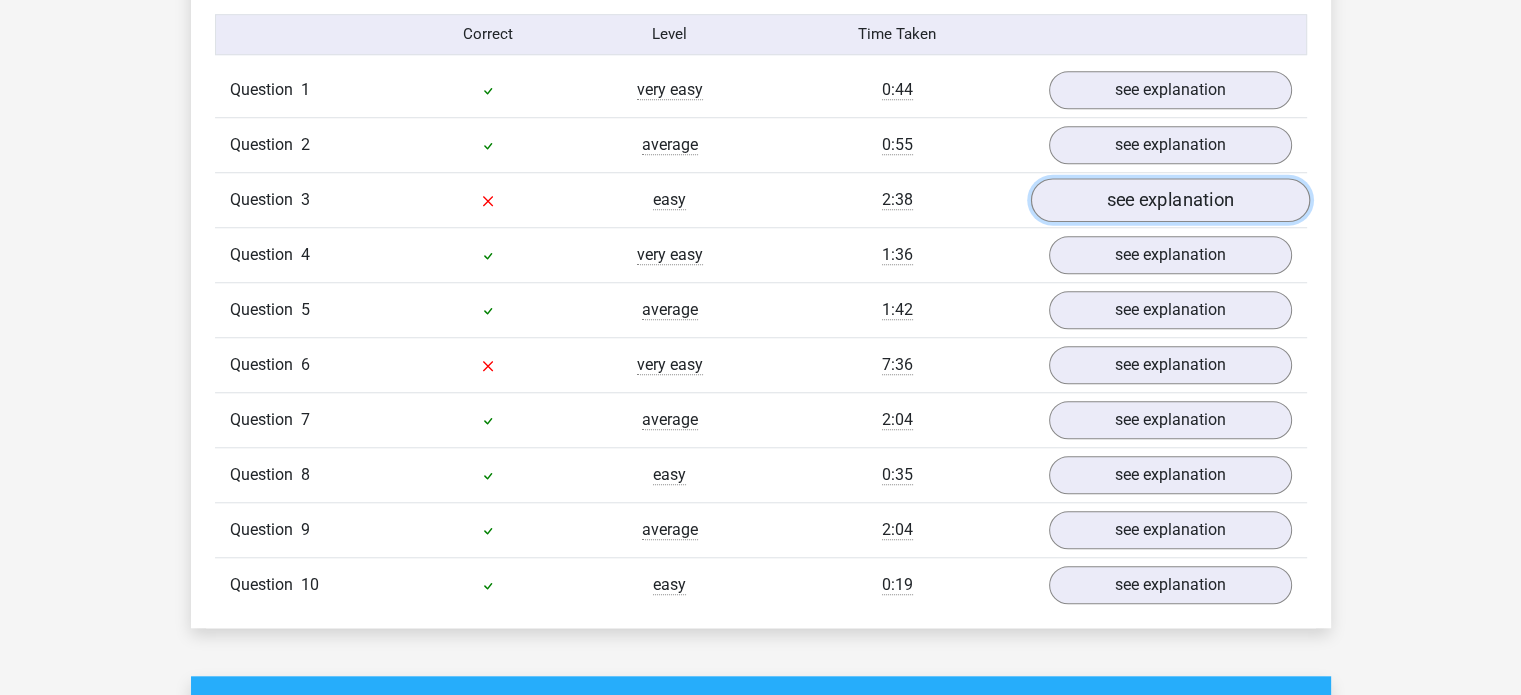 click on "see explanation" at bounding box center (1169, 200) 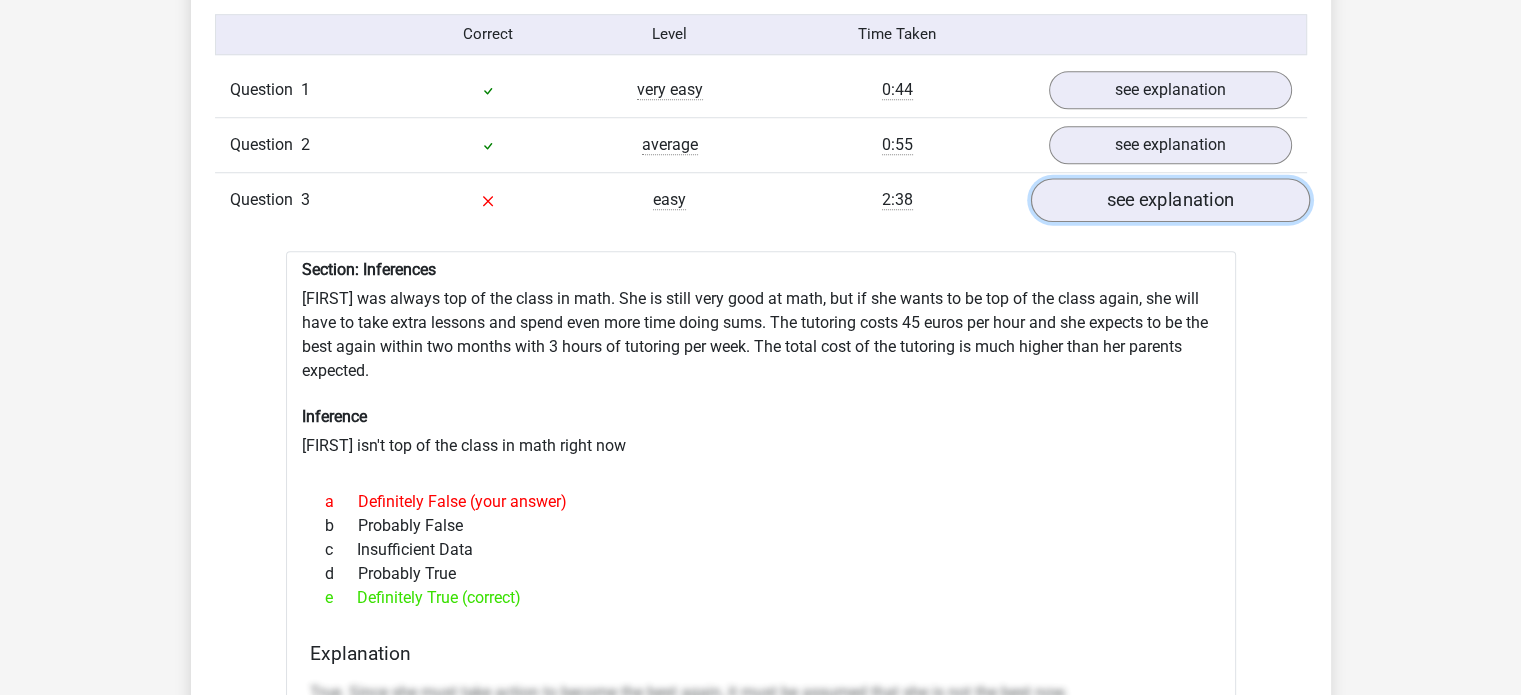 click on "see explanation" at bounding box center [1169, 200] 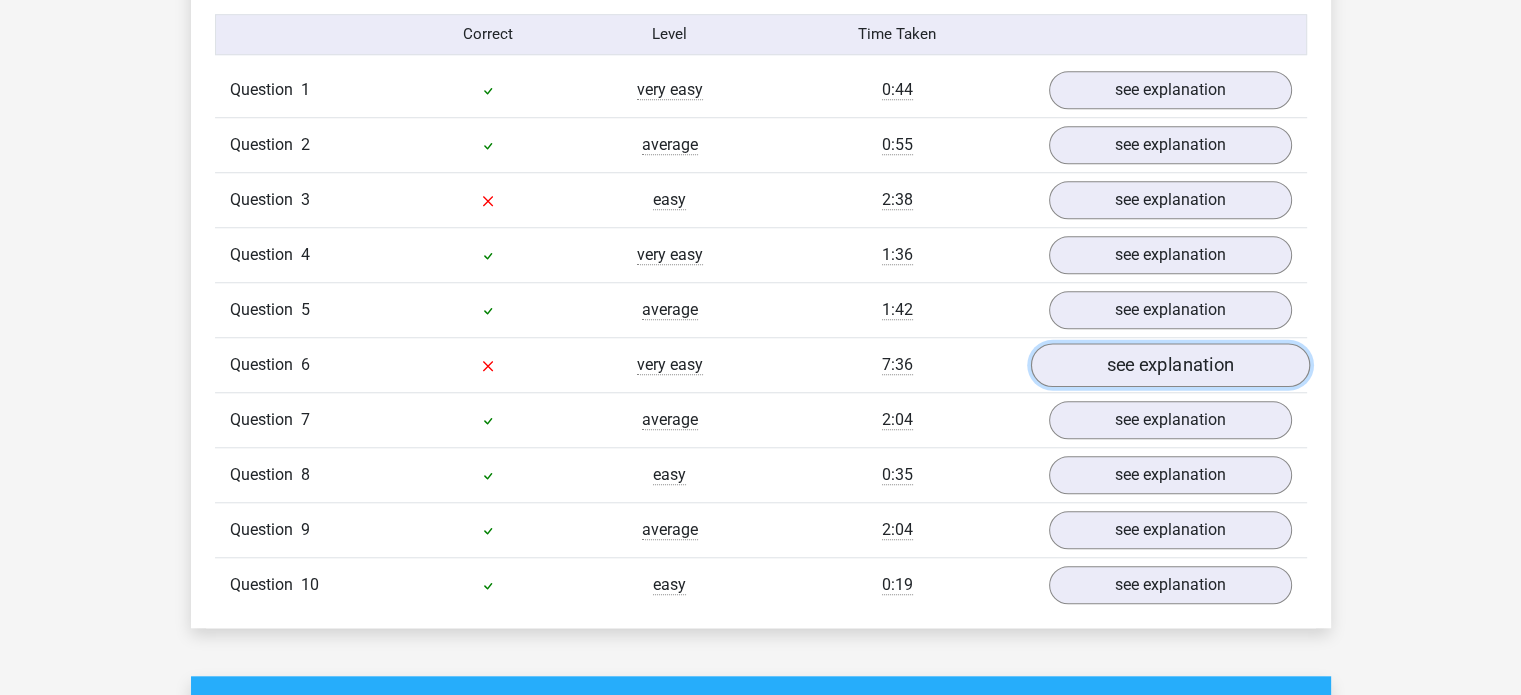 click on "see explanation" at bounding box center (1169, 365) 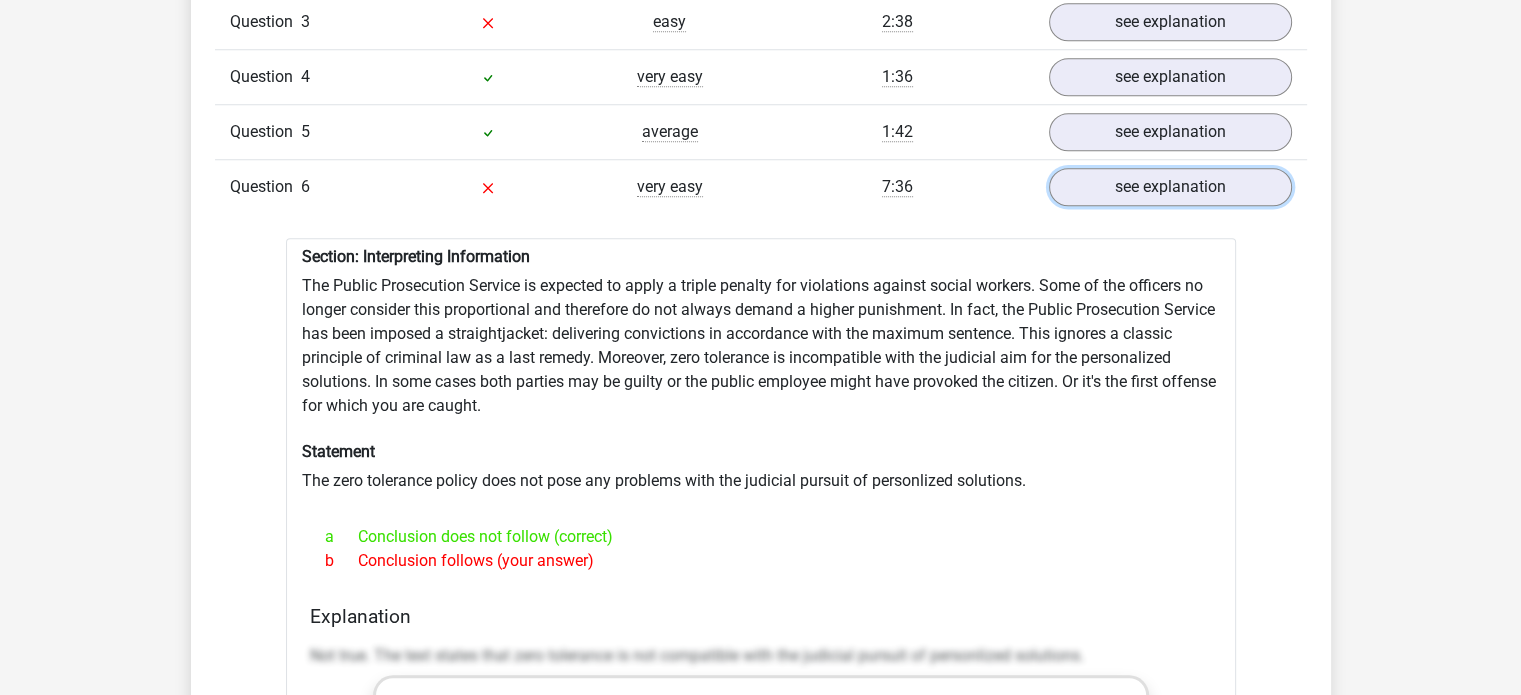 scroll, scrollTop: 1799, scrollLeft: 0, axis: vertical 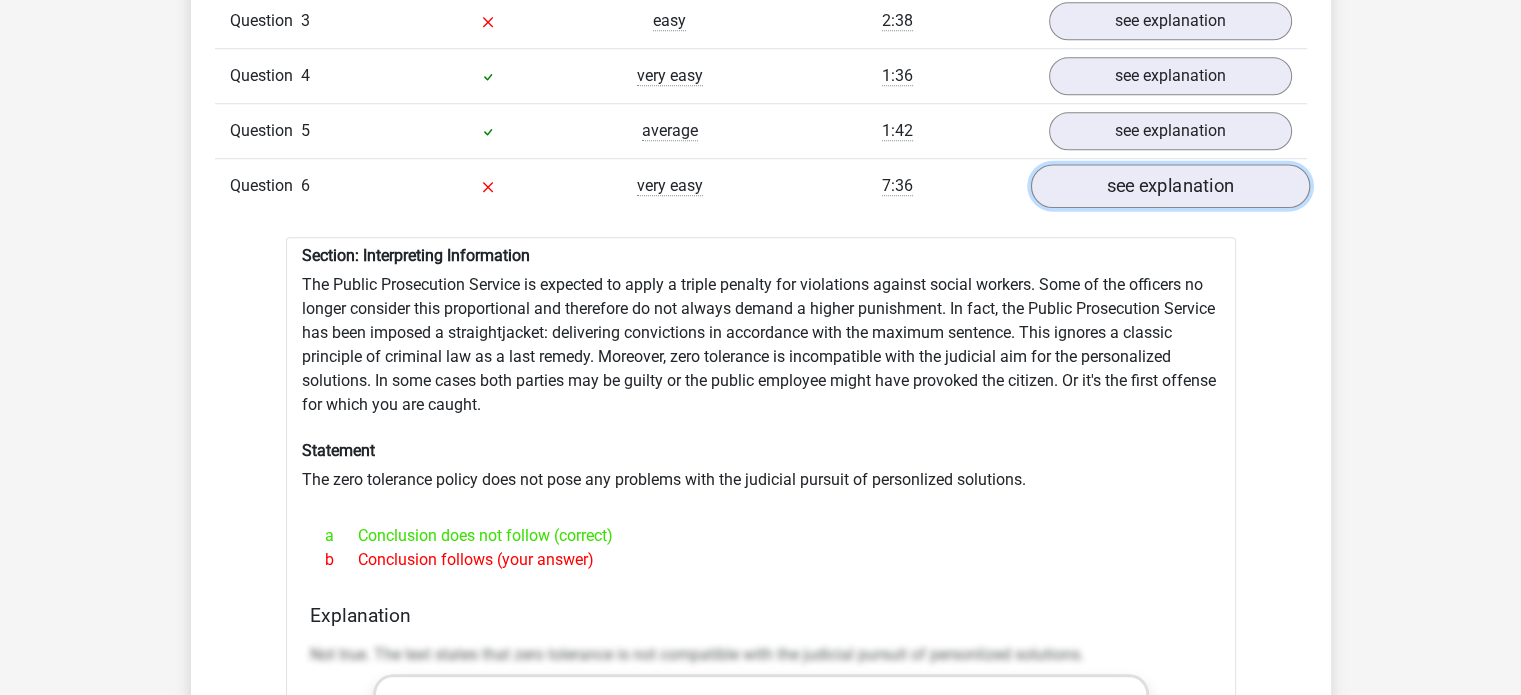 click on "see explanation" at bounding box center (1169, 186) 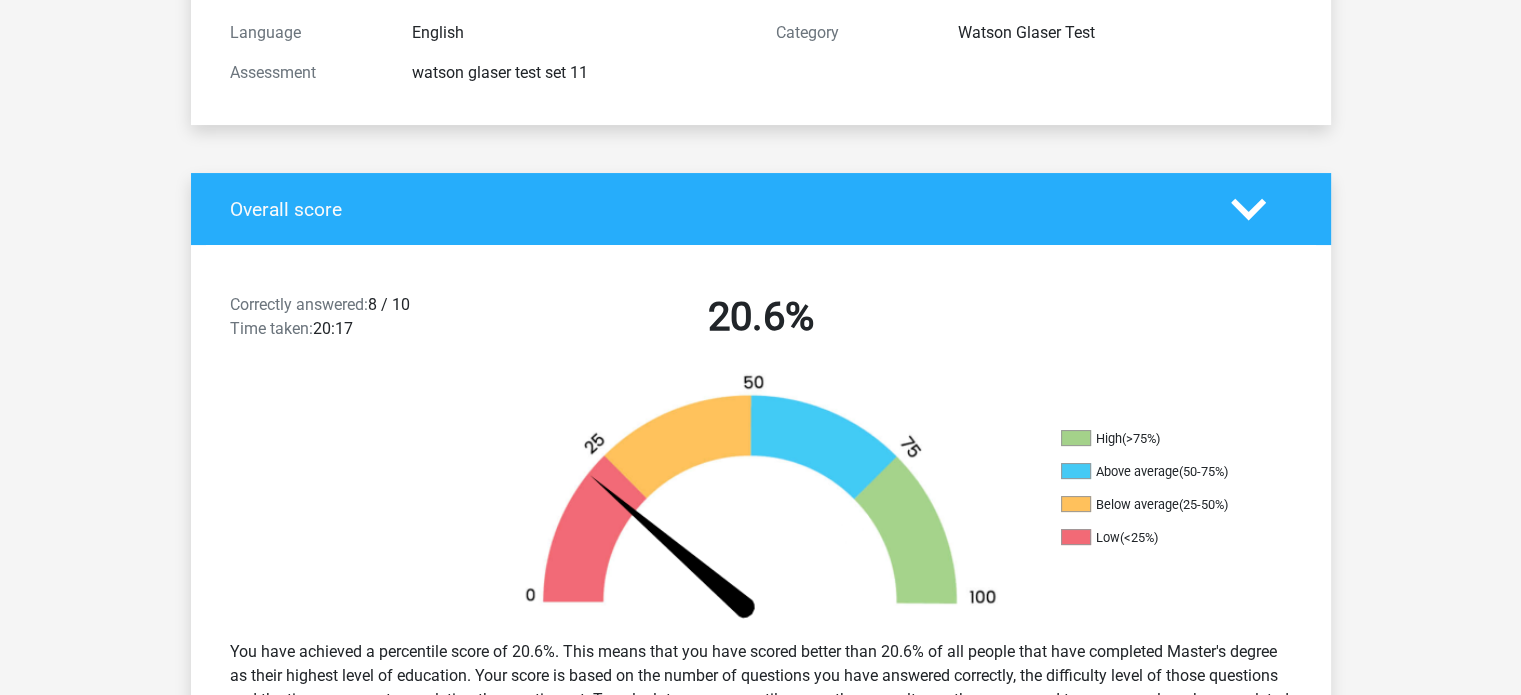 scroll, scrollTop: 0, scrollLeft: 0, axis: both 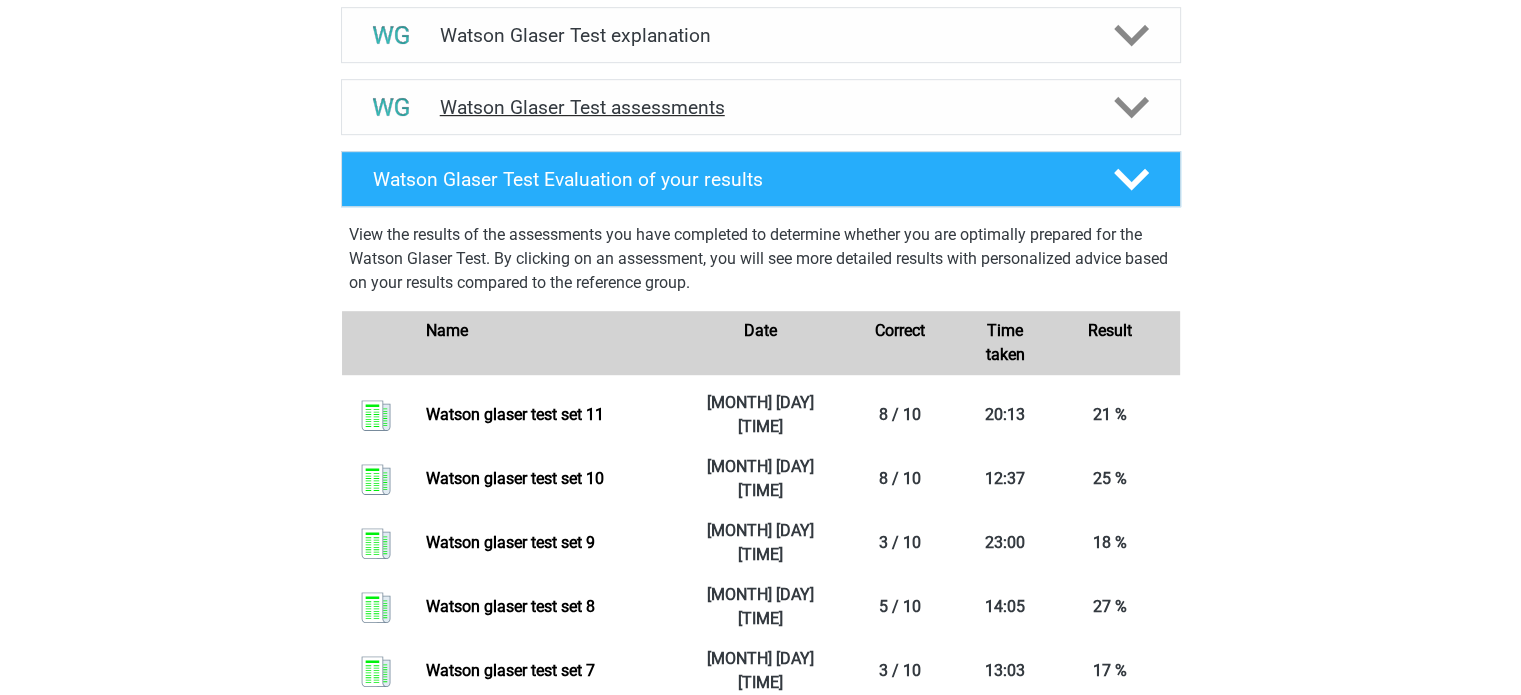click 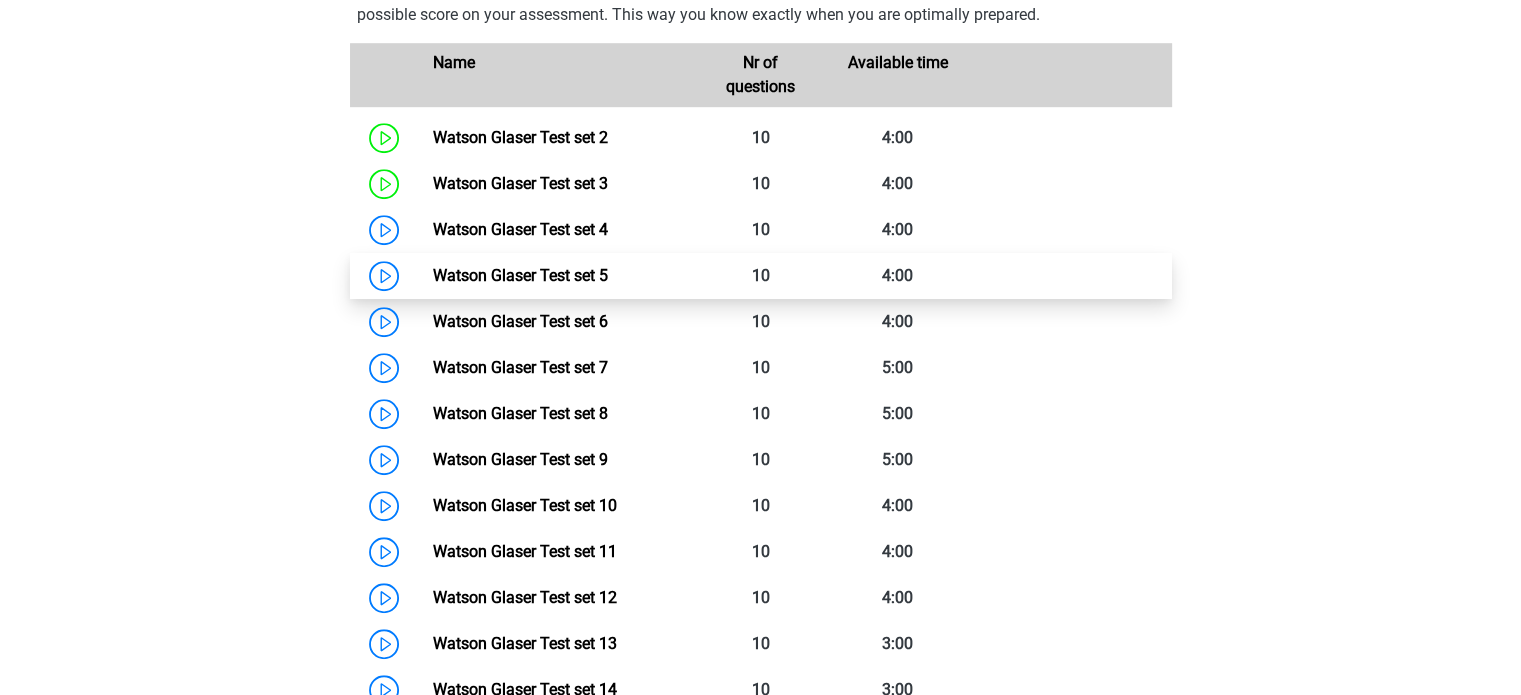 scroll, scrollTop: 1372, scrollLeft: 0, axis: vertical 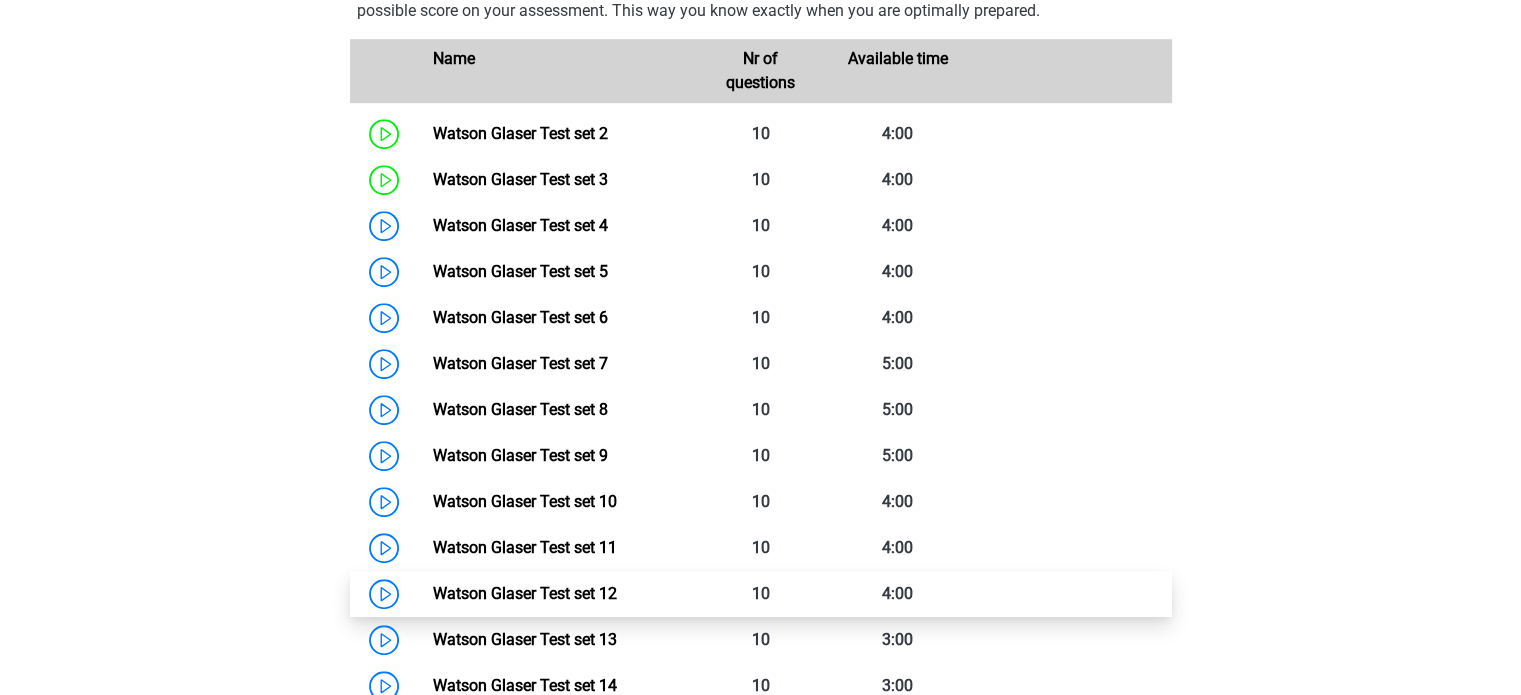 click on "Watson Glaser Test
set 12" at bounding box center [525, 593] 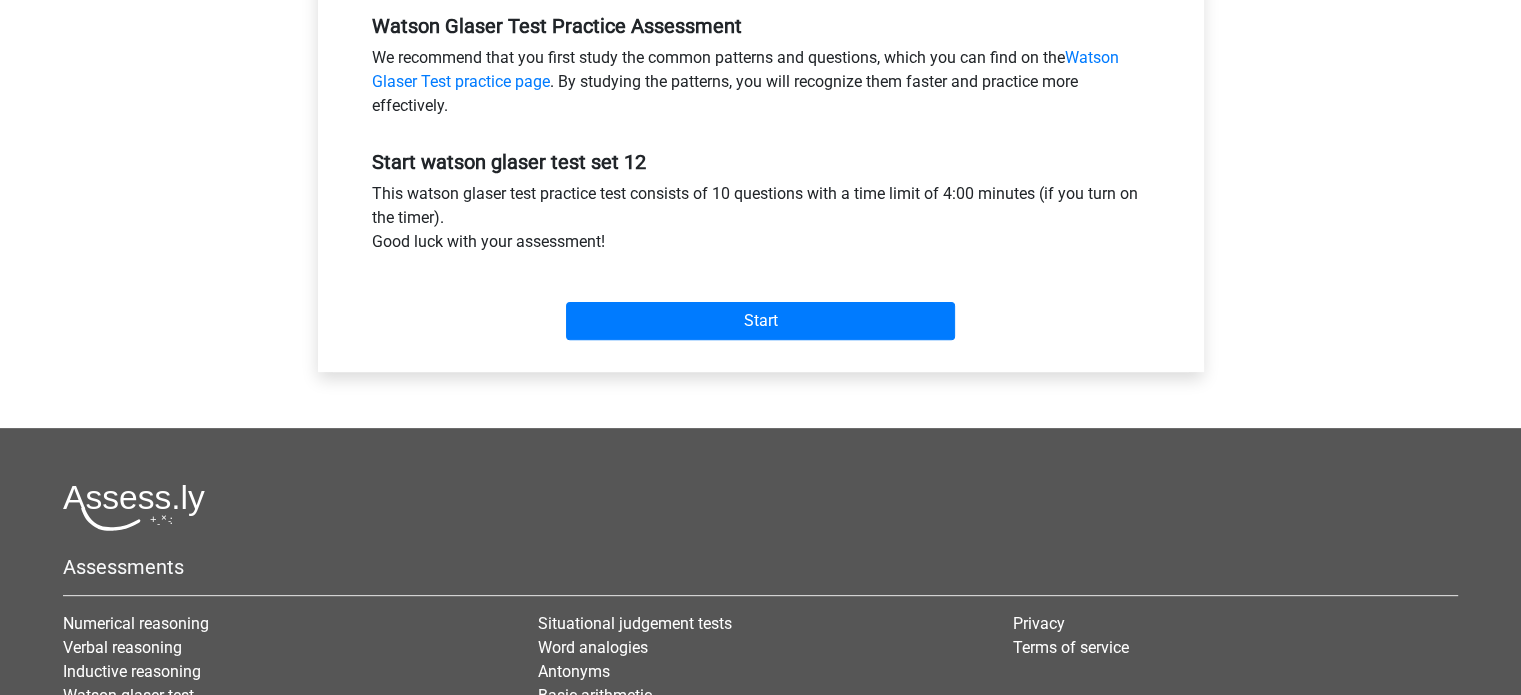 scroll, scrollTop: 623, scrollLeft: 0, axis: vertical 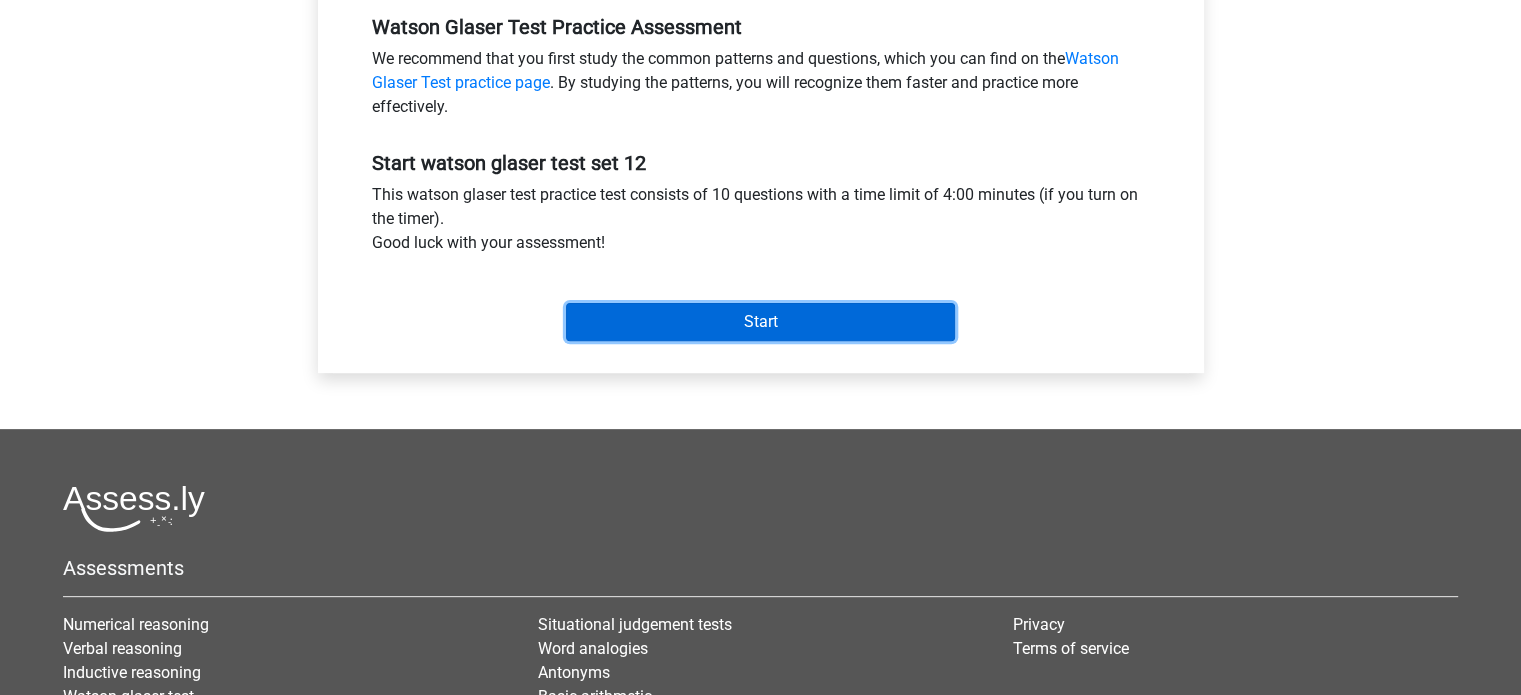 click on "Start" at bounding box center (760, 322) 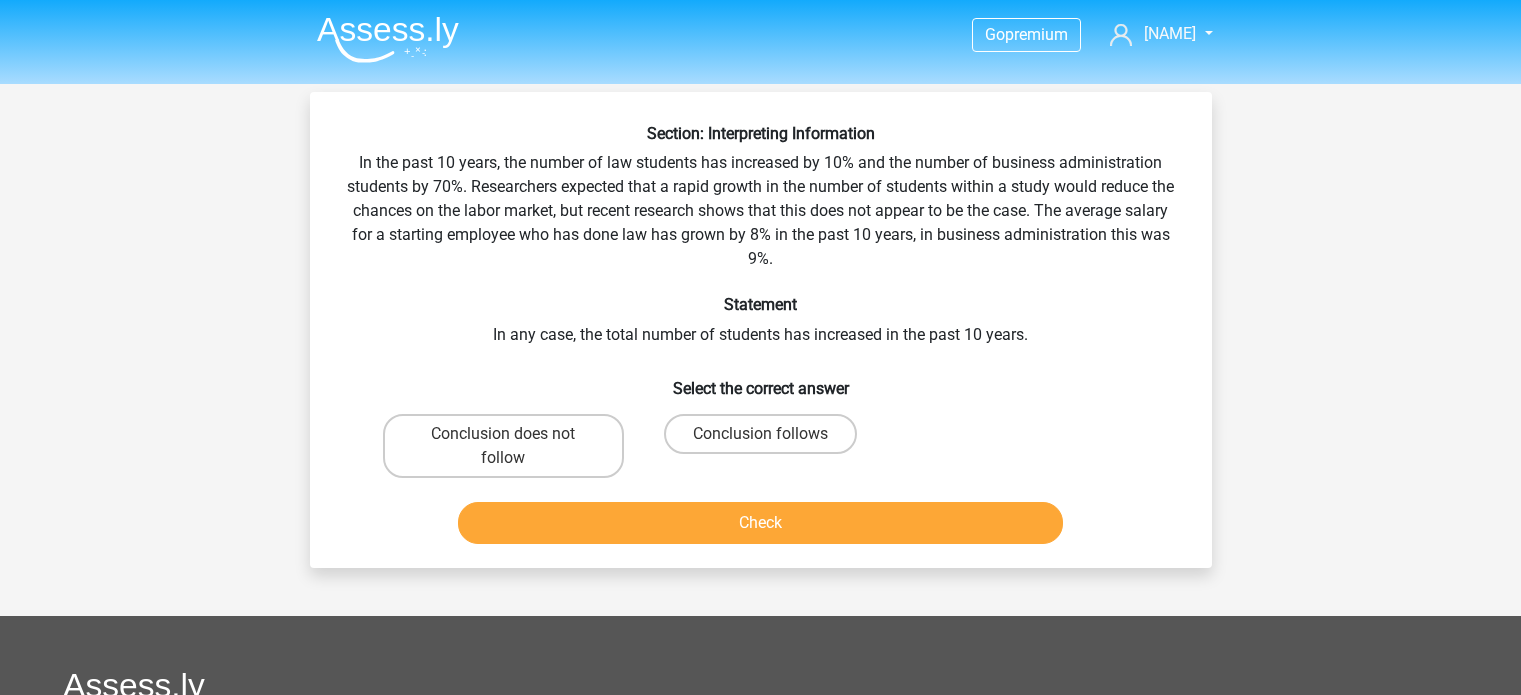 scroll, scrollTop: 0, scrollLeft: 0, axis: both 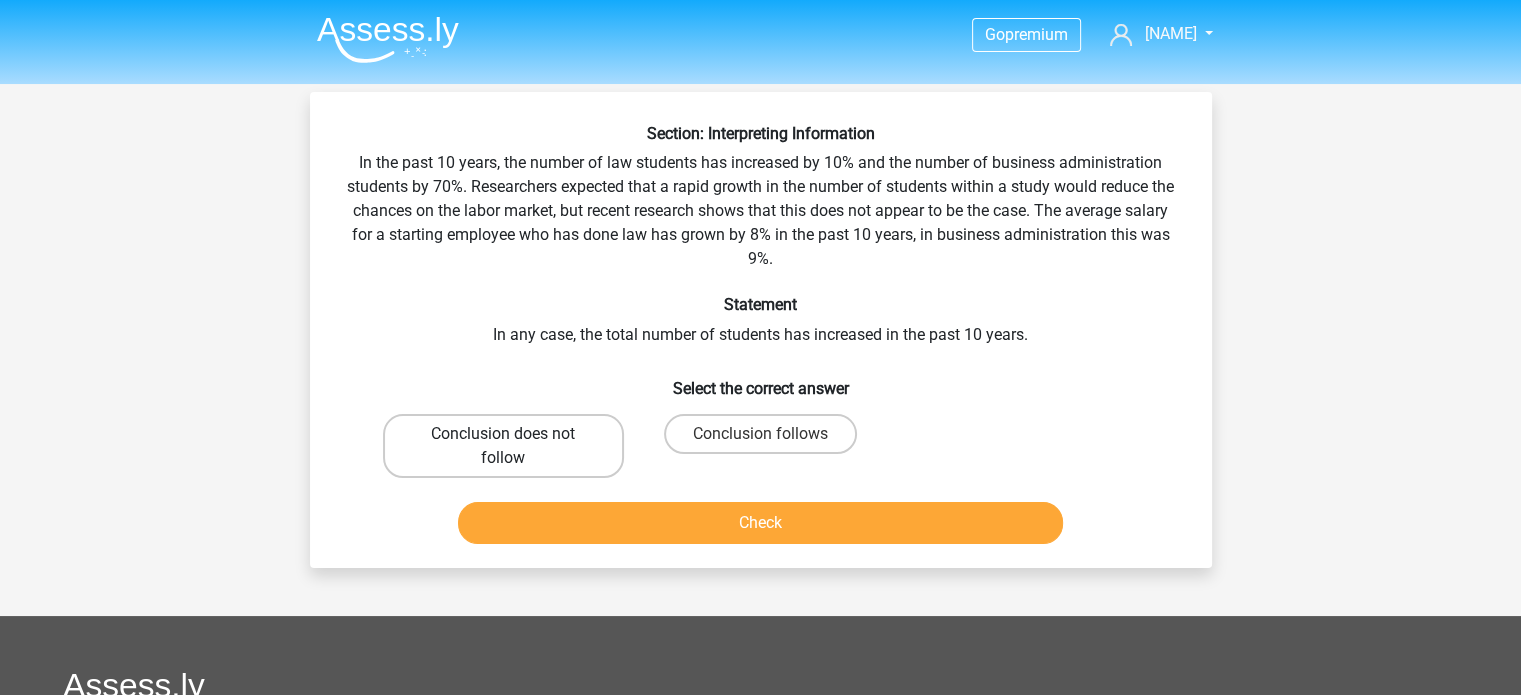 click on "Conclusion does not follow" at bounding box center (503, 446) 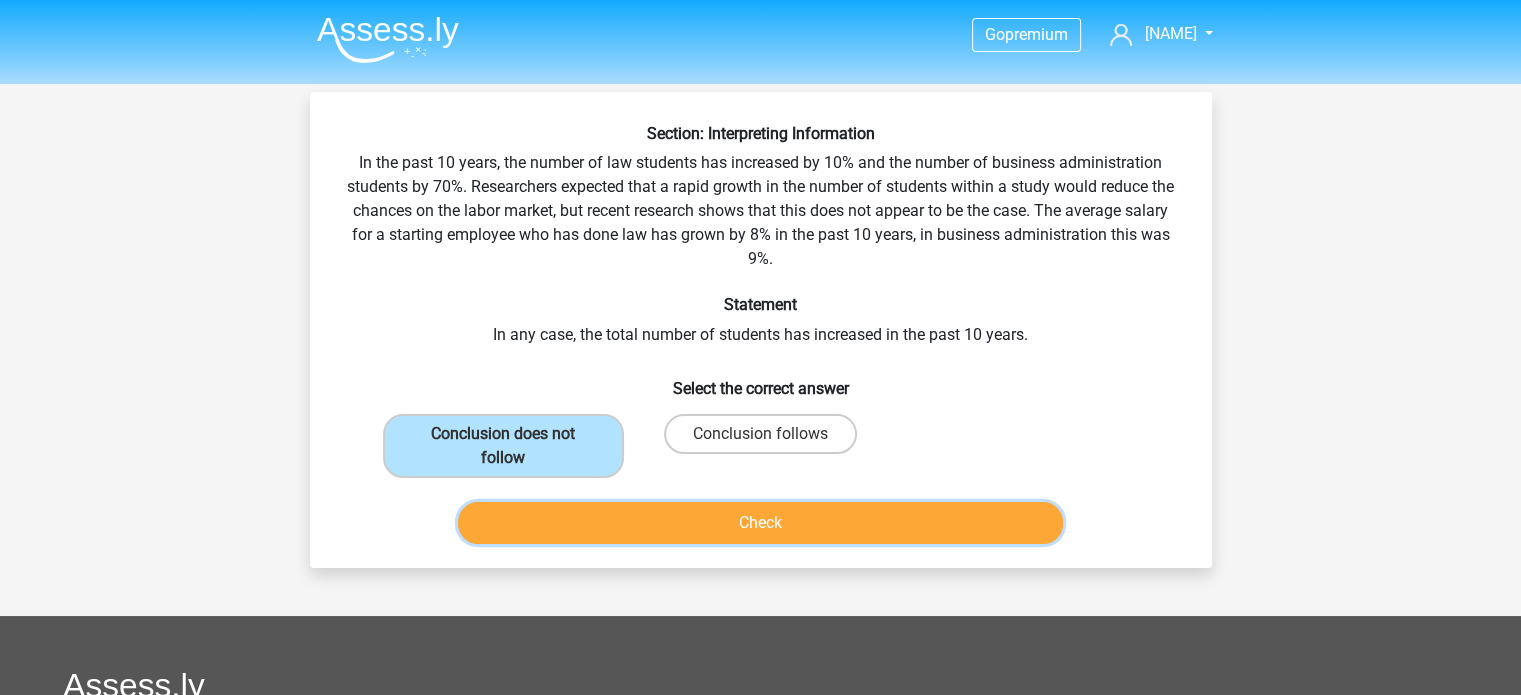 click on "Check" at bounding box center (760, 523) 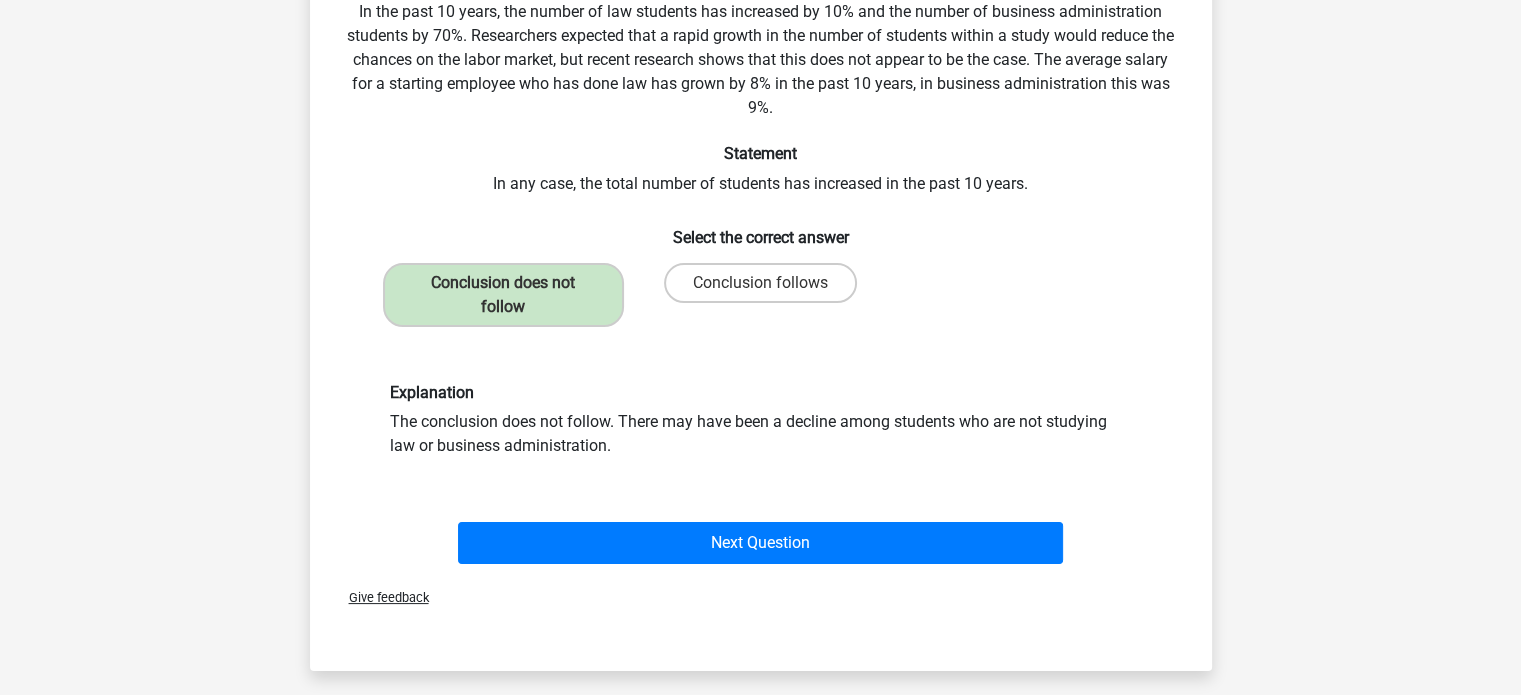 scroll, scrollTop: 164, scrollLeft: 0, axis: vertical 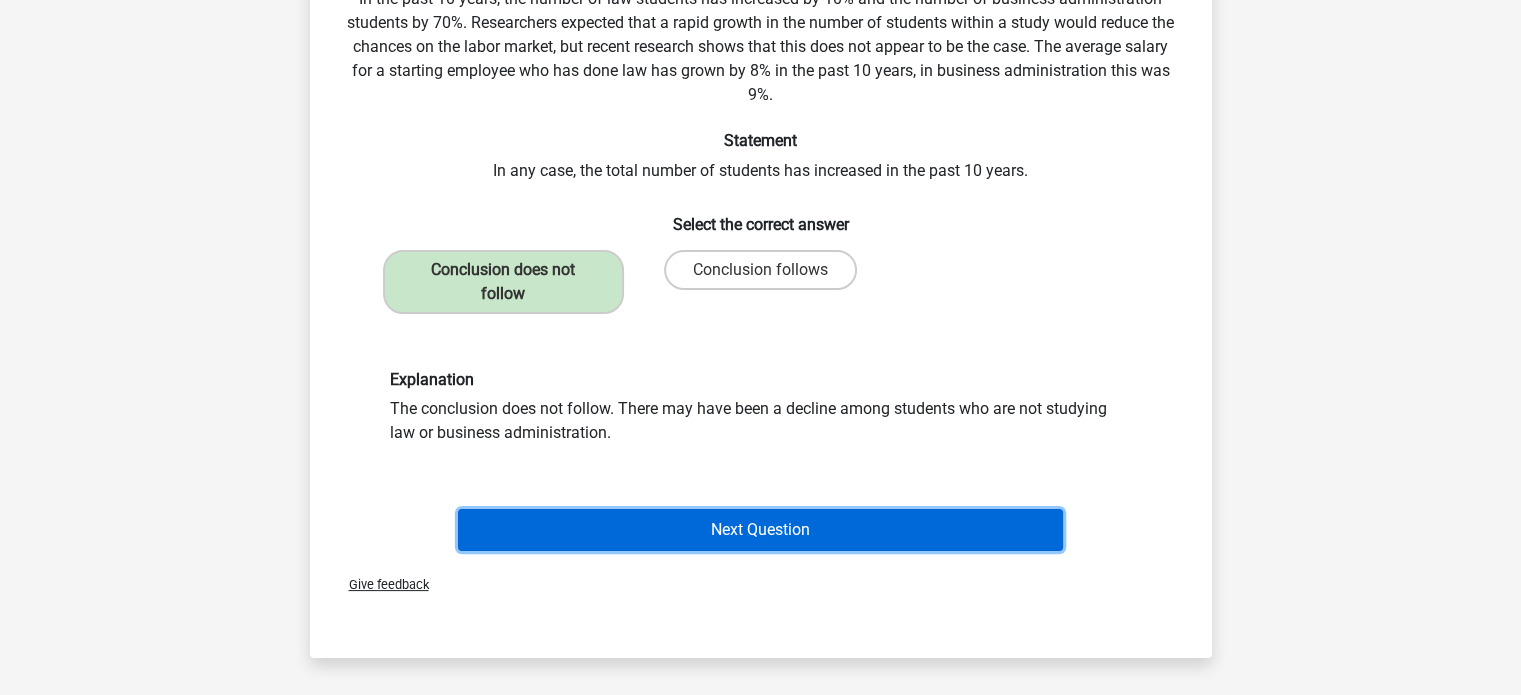 click on "Next Question" at bounding box center [760, 530] 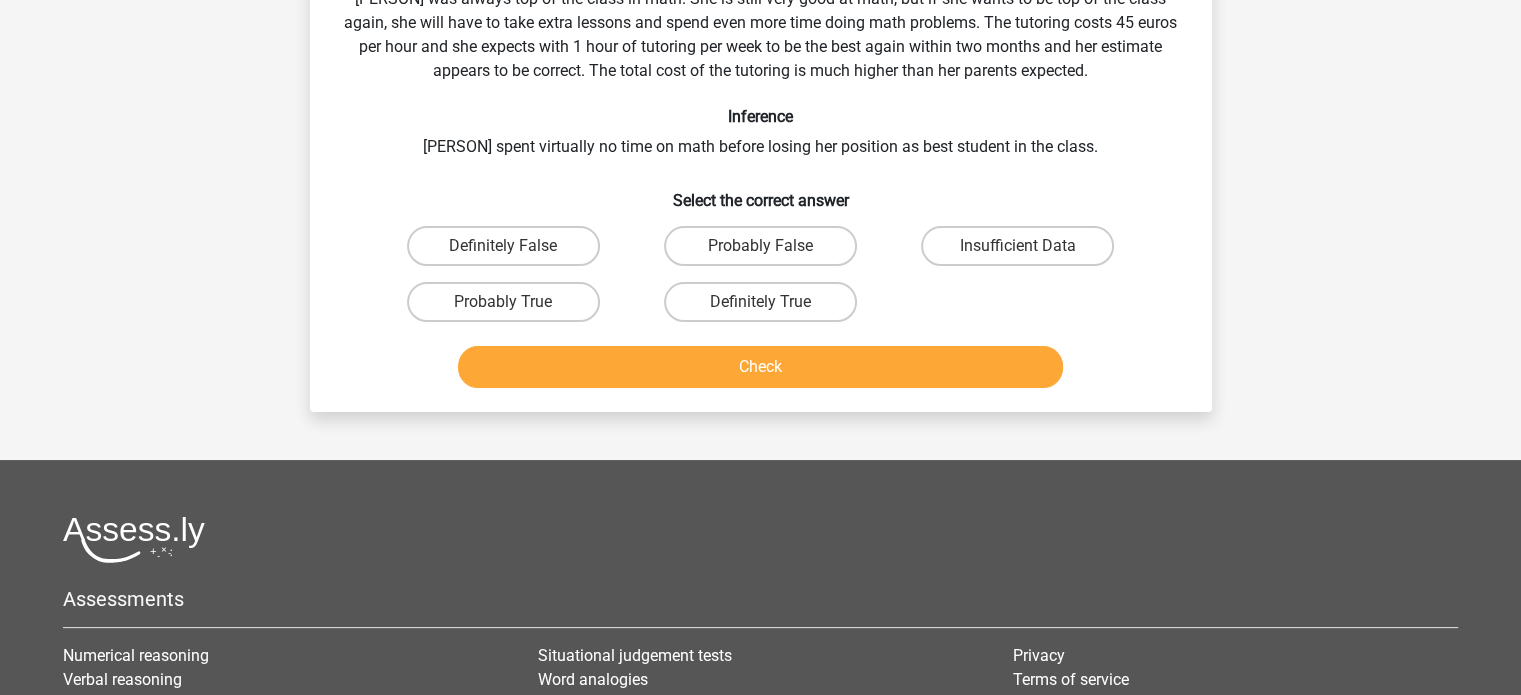 scroll, scrollTop: 92, scrollLeft: 0, axis: vertical 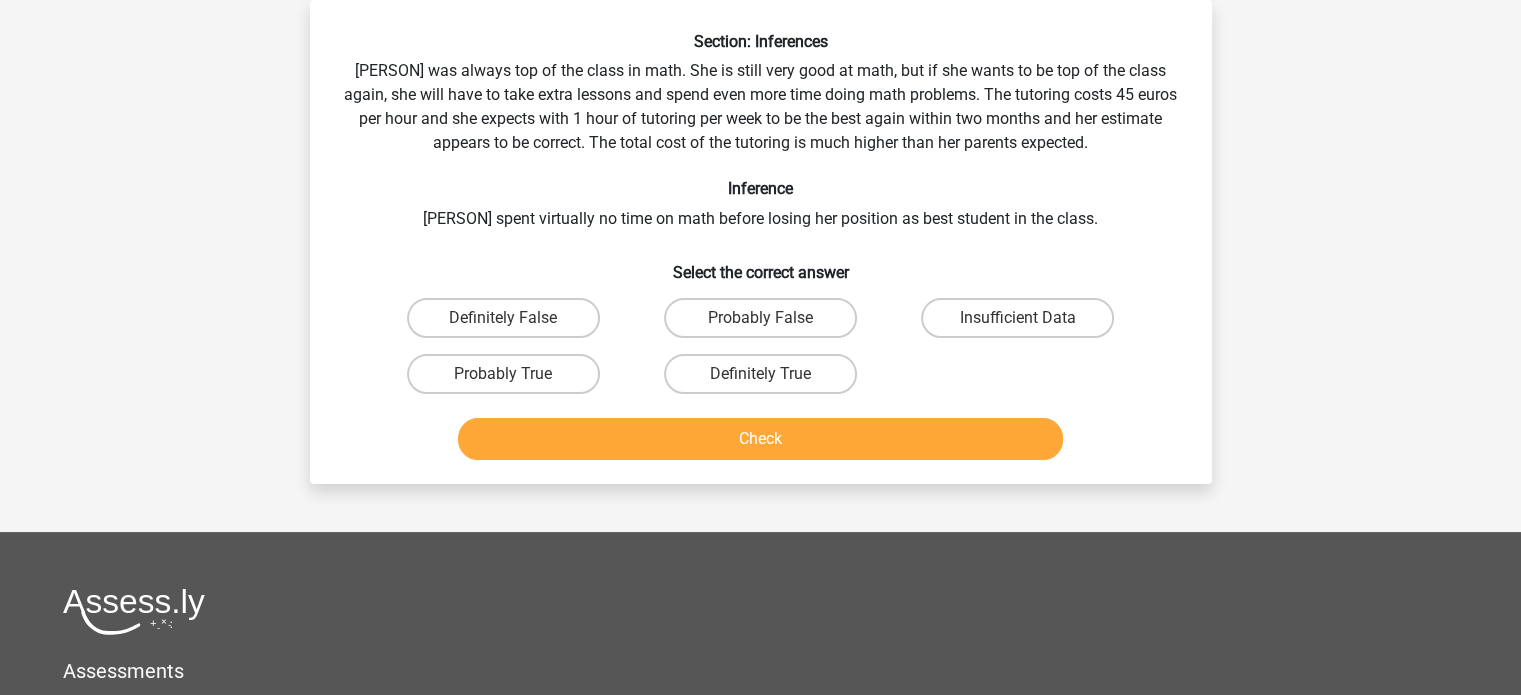 click on "Definitely False" at bounding box center [509, 324] 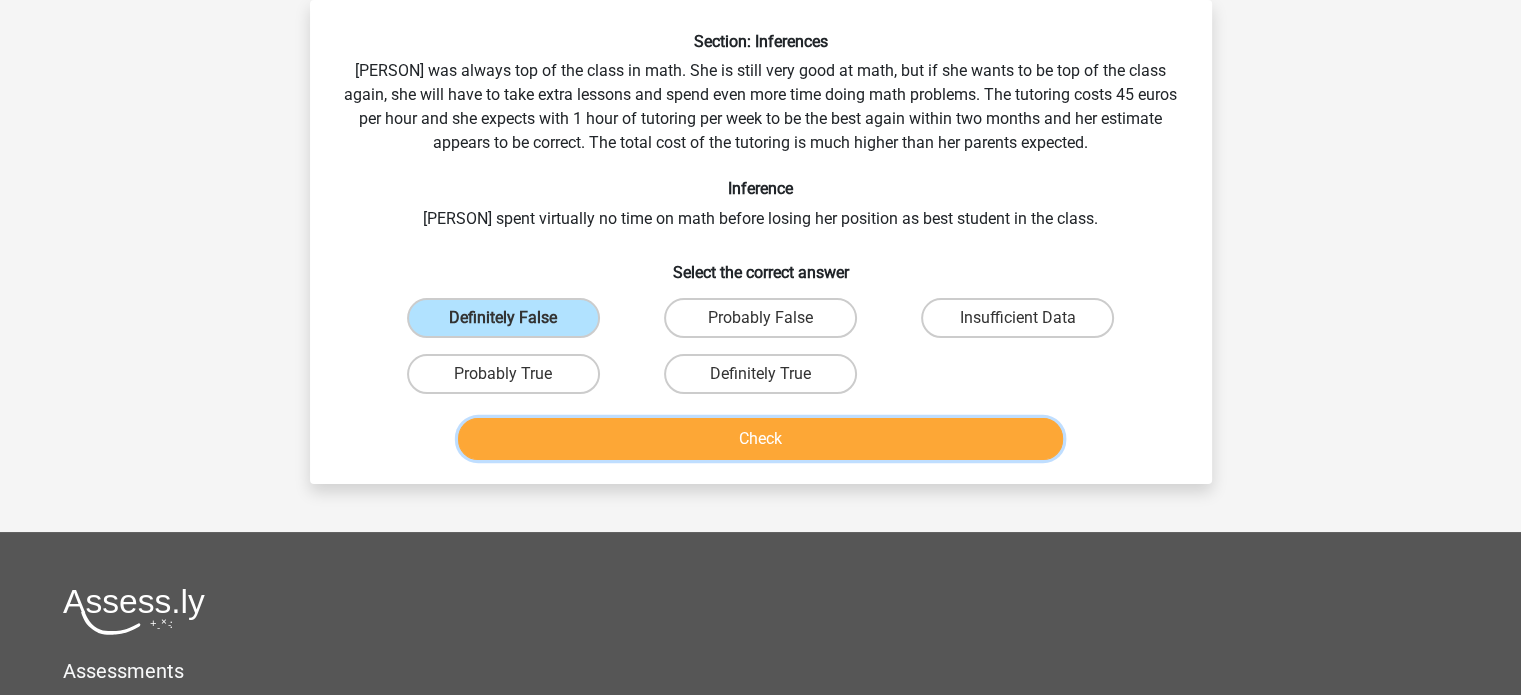 click on "Check" at bounding box center [760, 439] 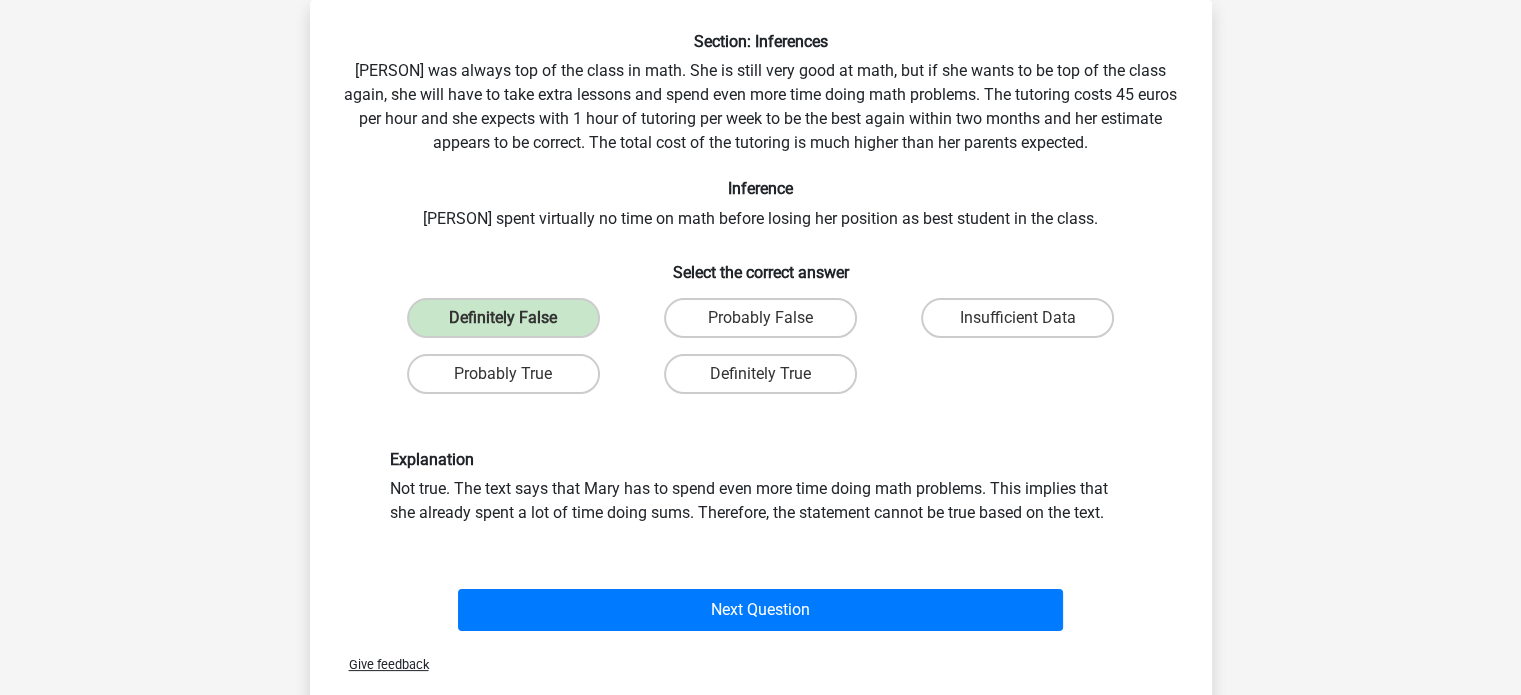 scroll, scrollTop: 168, scrollLeft: 0, axis: vertical 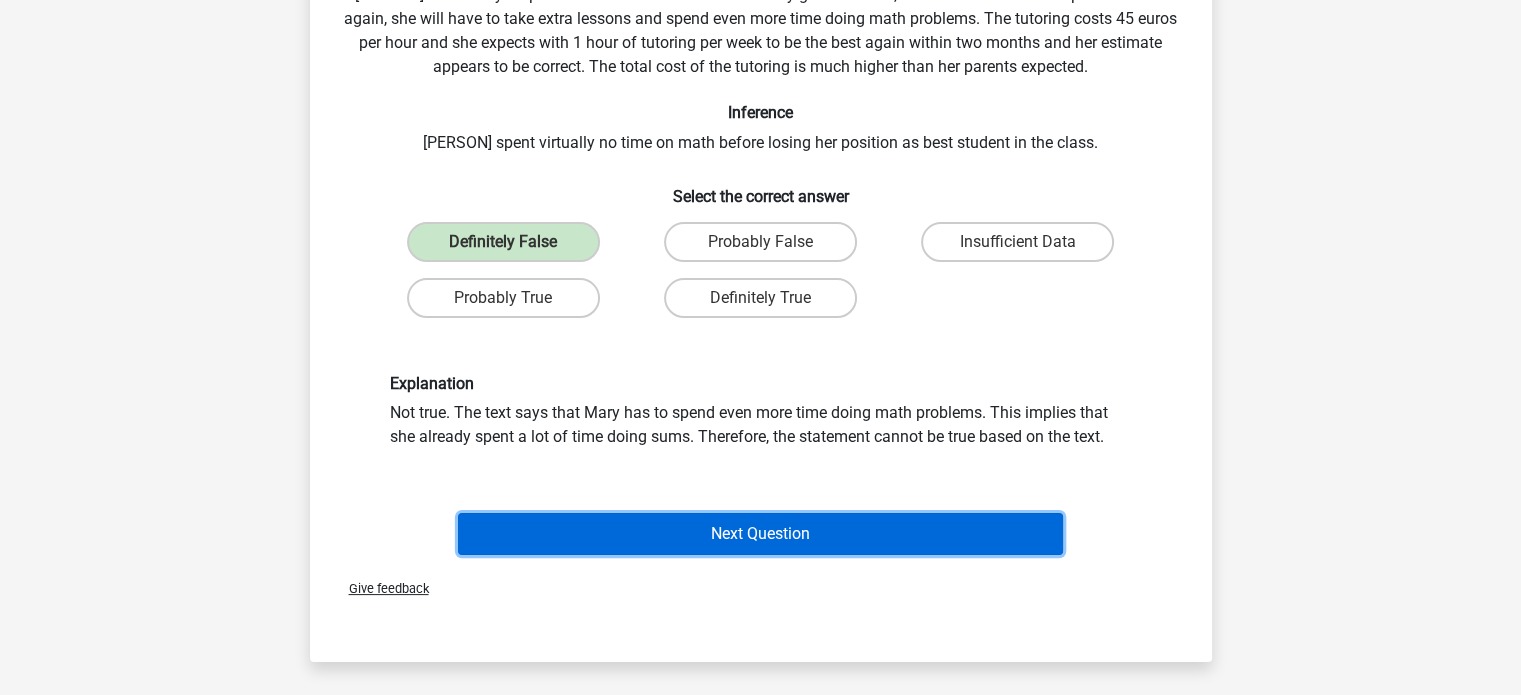 click on "Next Question" at bounding box center [760, 534] 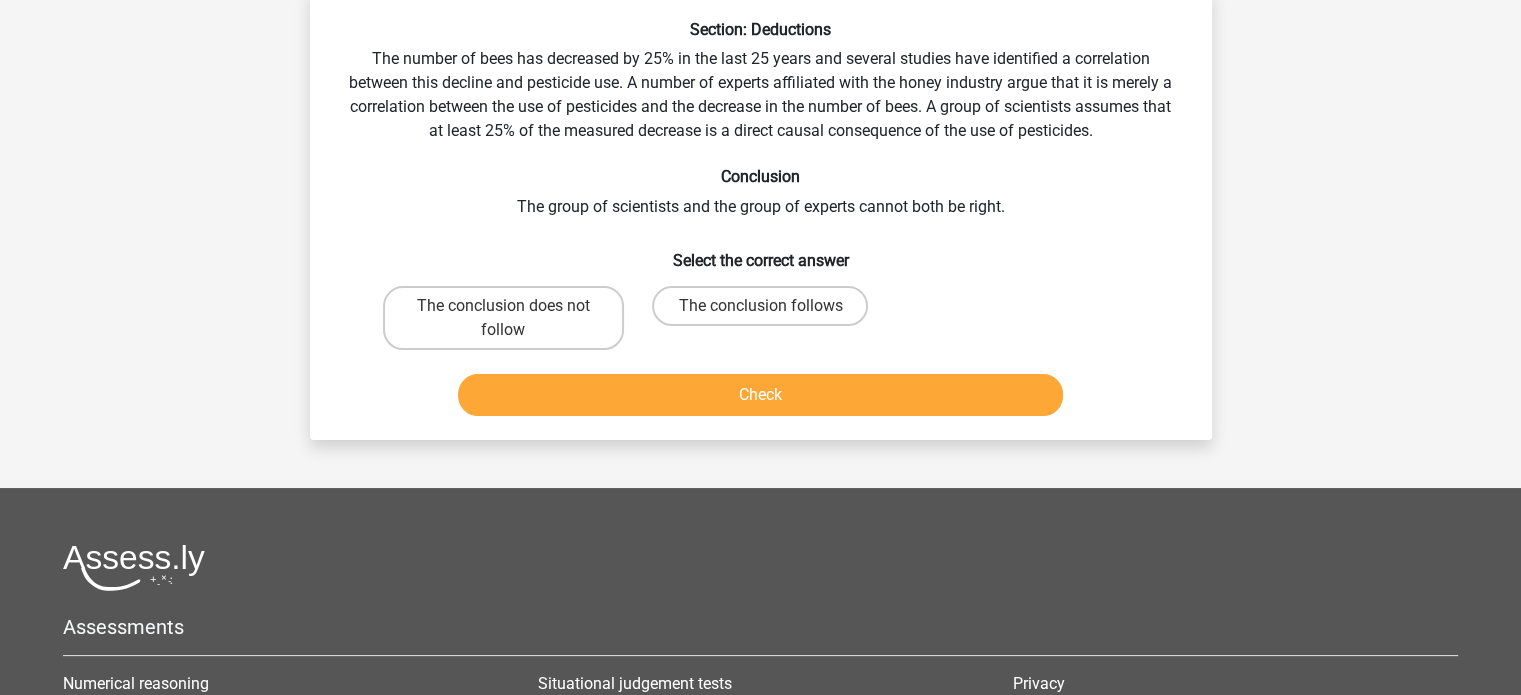 scroll, scrollTop: 92, scrollLeft: 0, axis: vertical 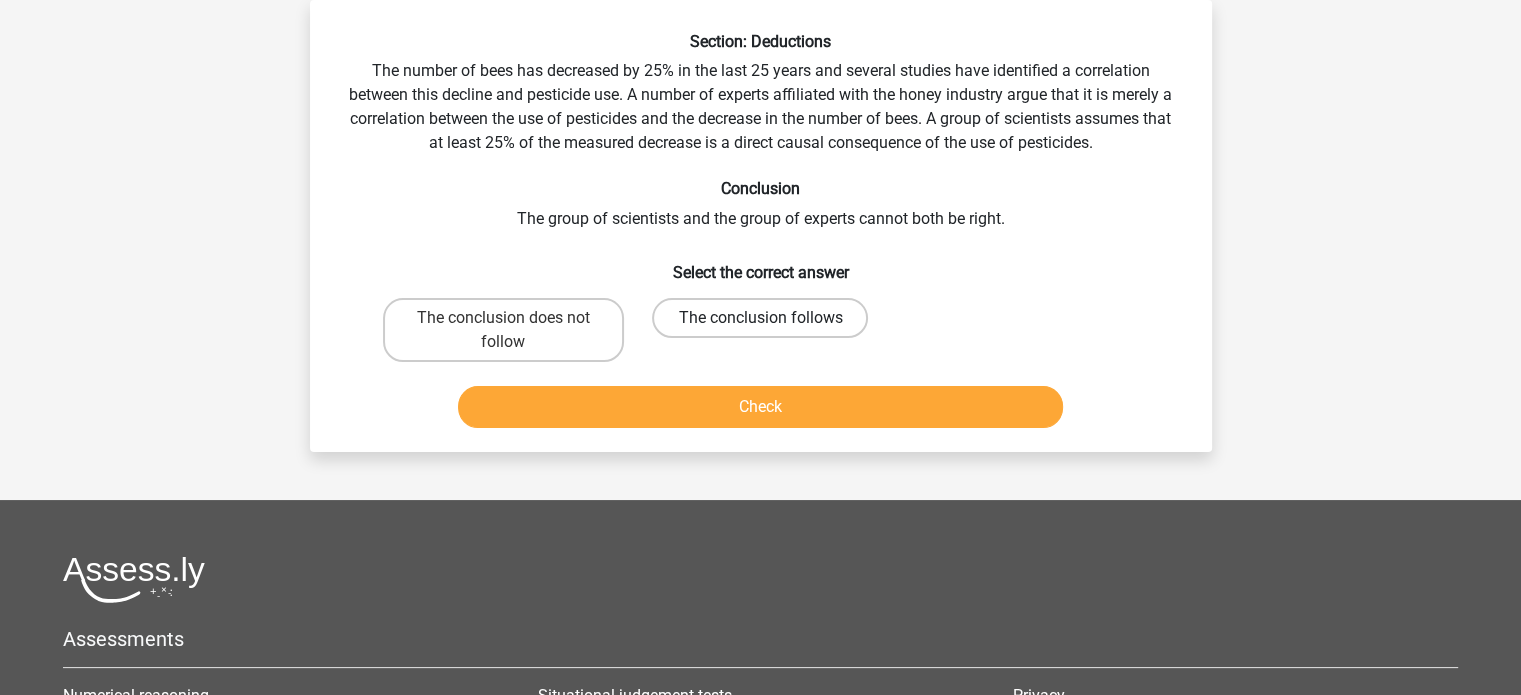 click on "The conclusion follows" at bounding box center [760, 318] 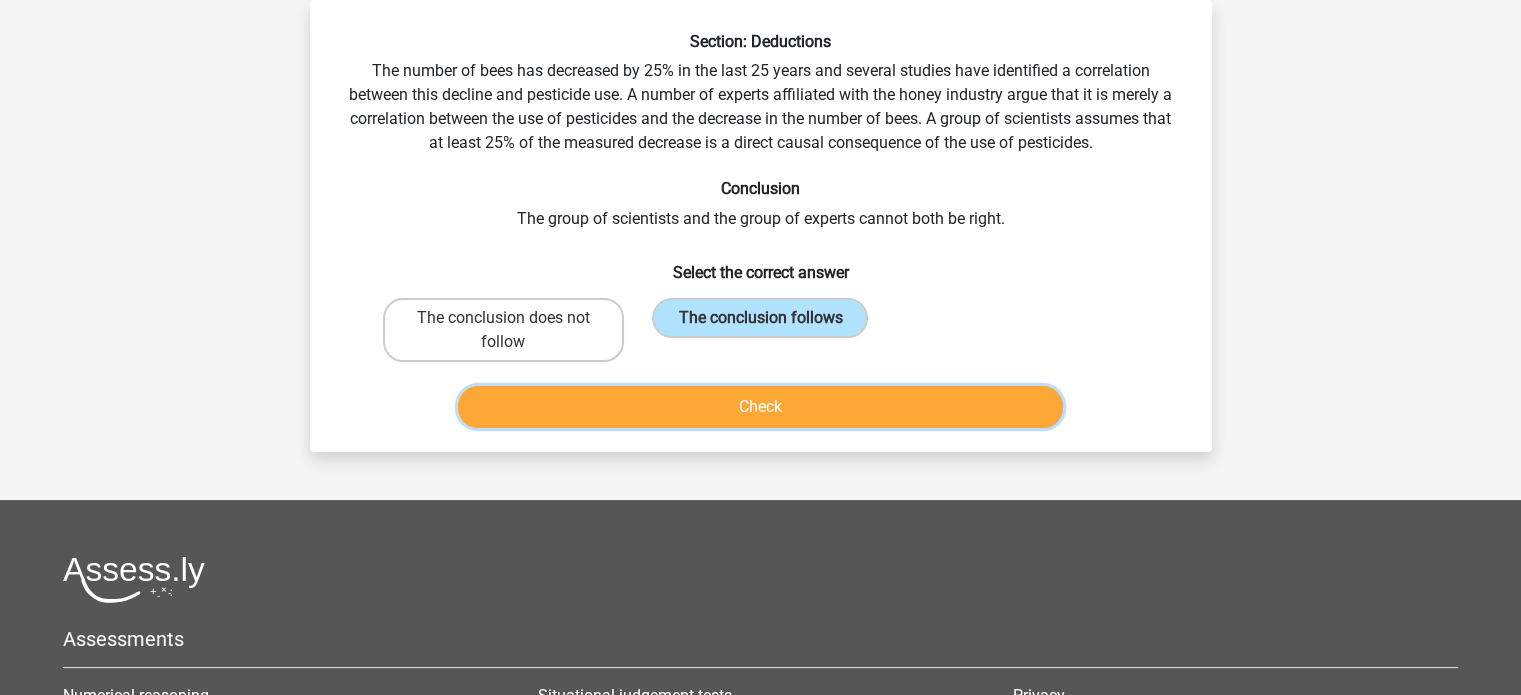 click on "Check" at bounding box center [760, 407] 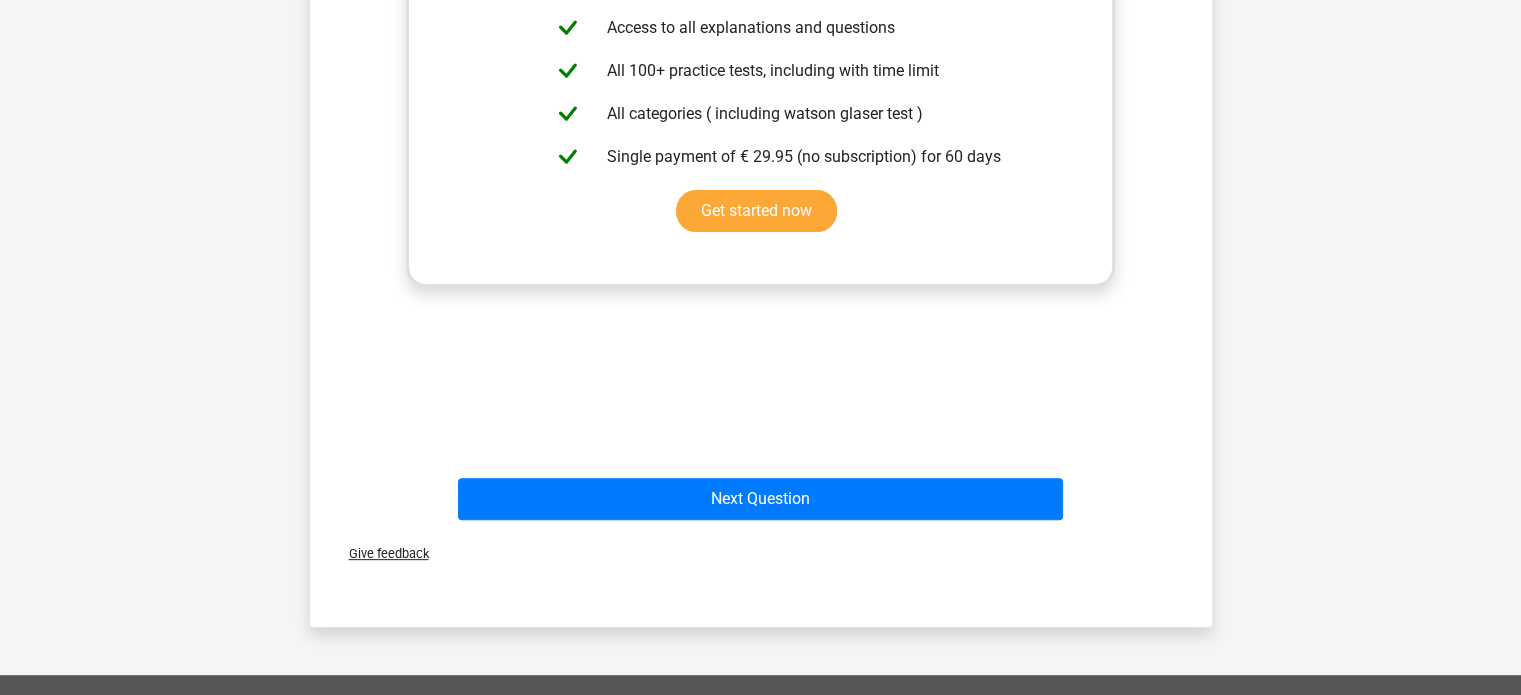 scroll, scrollTop: 684, scrollLeft: 0, axis: vertical 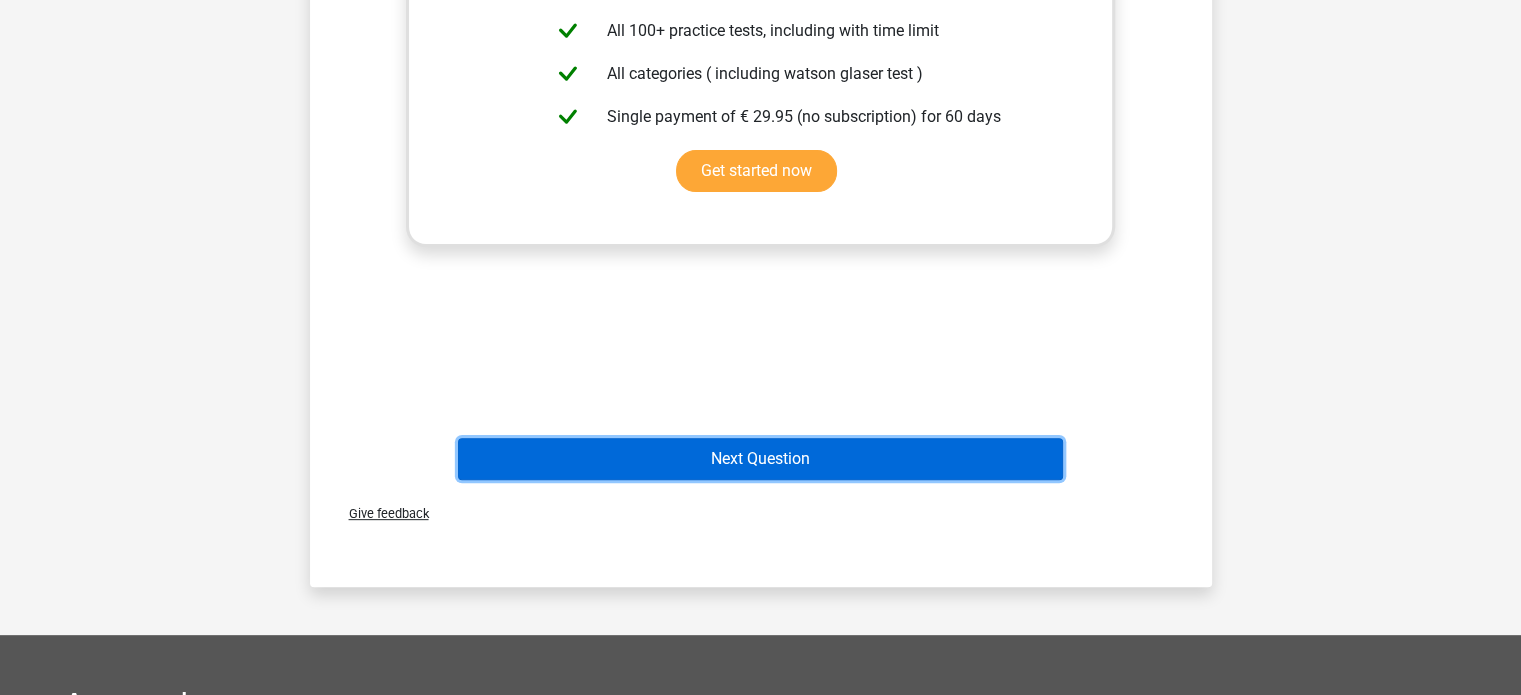 click on "Next Question" at bounding box center (760, 459) 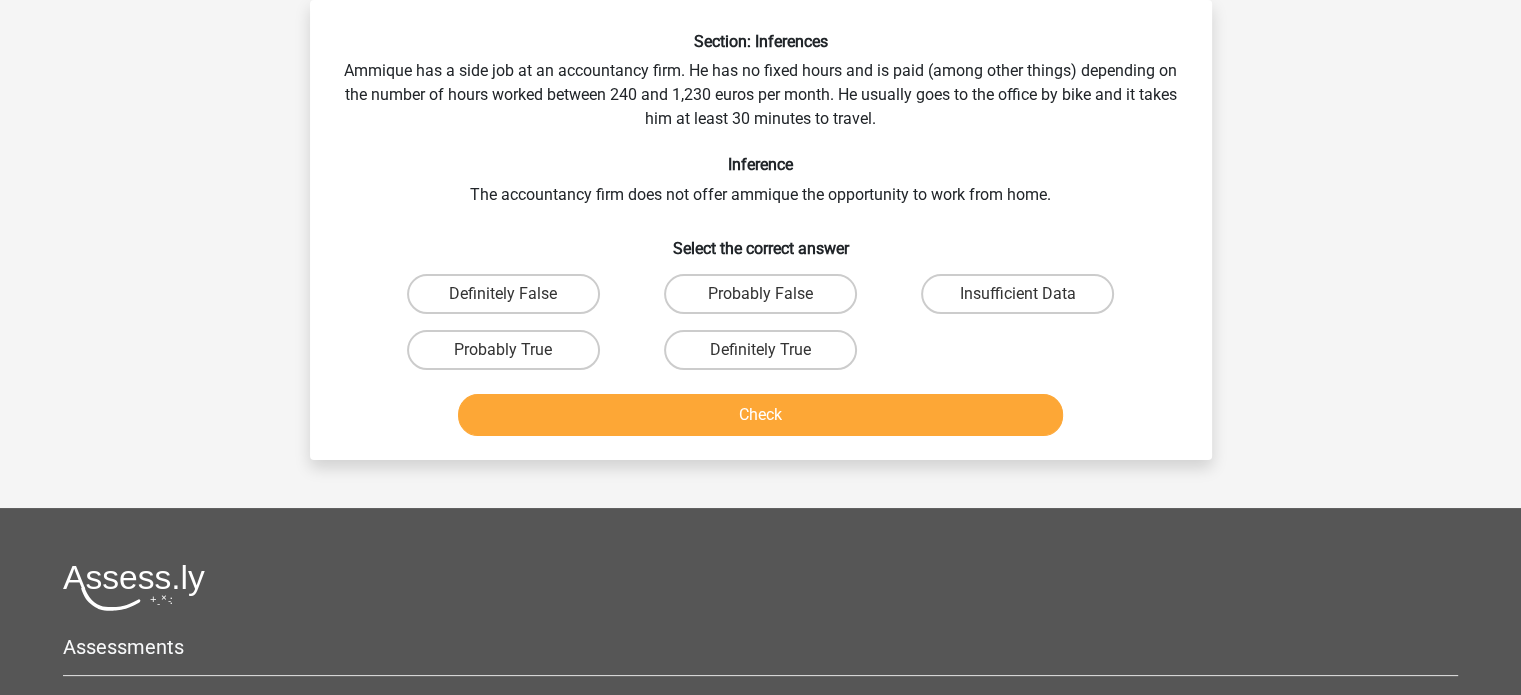 scroll, scrollTop: 43, scrollLeft: 0, axis: vertical 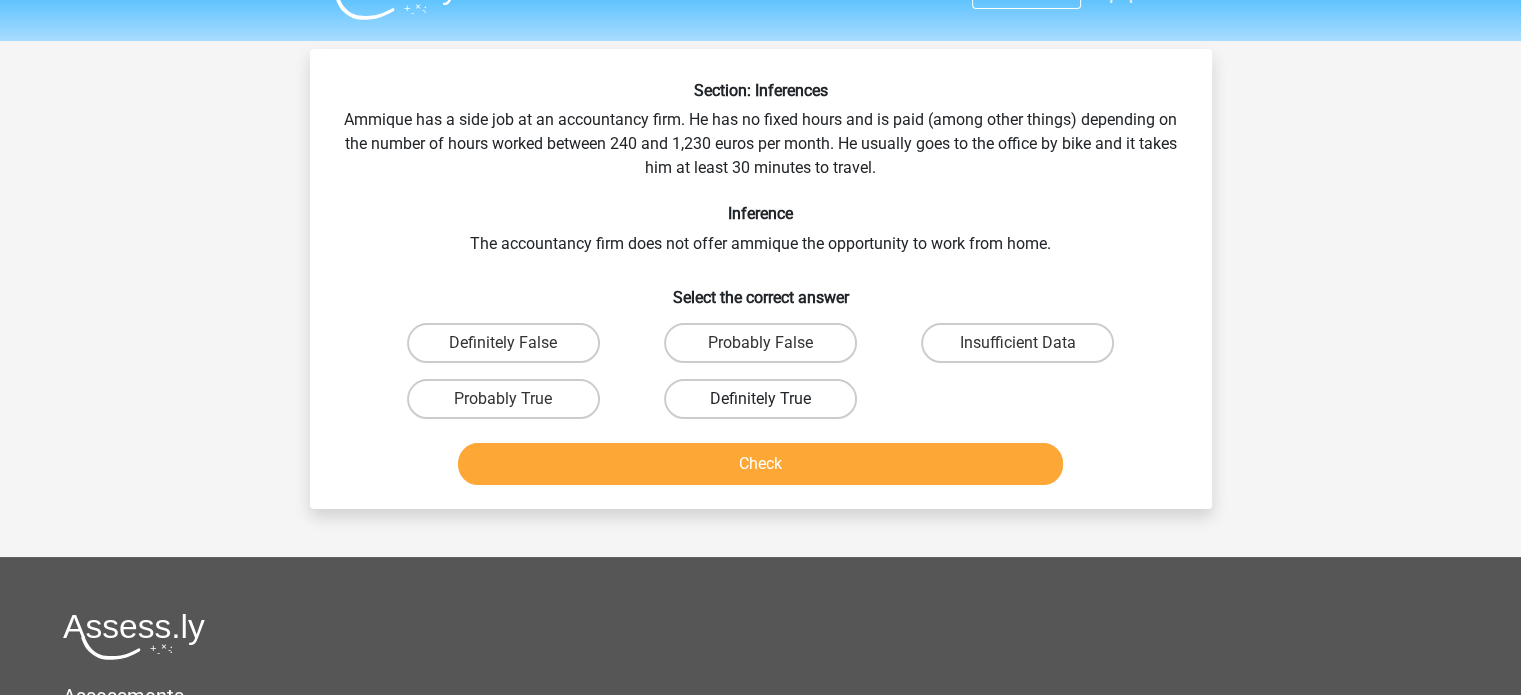 click on "Definitely True" at bounding box center (760, 399) 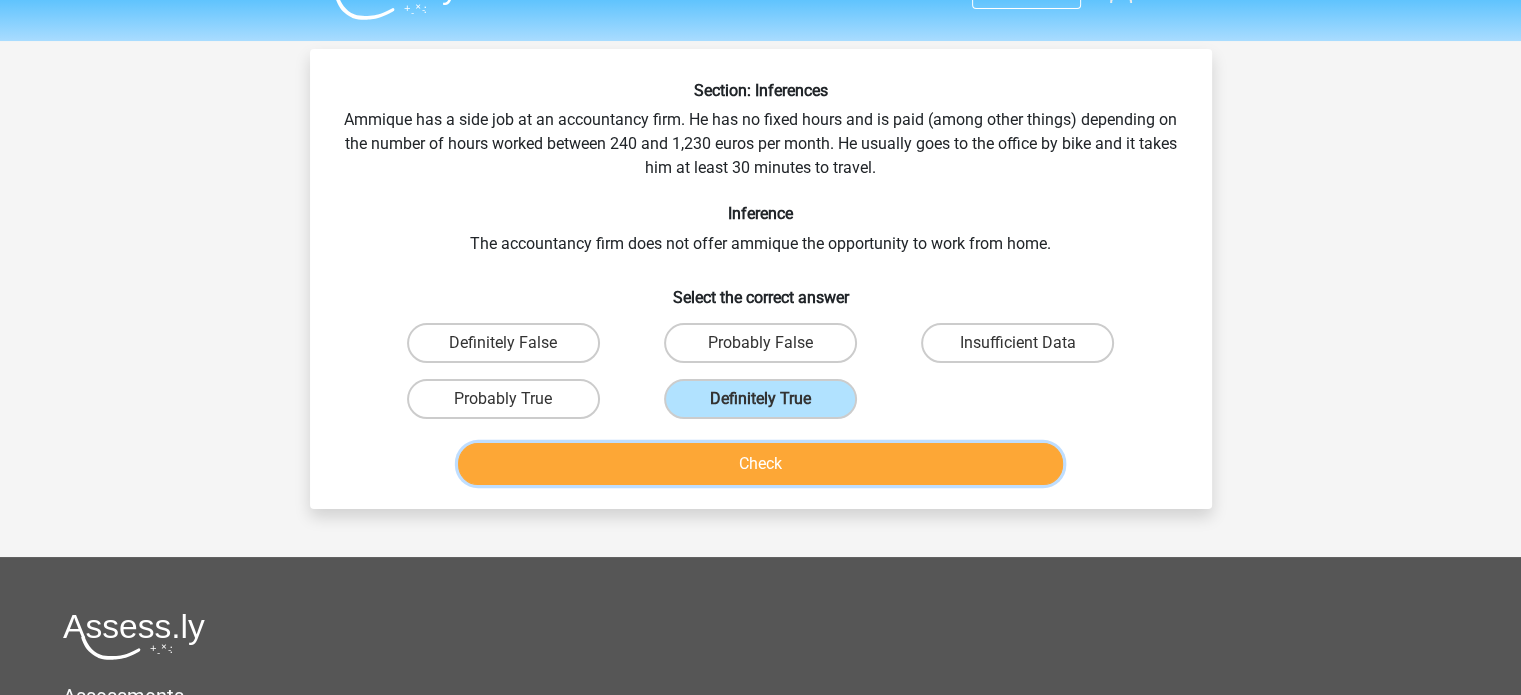 click on "Check" at bounding box center (760, 464) 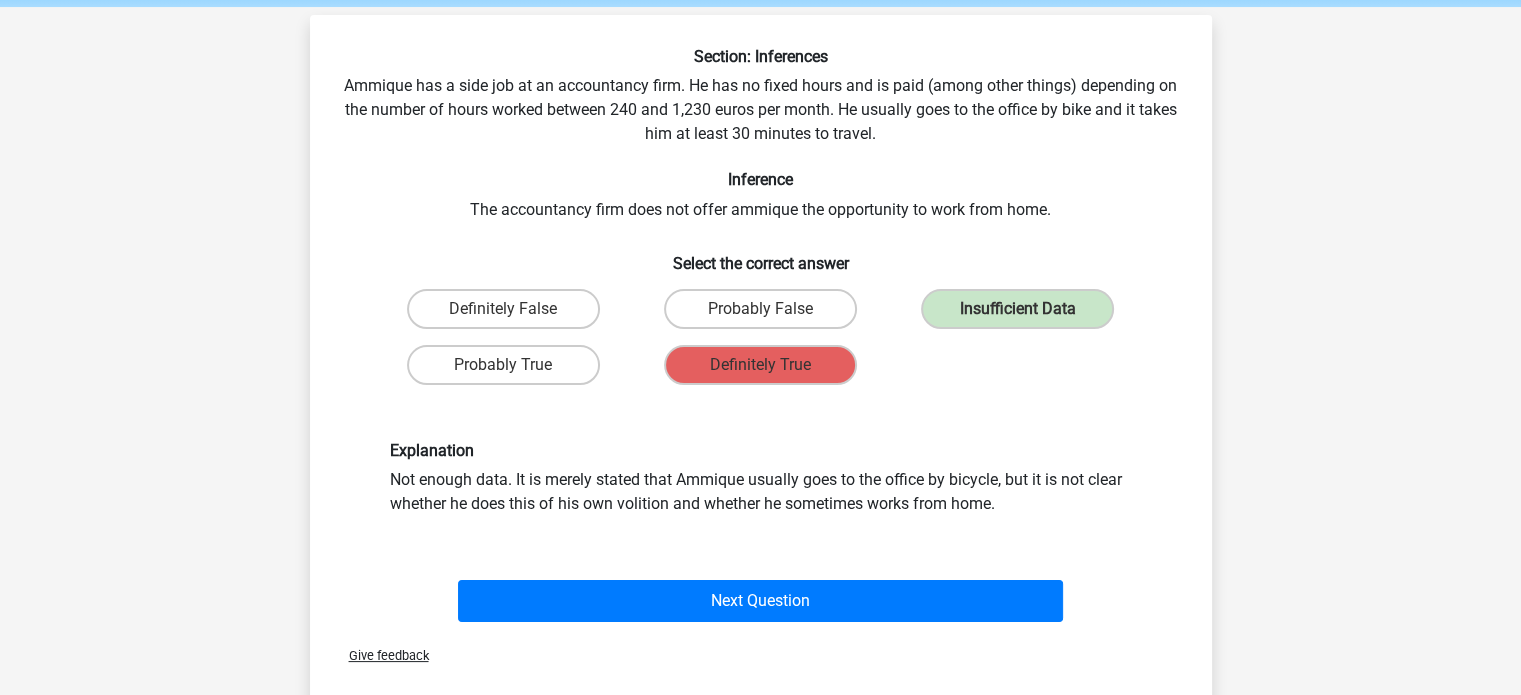 scroll, scrollTop: 95, scrollLeft: 0, axis: vertical 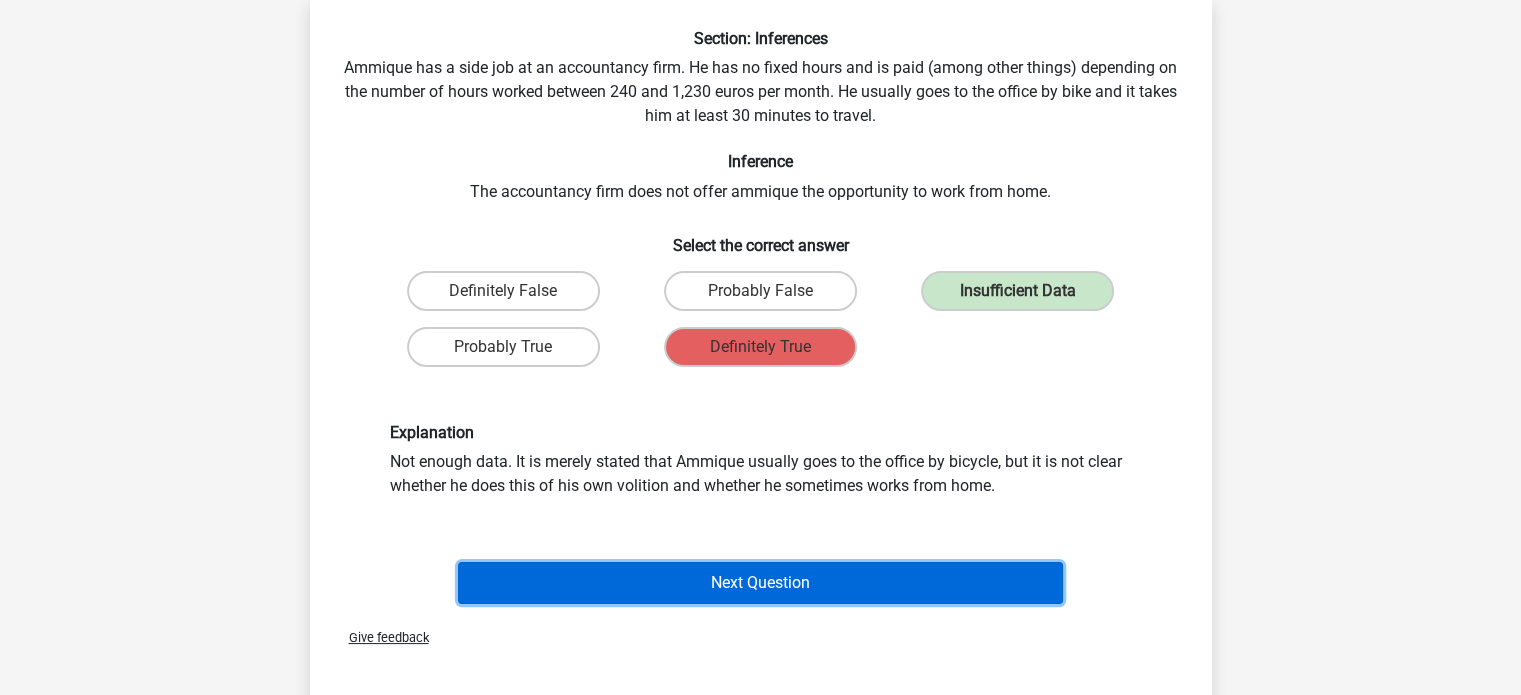 click on "Next Question" at bounding box center (760, 583) 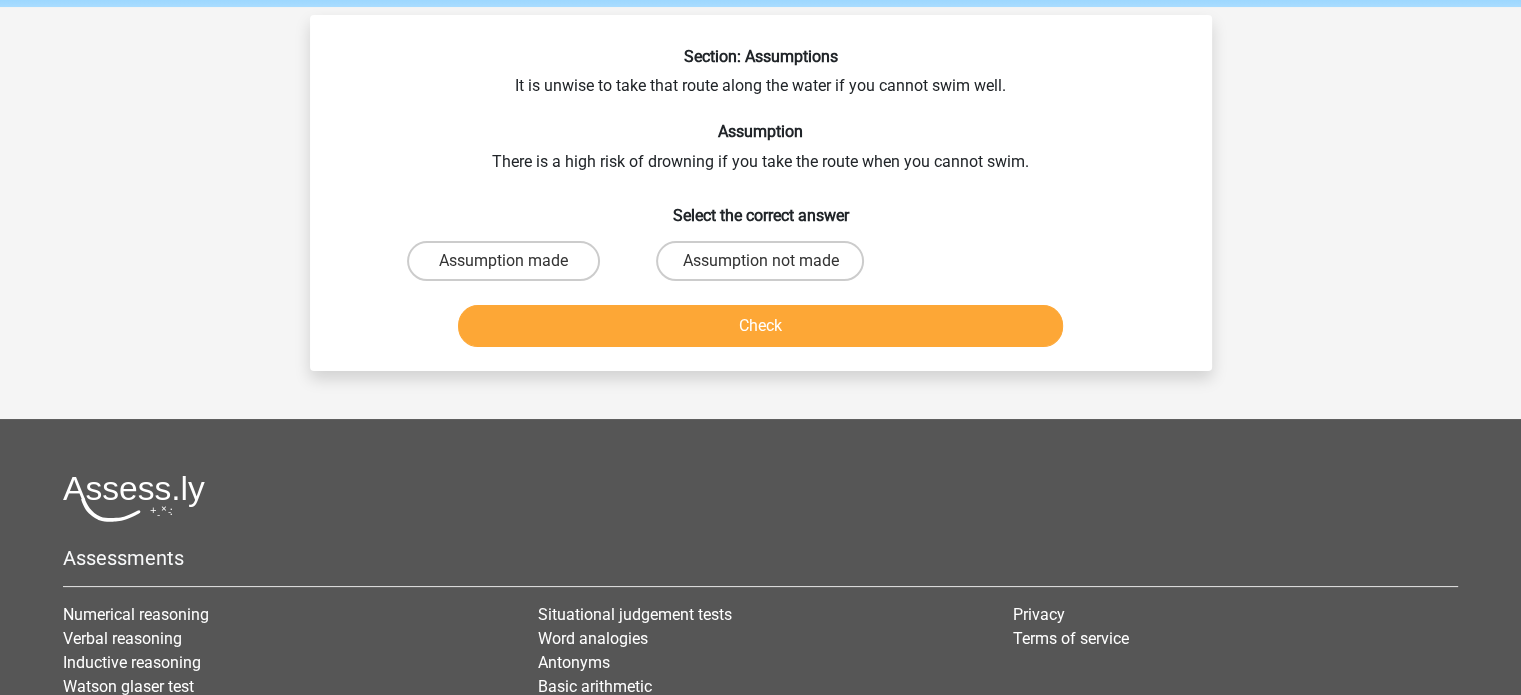 scroll, scrollTop: 76, scrollLeft: 0, axis: vertical 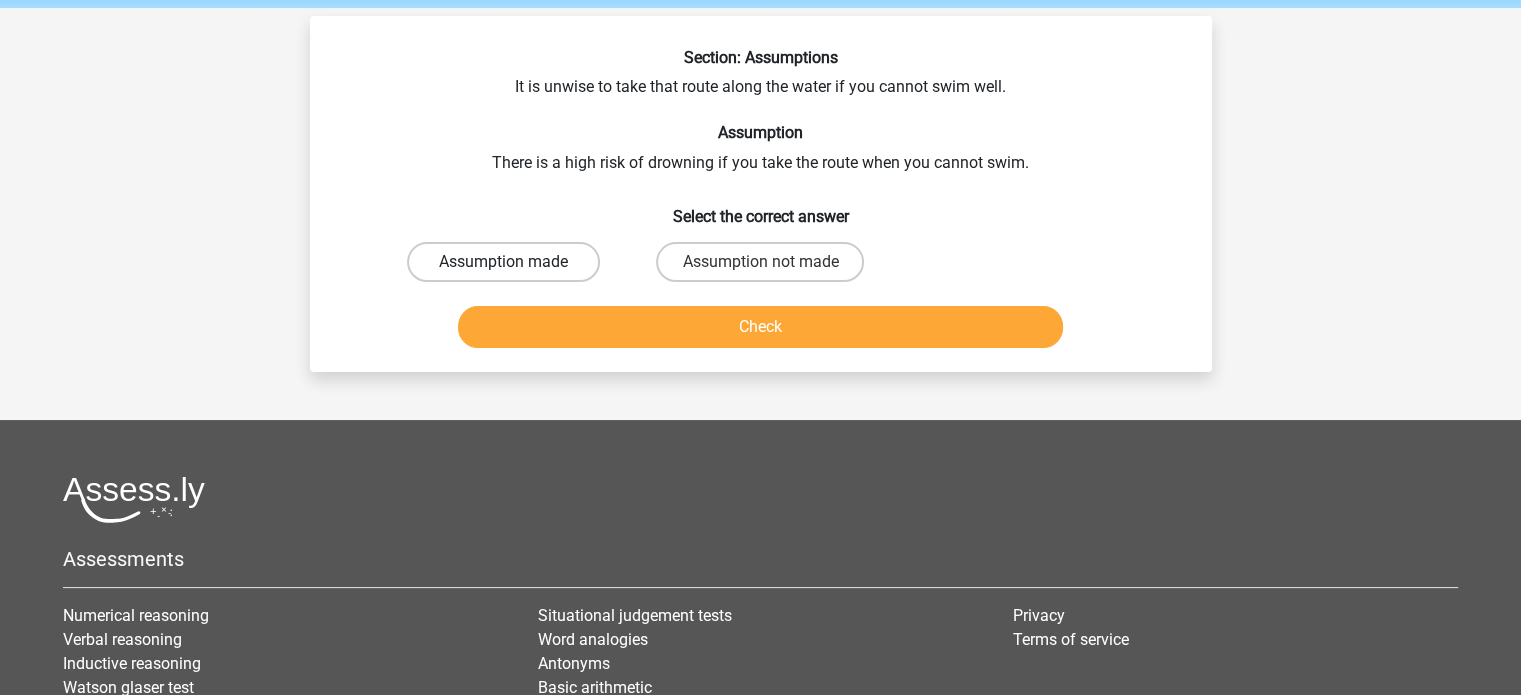 click on "Assumption made" at bounding box center (503, 262) 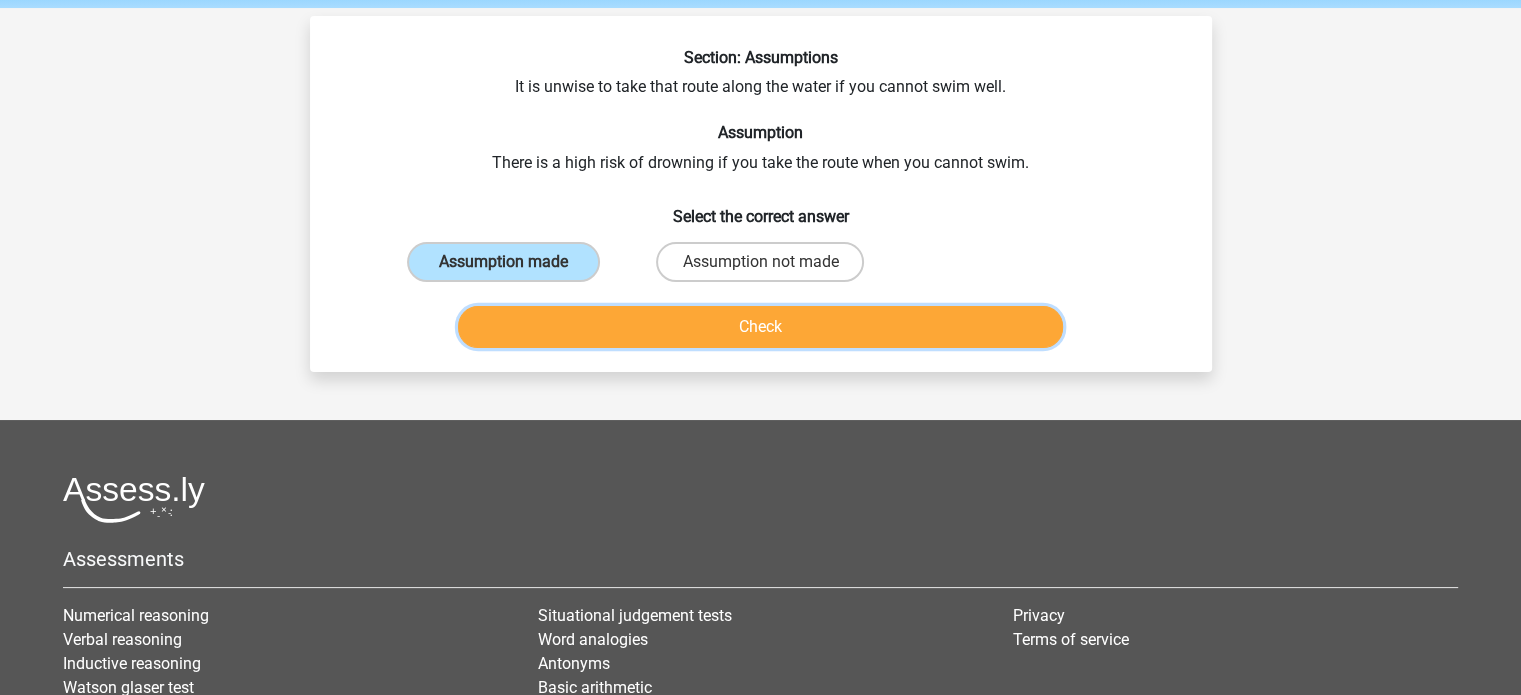 click on "Check" at bounding box center [760, 327] 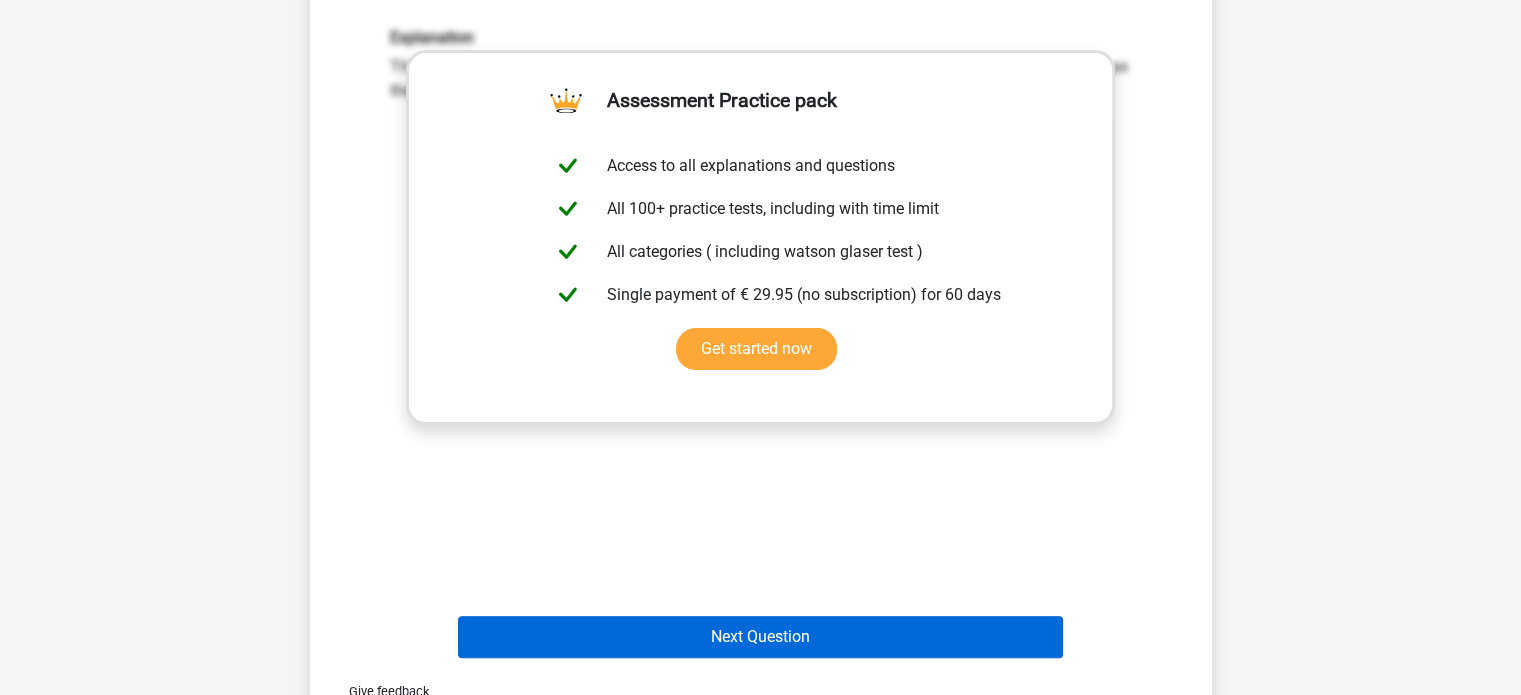 scroll, scrollTop: 576, scrollLeft: 0, axis: vertical 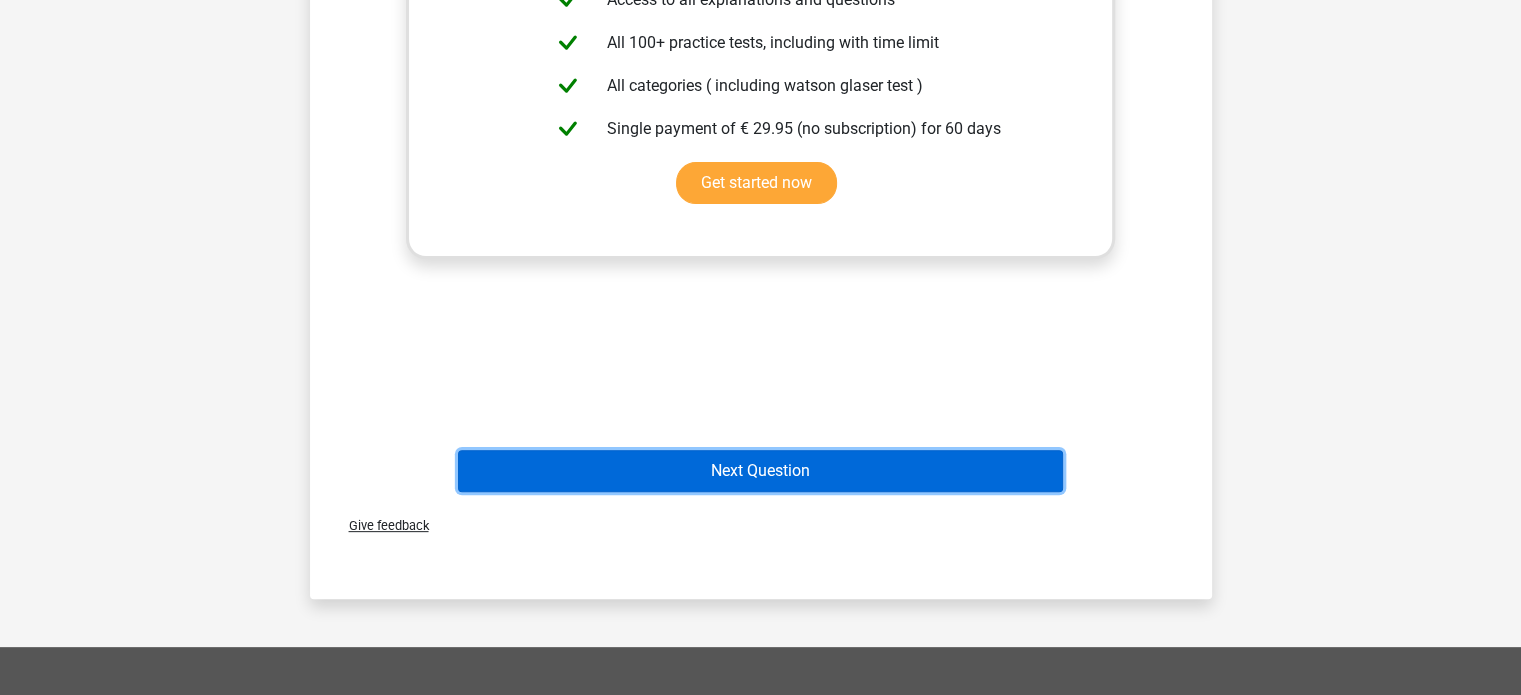 click on "Next Question" at bounding box center [760, 471] 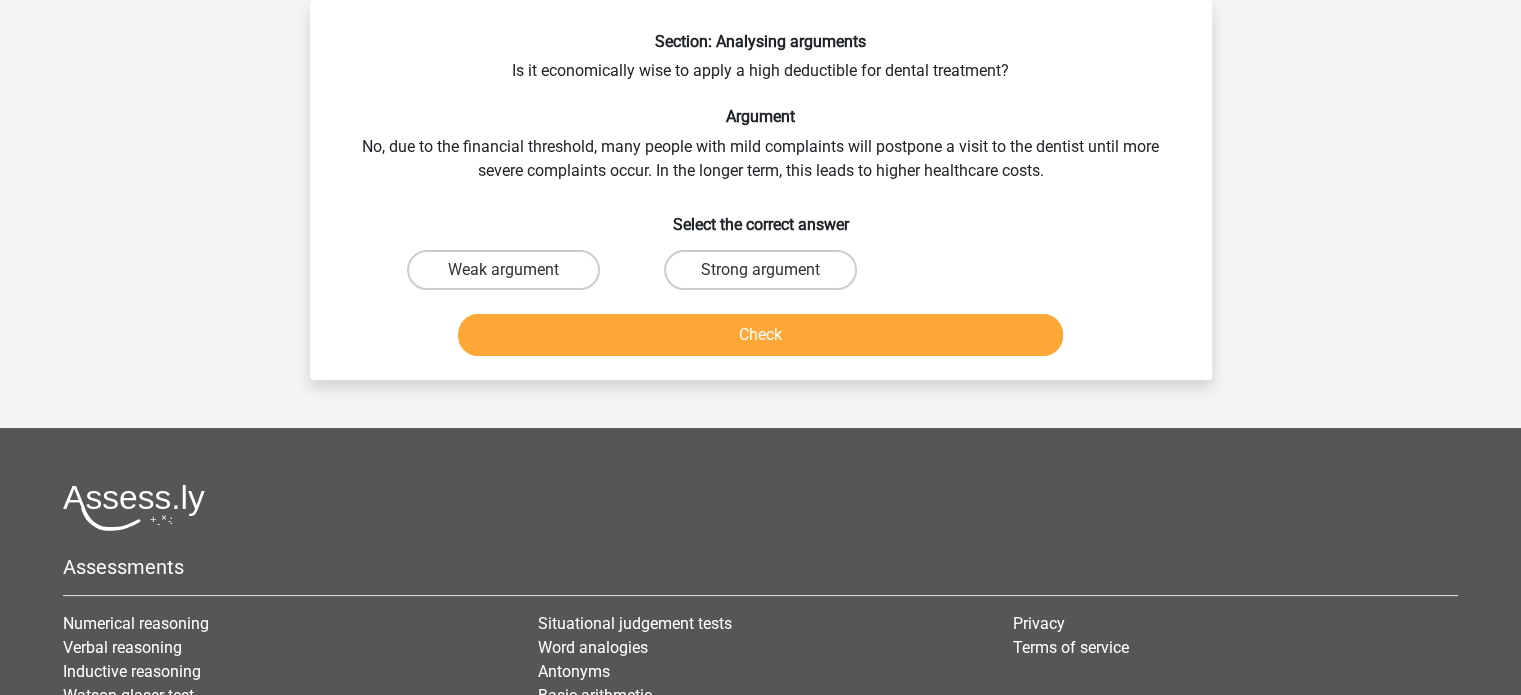 scroll, scrollTop: 0, scrollLeft: 0, axis: both 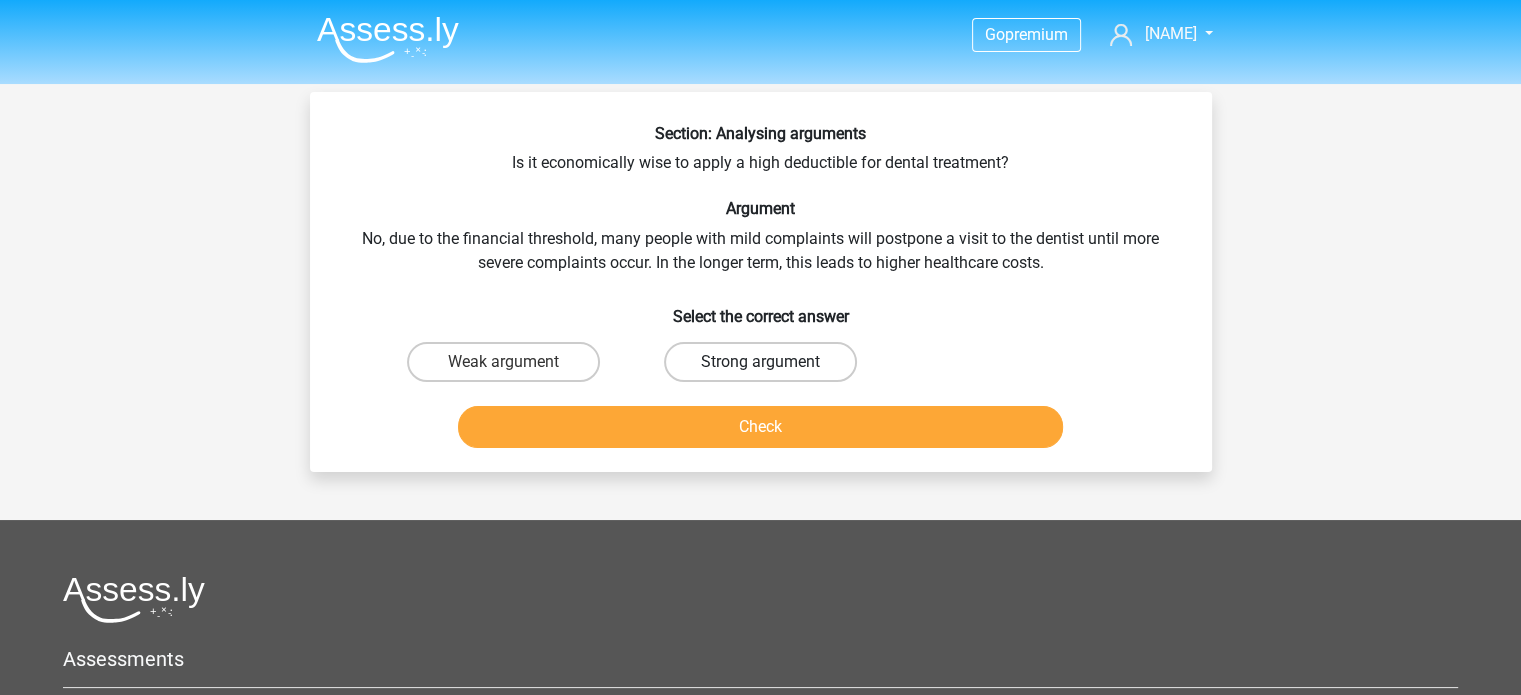 click on "Strong argument" at bounding box center (760, 362) 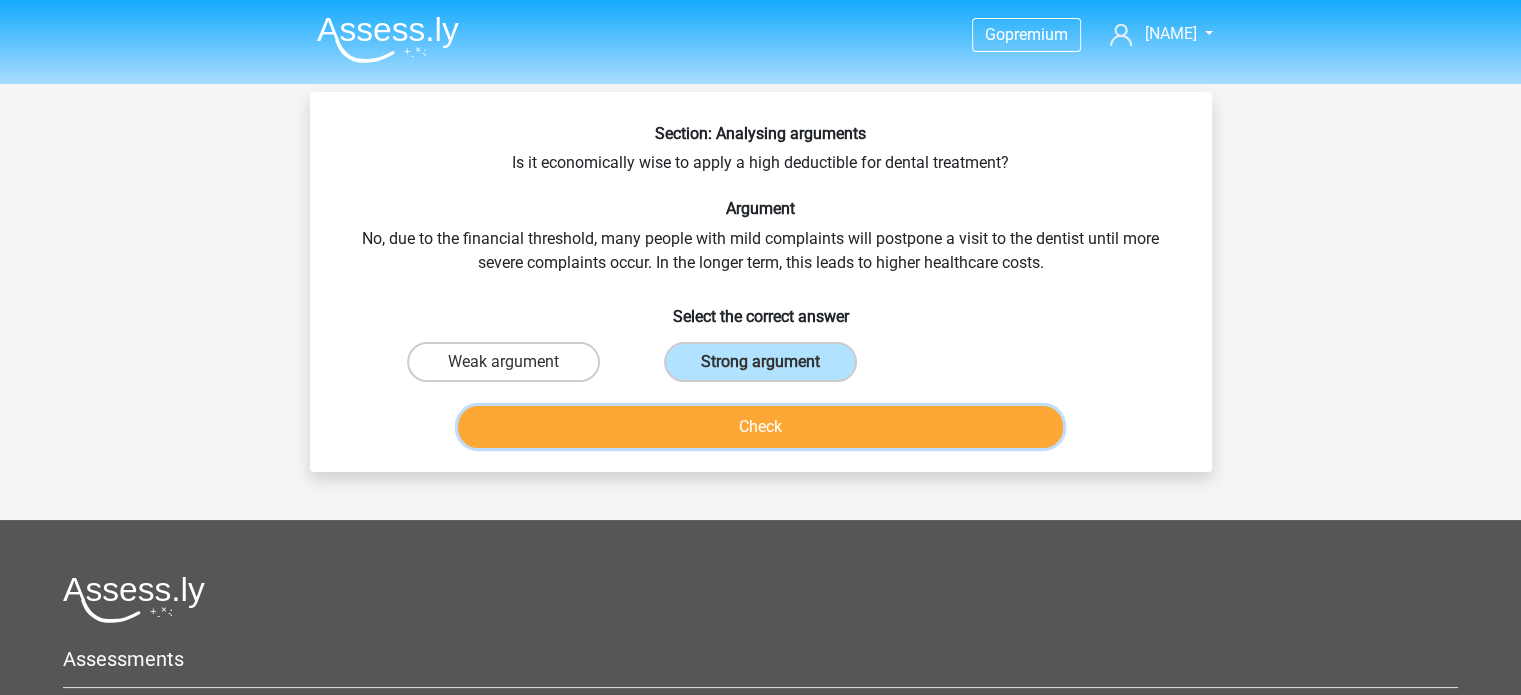 click on "Check" at bounding box center [760, 427] 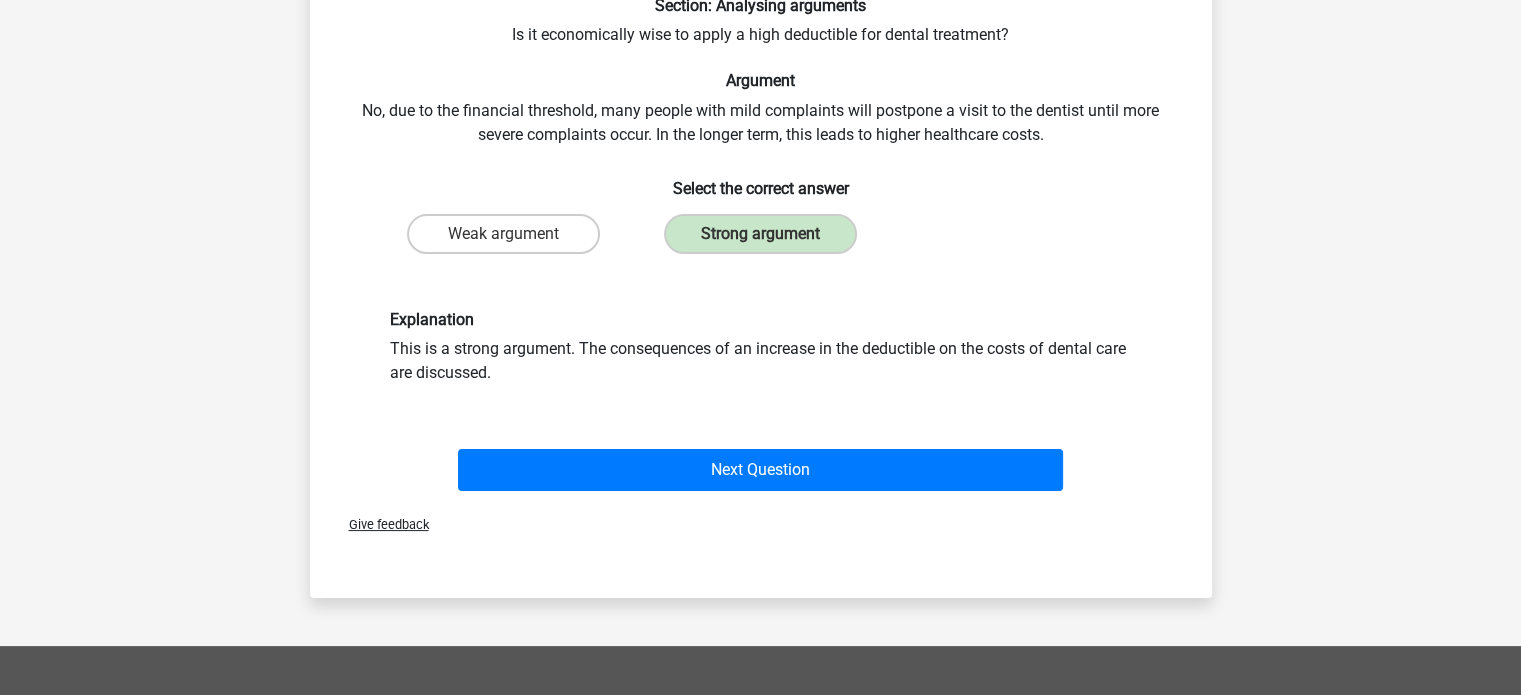 scroll, scrollTop: 236, scrollLeft: 0, axis: vertical 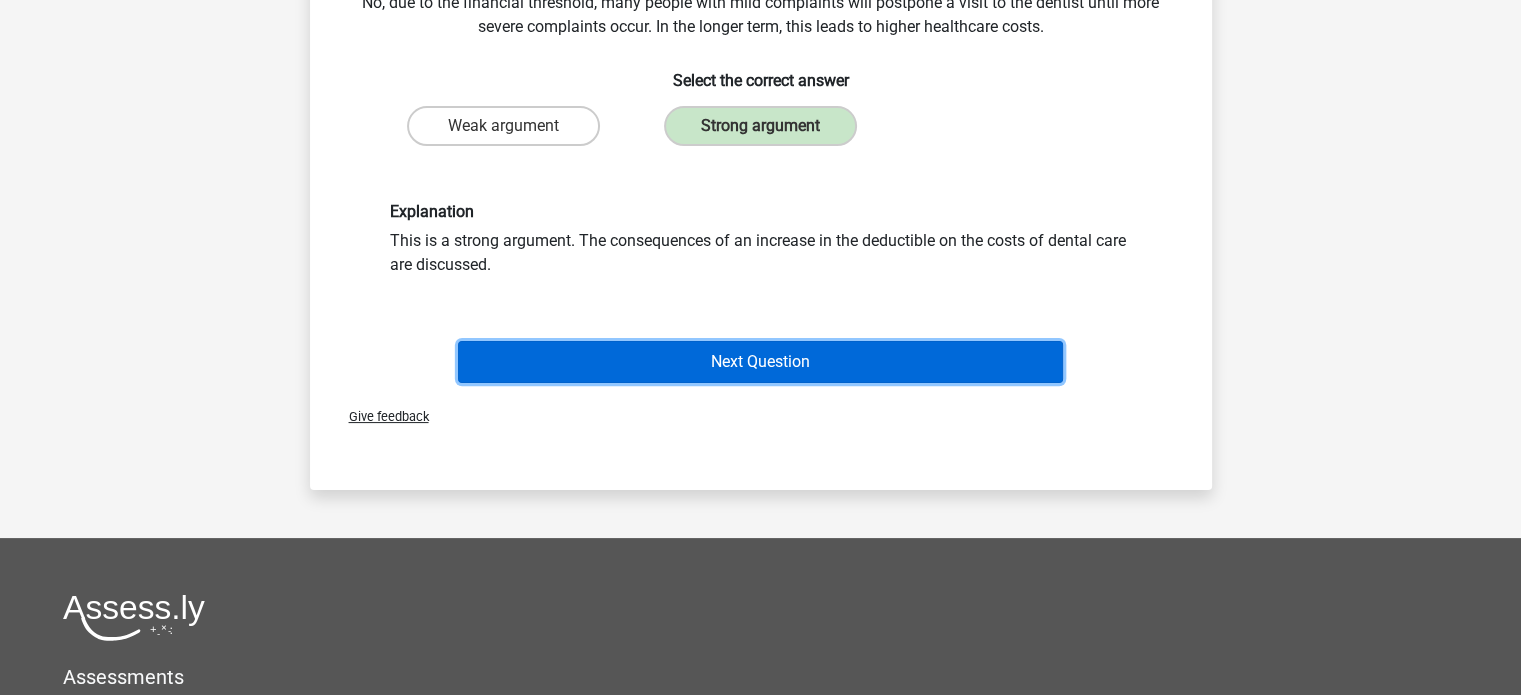 click on "Next Question" at bounding box center [760, 362] 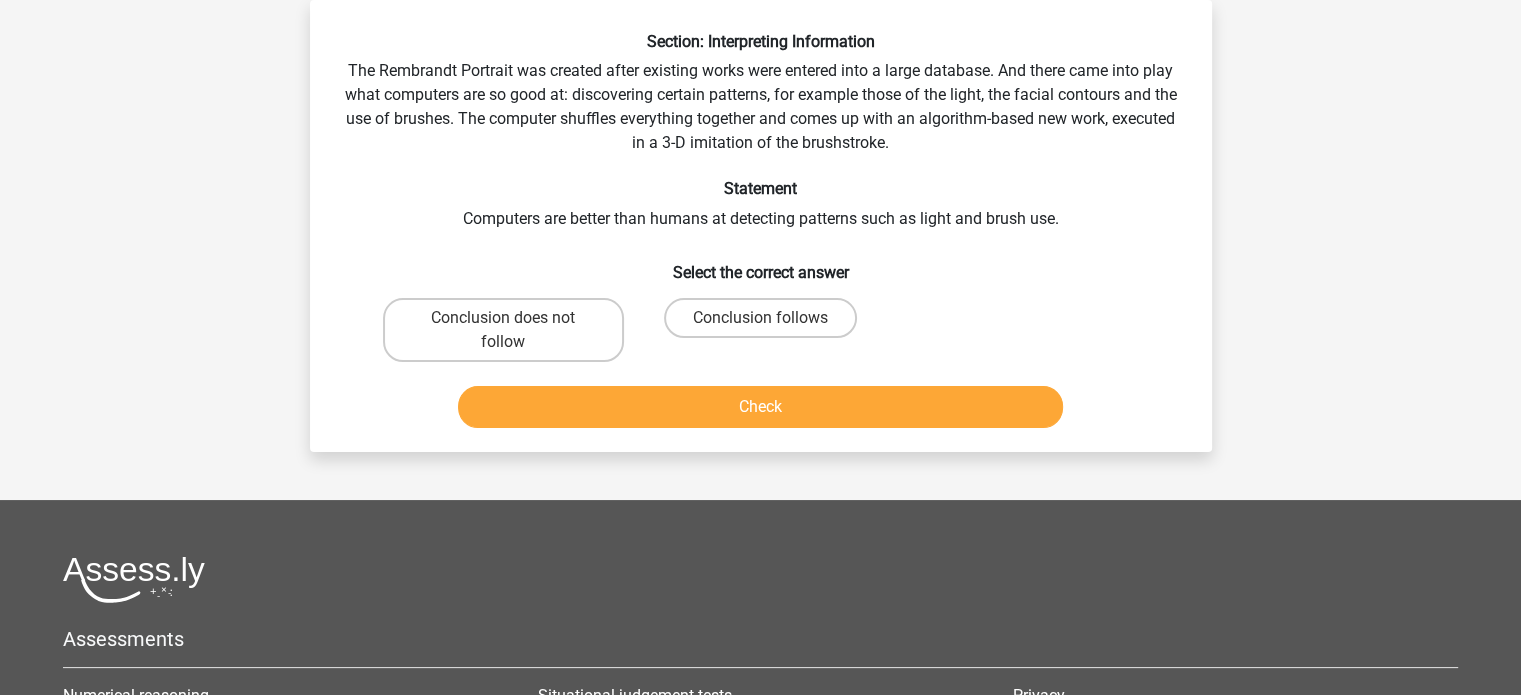 scroll, scrollTop: 92, scrollLeft: 0, axis: vertical 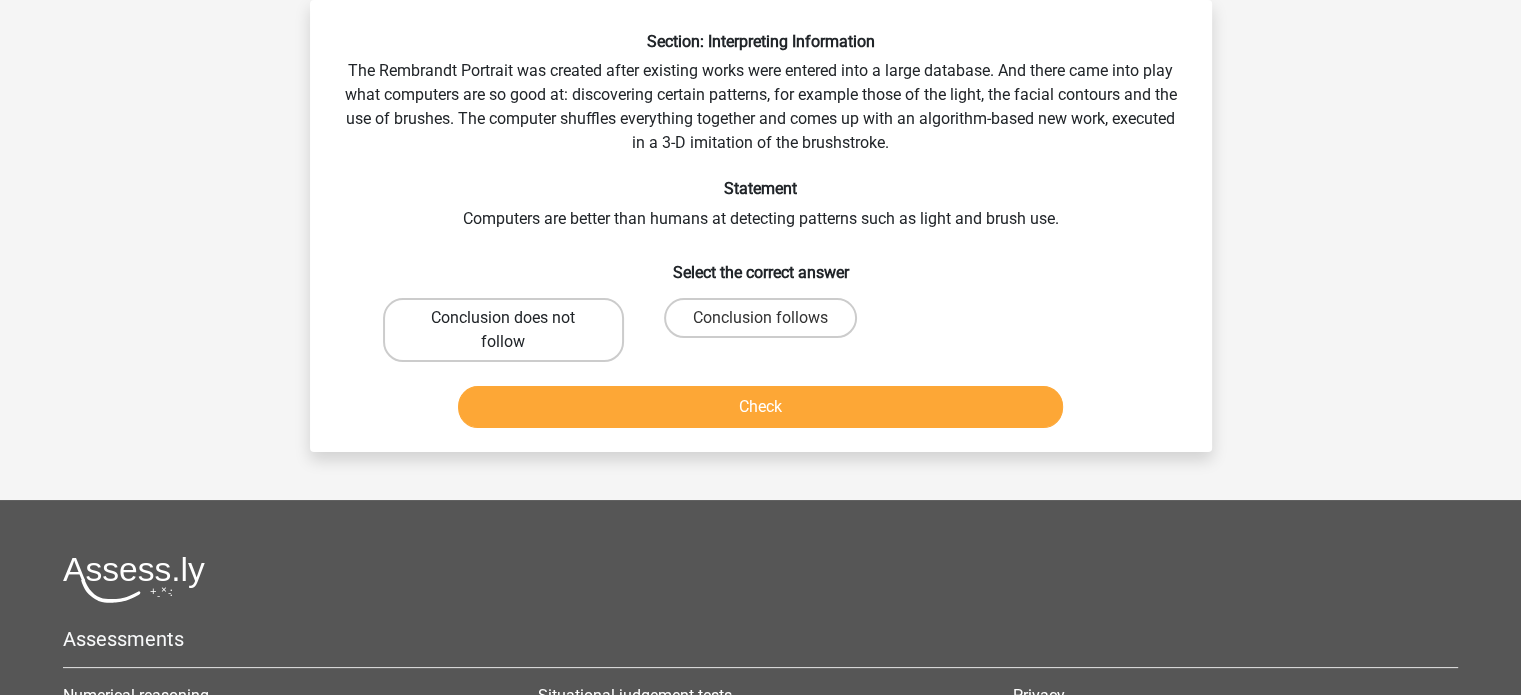 click on "Conclusion does not follow" at bounding box center [503, 330] 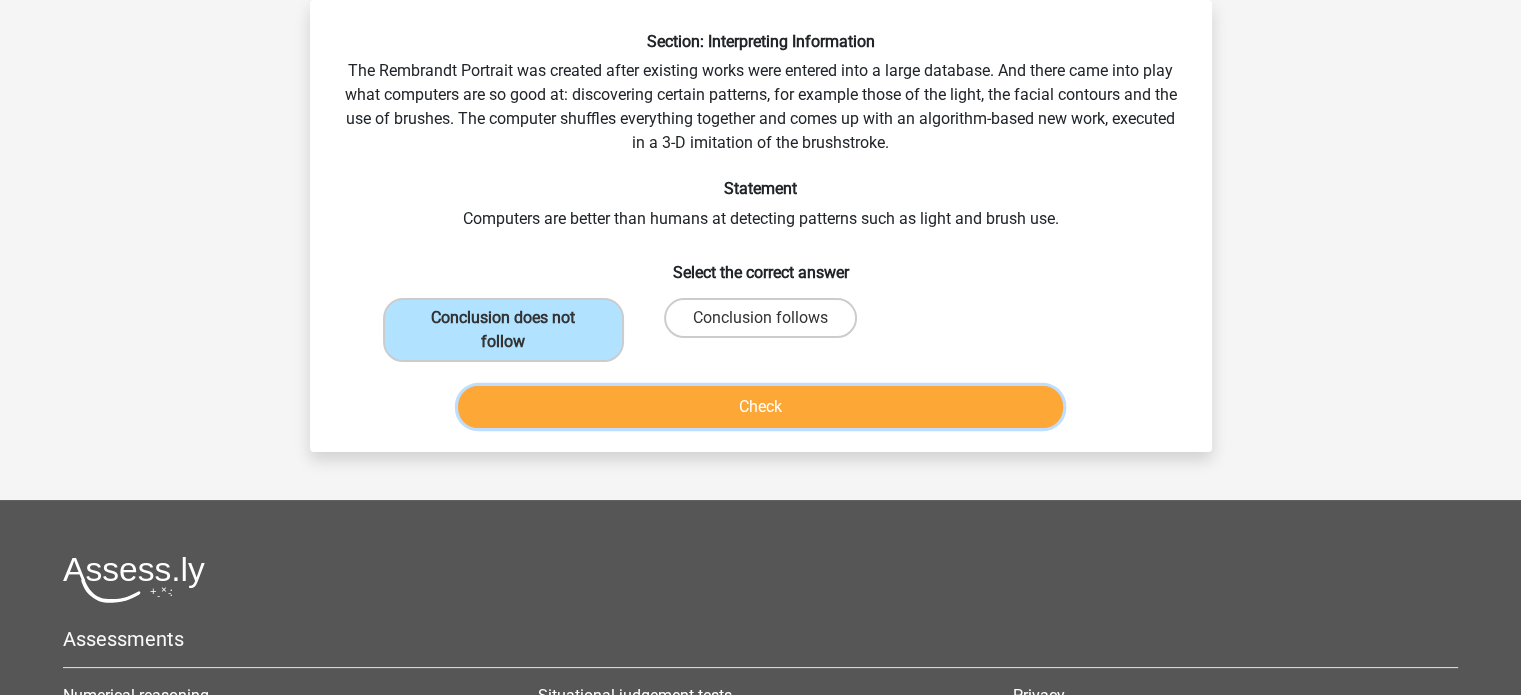 click on "Check" at bounding box center (760, 407) 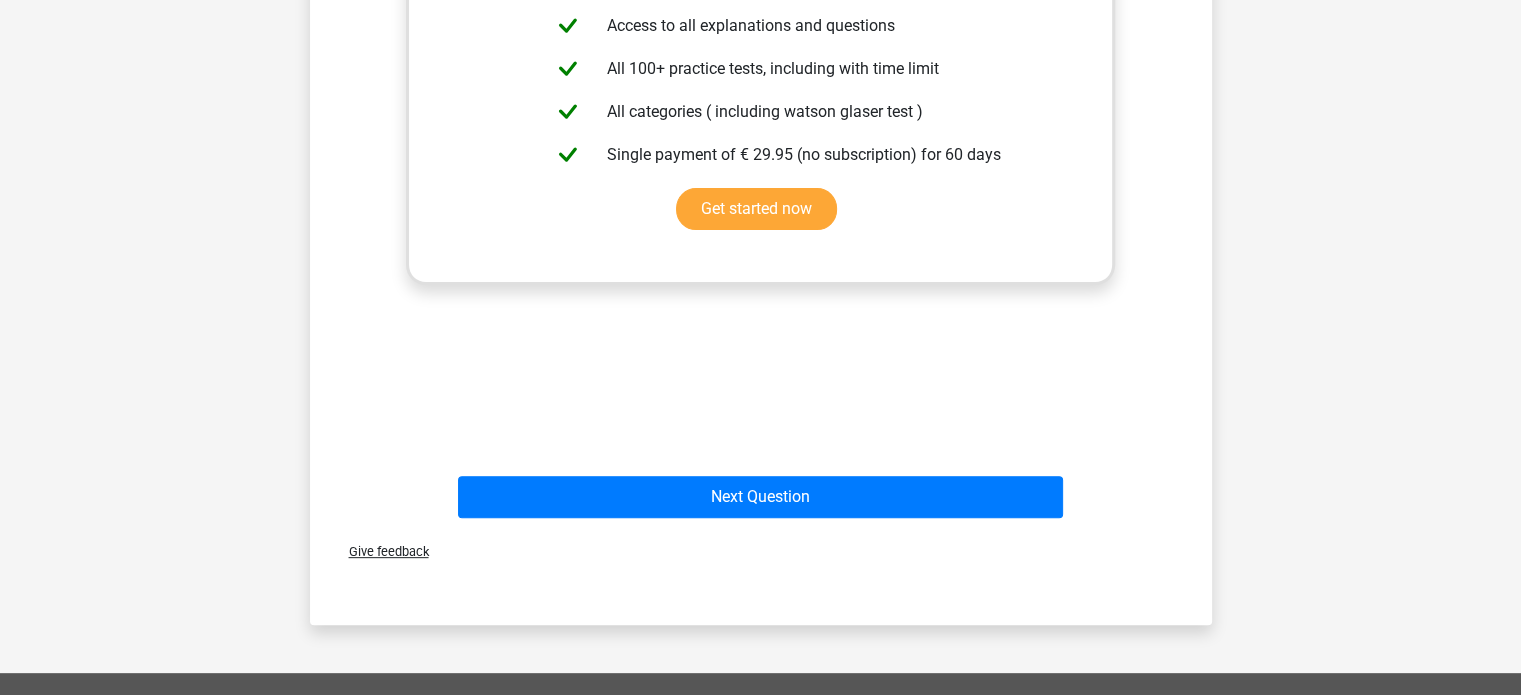 scroll, scrollTop: 748, scrollLeft: 0, axis: vertical 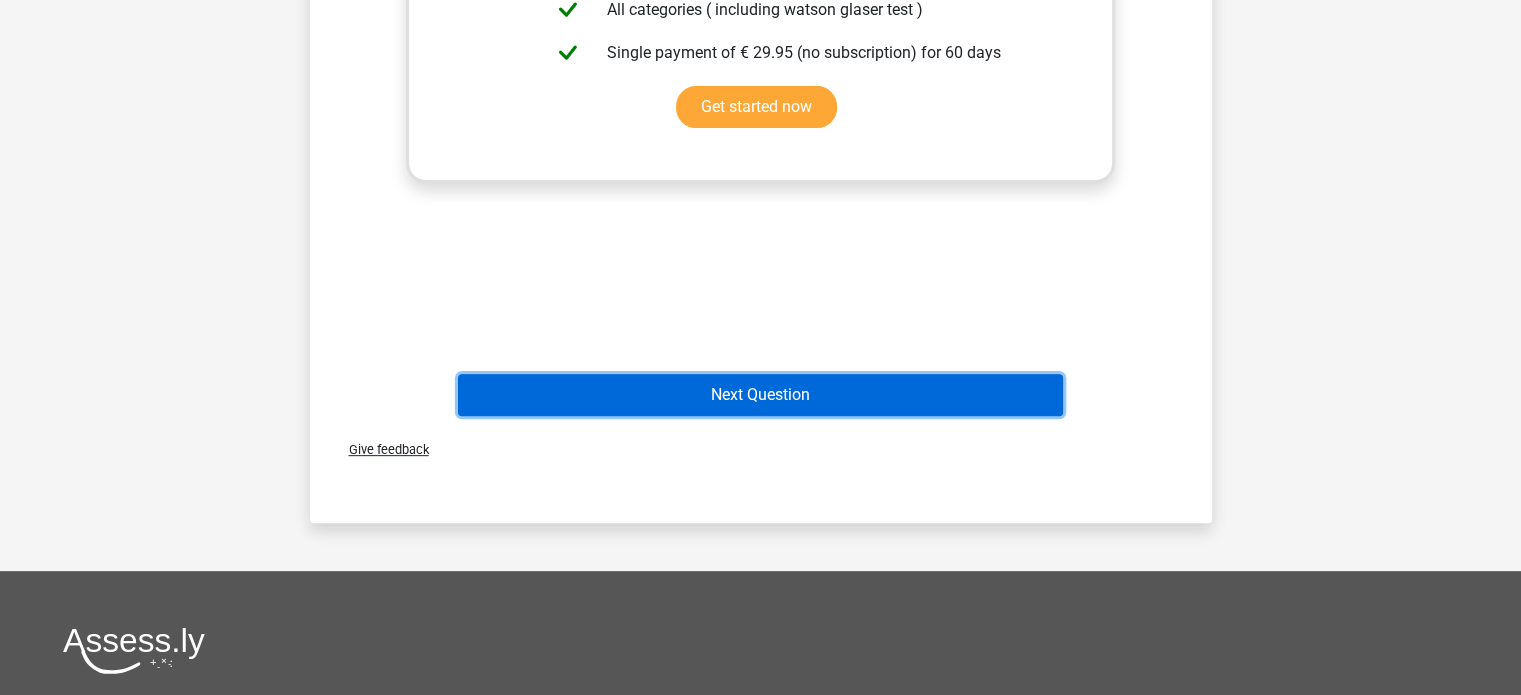 click on "Next Question" at bounding box center [760, 395] 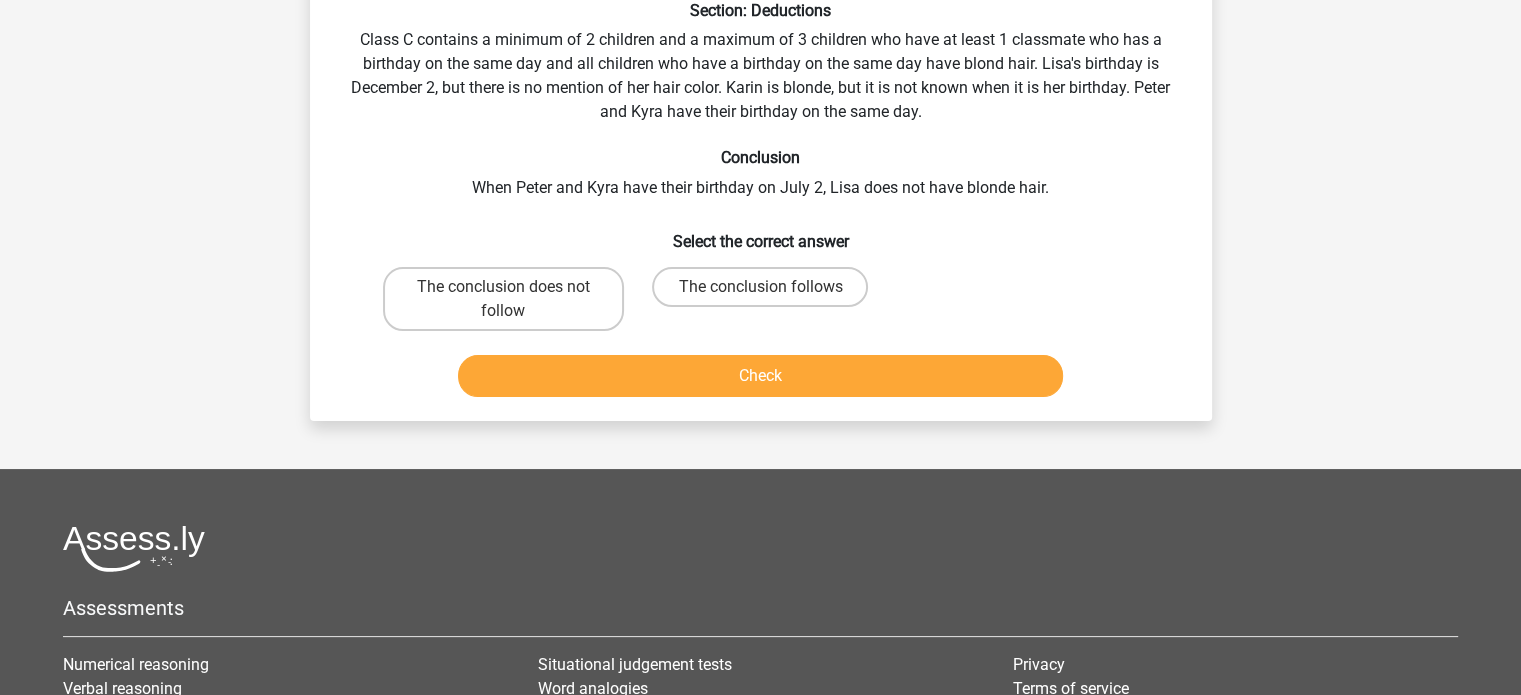 scroll, scrollTop: 92, scrollLeft: 0, axis: vertical 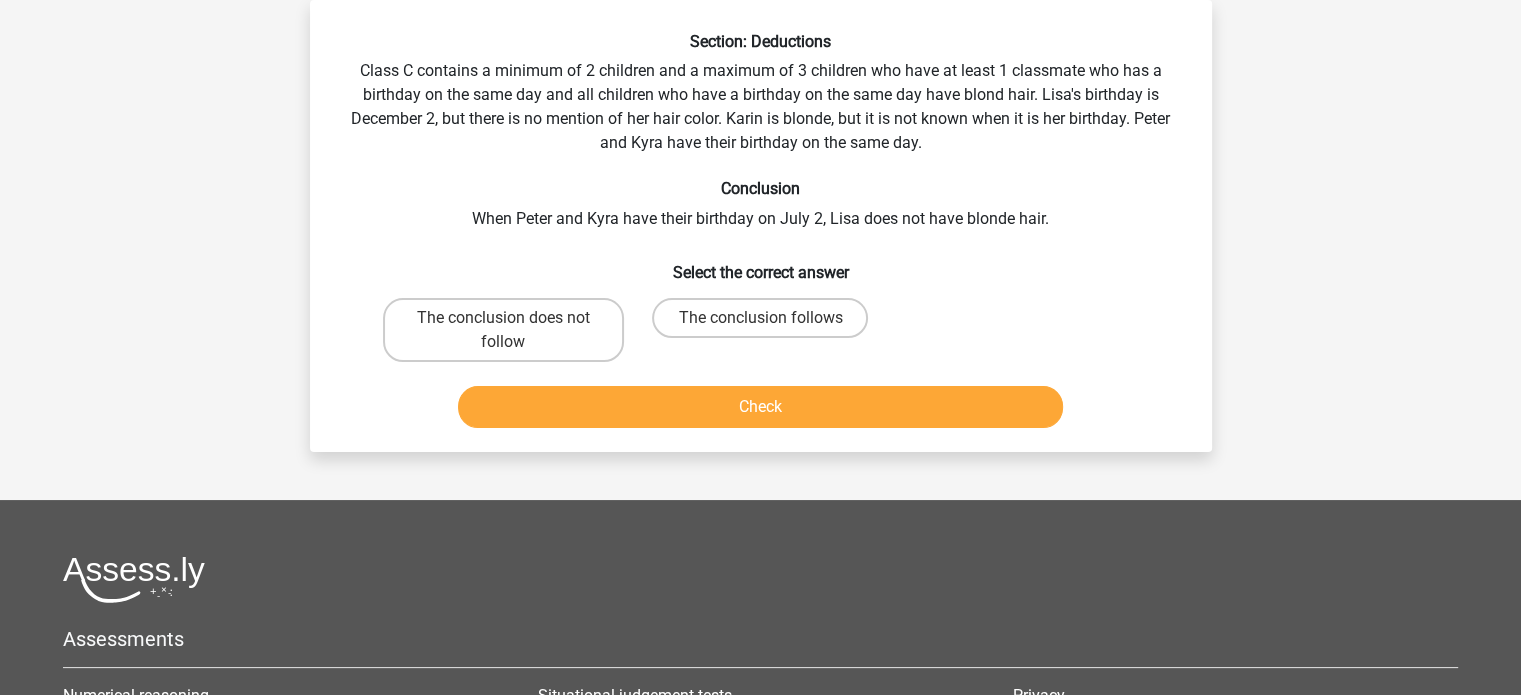 click on "Go  premium
Yeshwant
yeshwant0311@gmail.com" at bounding box center (760, 468) 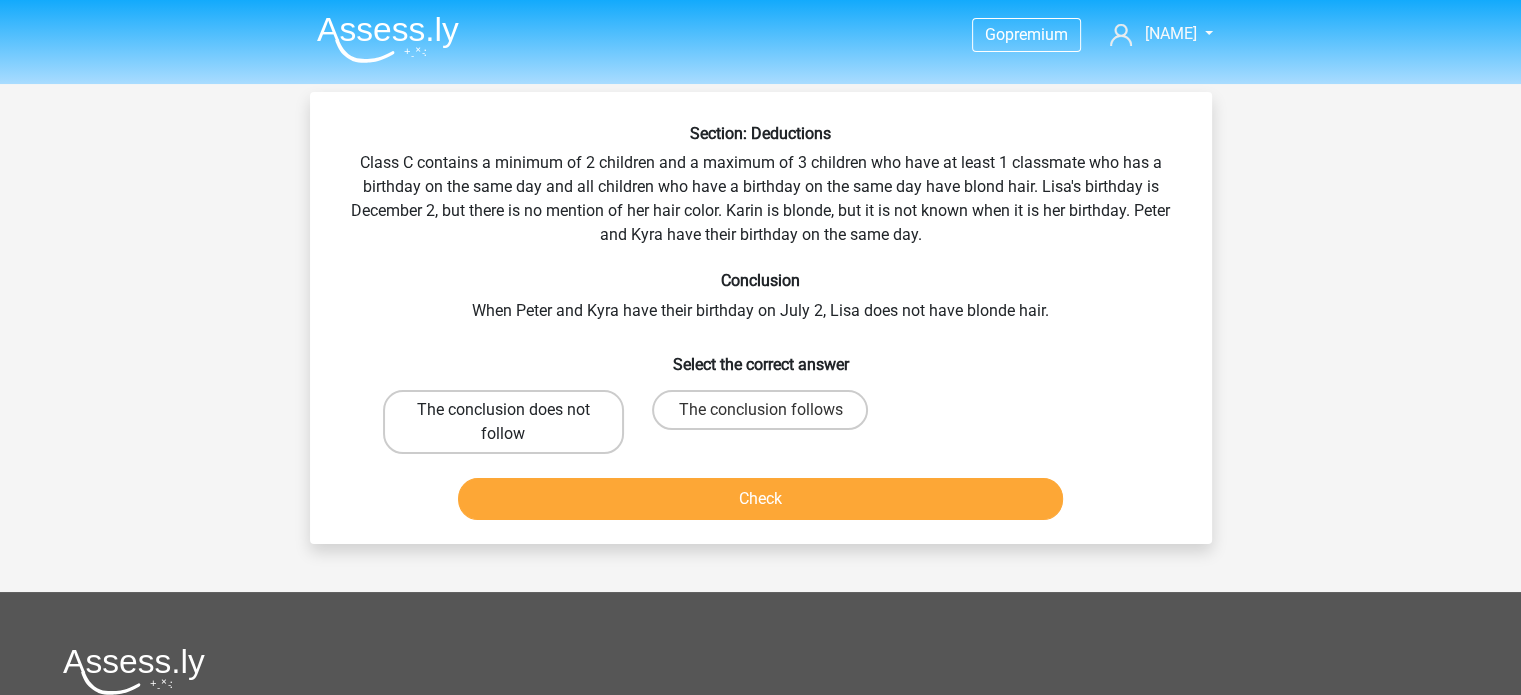 click on "The conclusion does not follow" at bounding box center (503, 422) 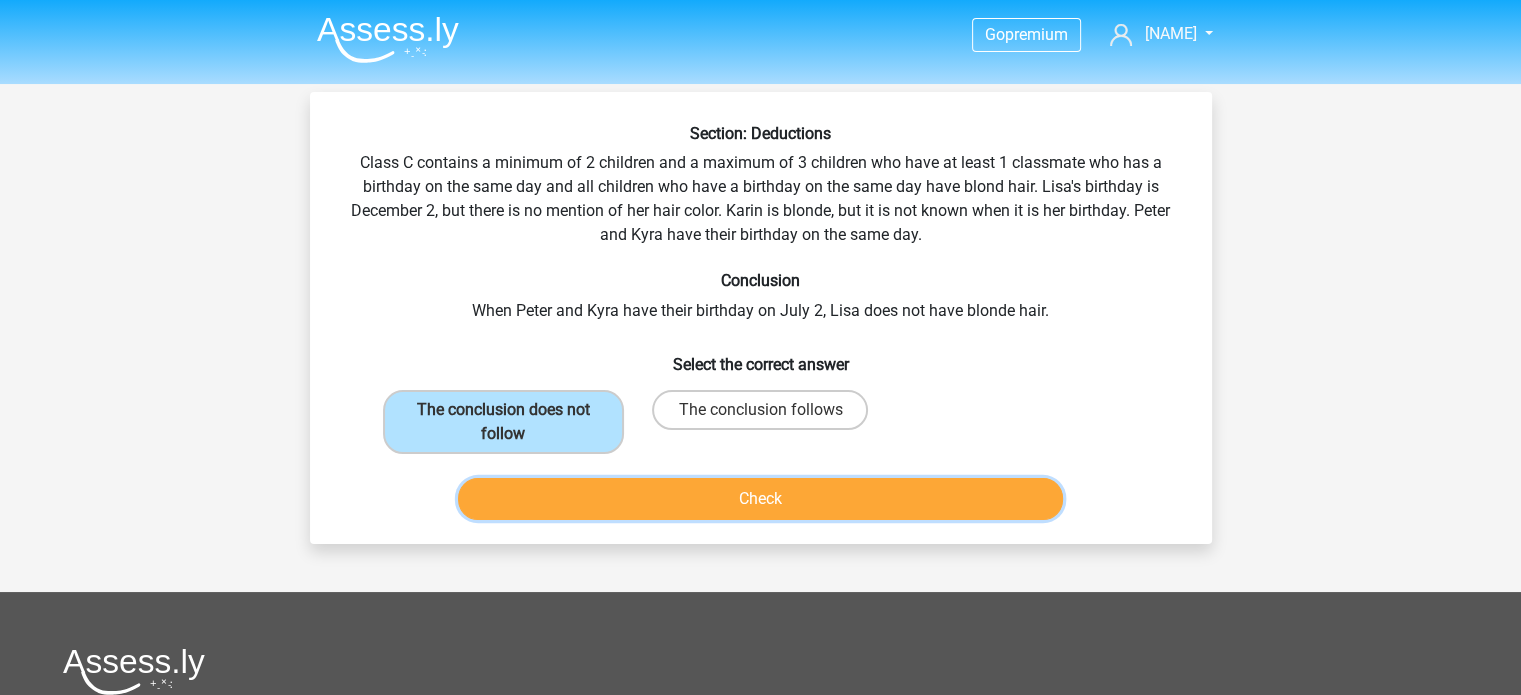 click on "Check" at bounding box center (760, 499) 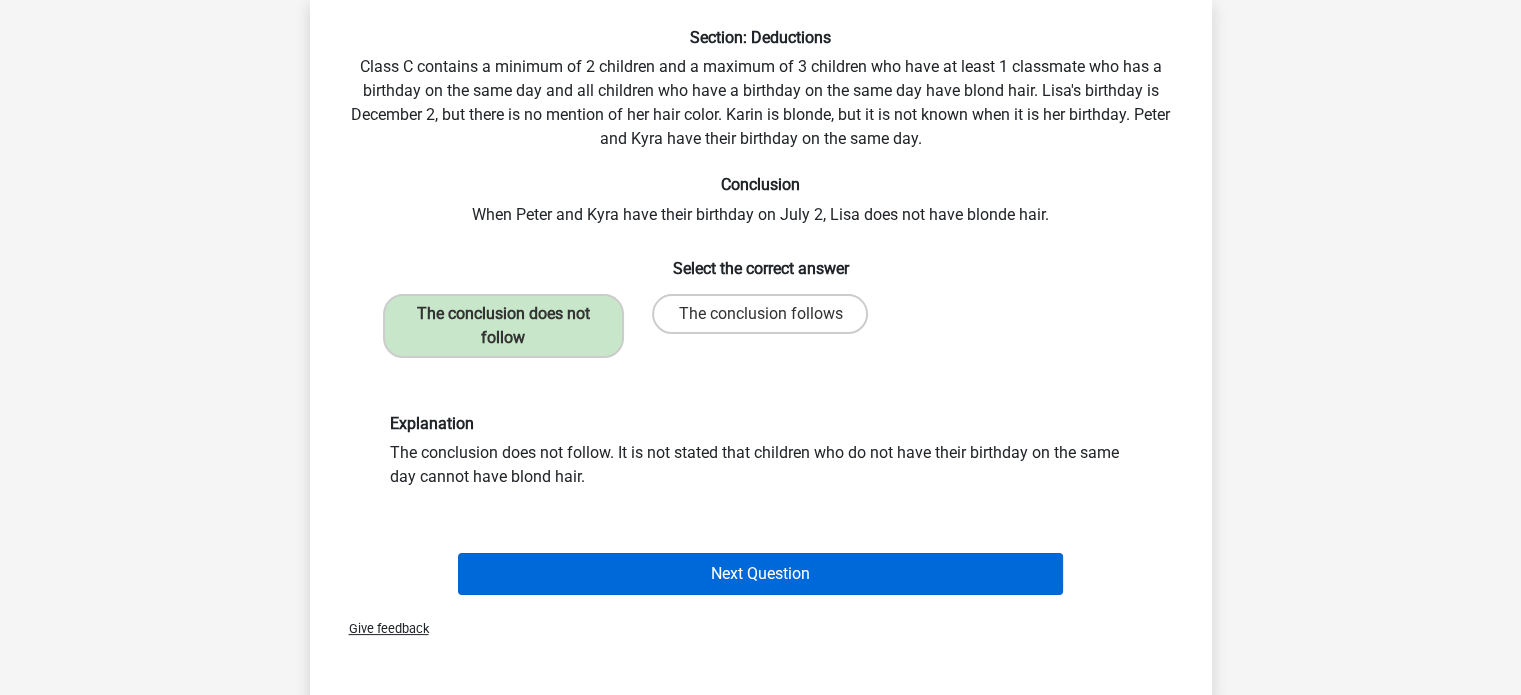 scroll, scrollTop: 187, scrollLeft: 0, axis: vertical 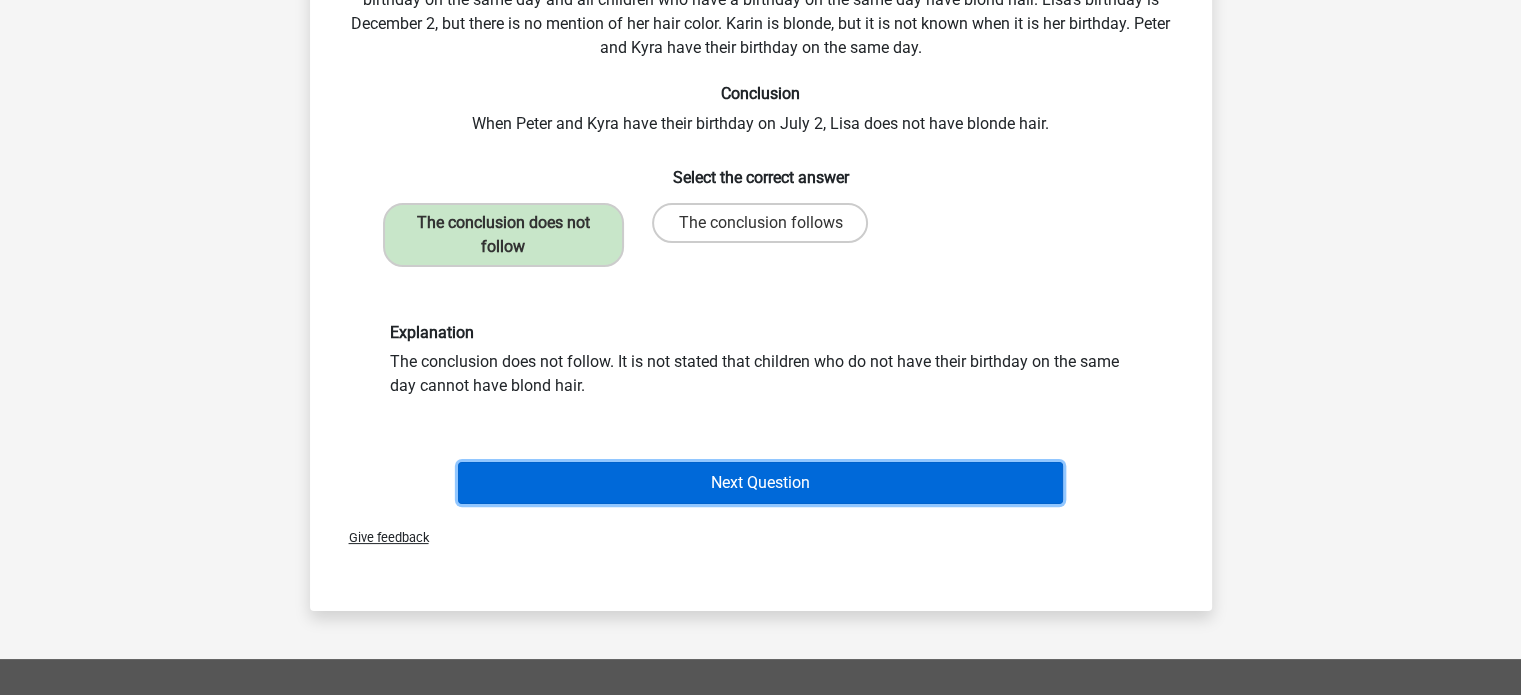click on "Next Question" at bounding box center [760, 483] 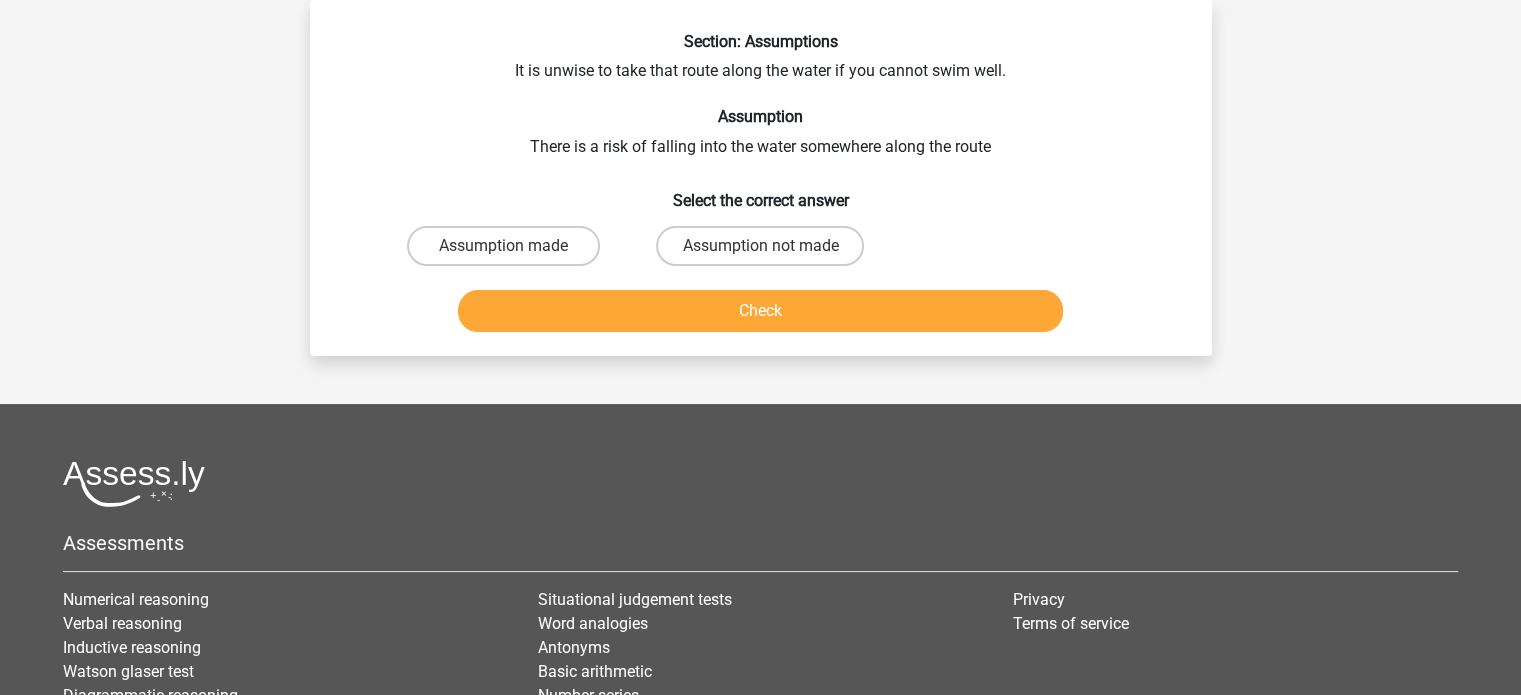 scroll, scrollTop: 0, scrollLeft: 0, axis: both 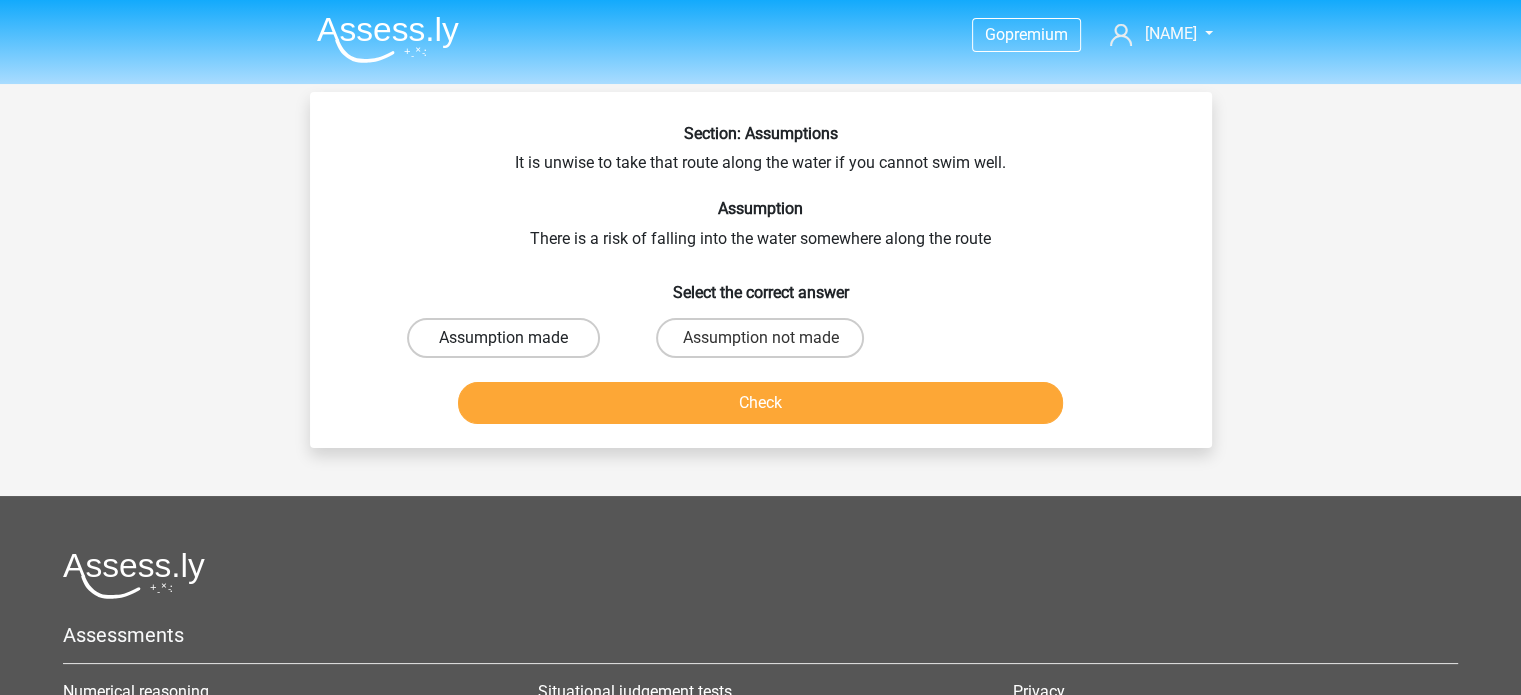 click on "Assumption made" at bounding box center (503, 338) 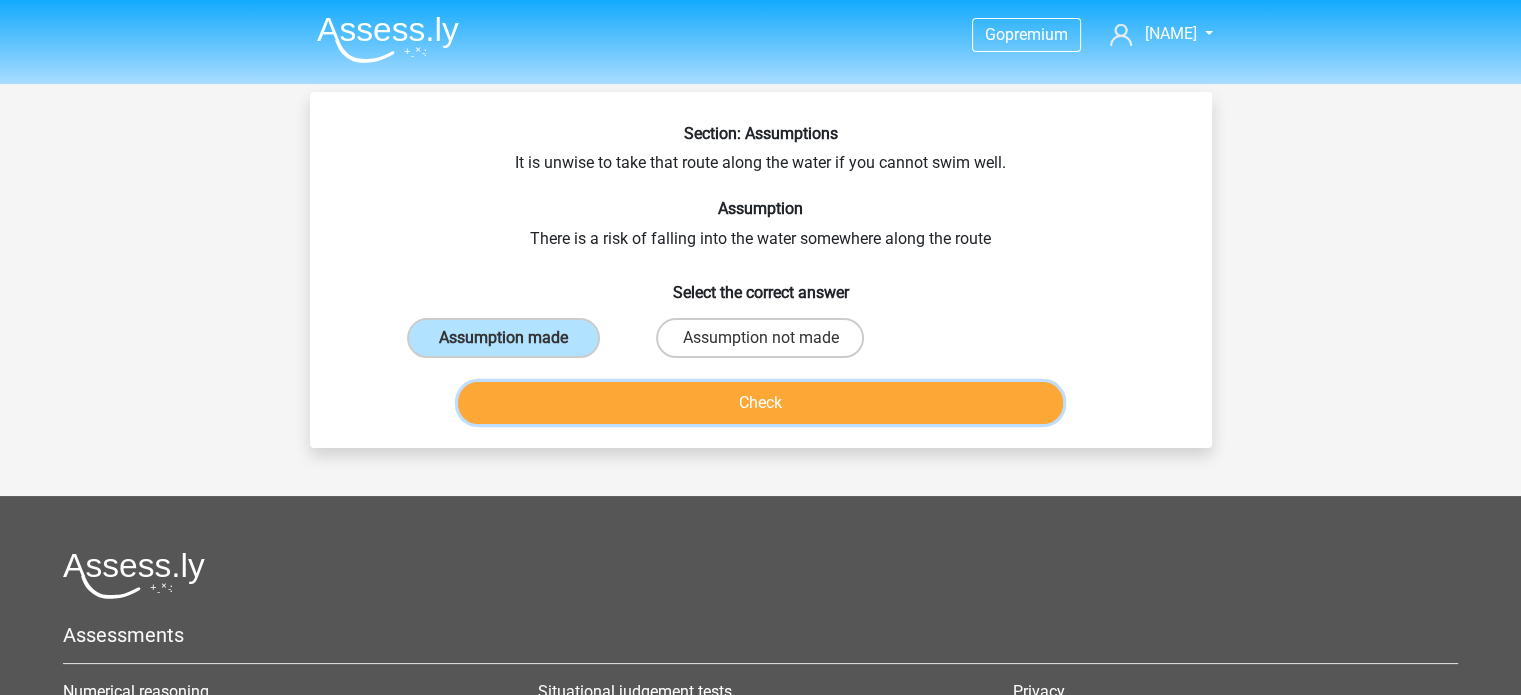 click on "Check" at bounding box center [760, 403] 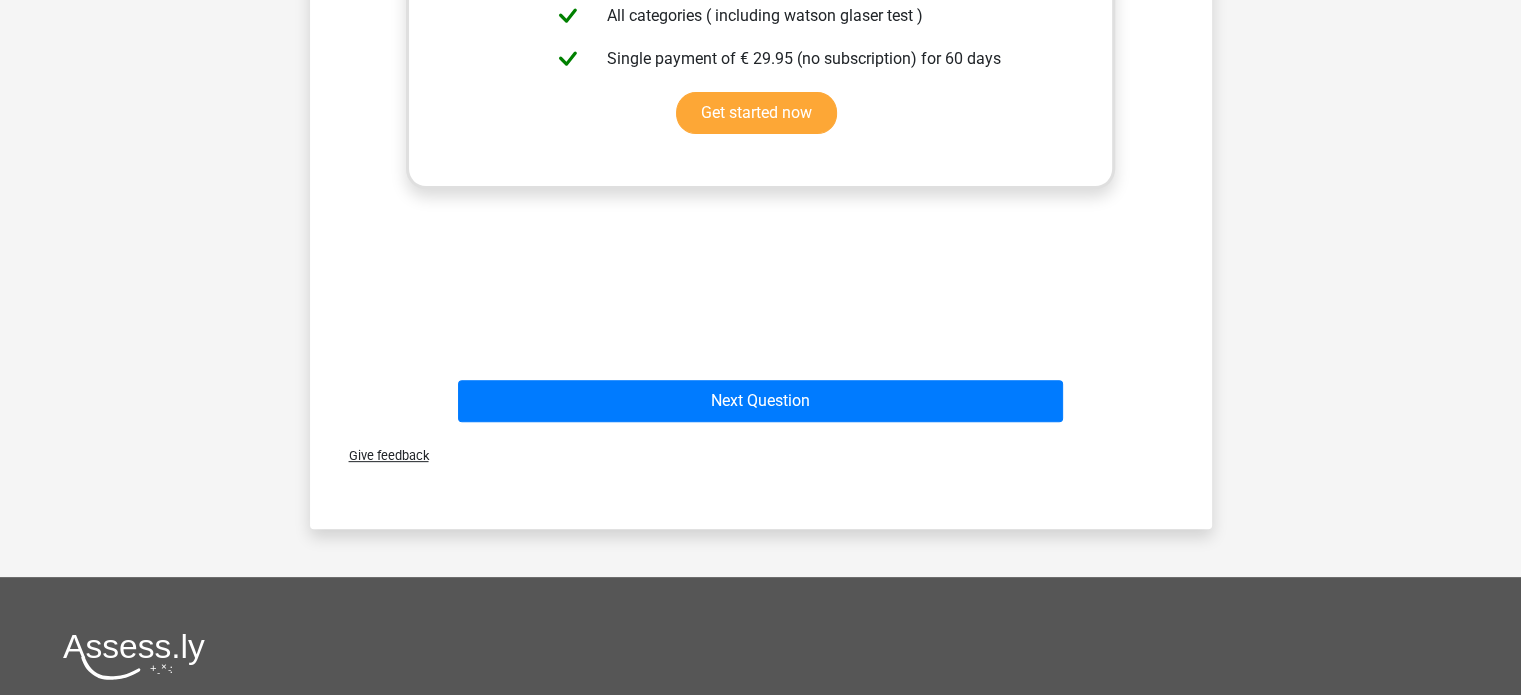 scroll, scrollTop: 647, scrollLeft: 0, axis: vertical 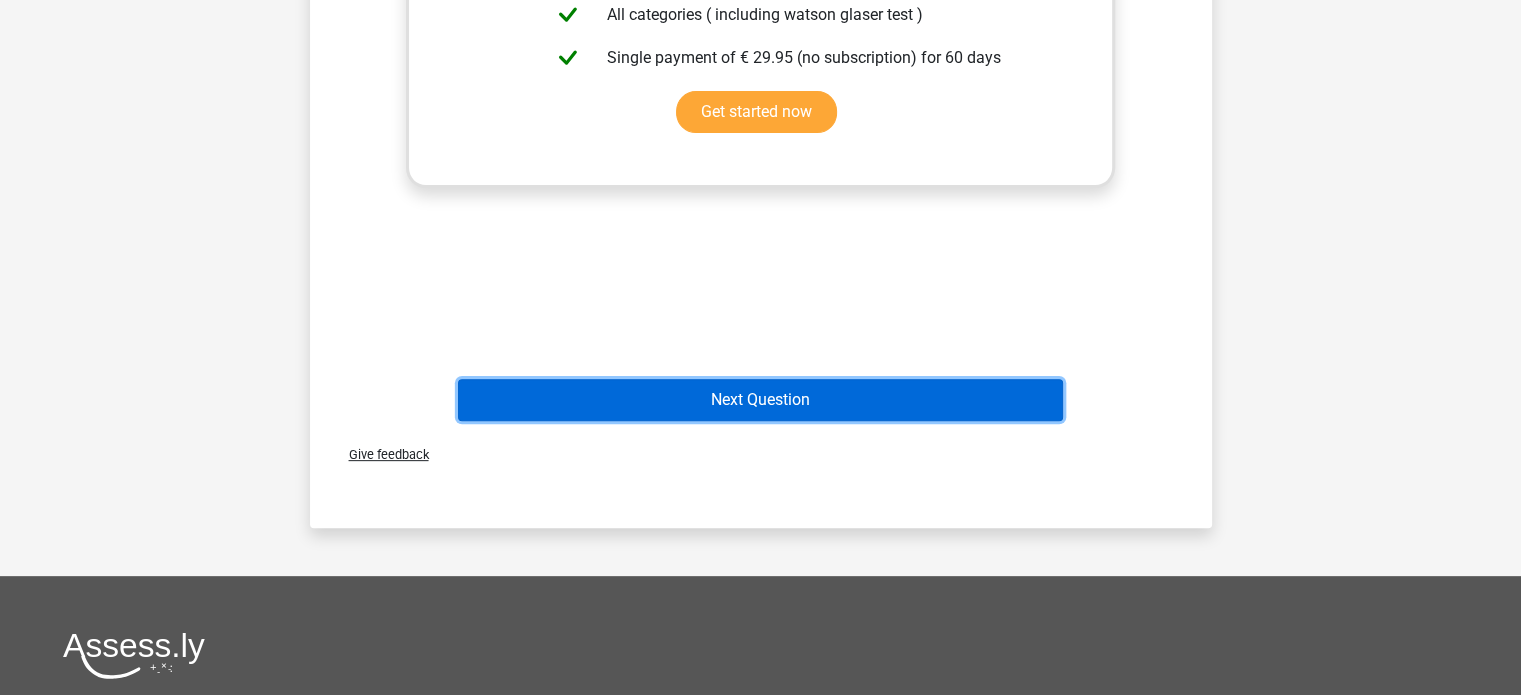 click on "Next Question" at bounding box center [760, 400] 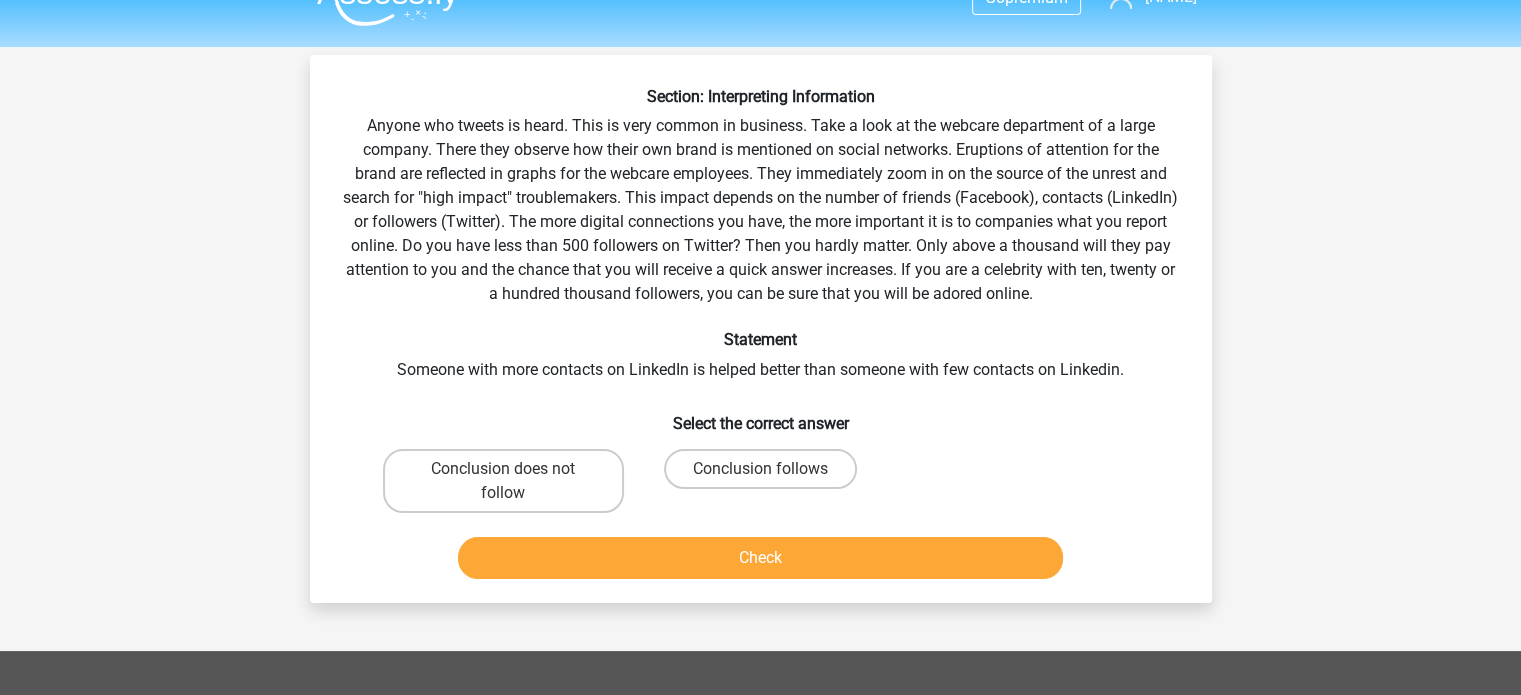 scroll, scrollTop: 36, scrollLeft: 0, axis: vertical 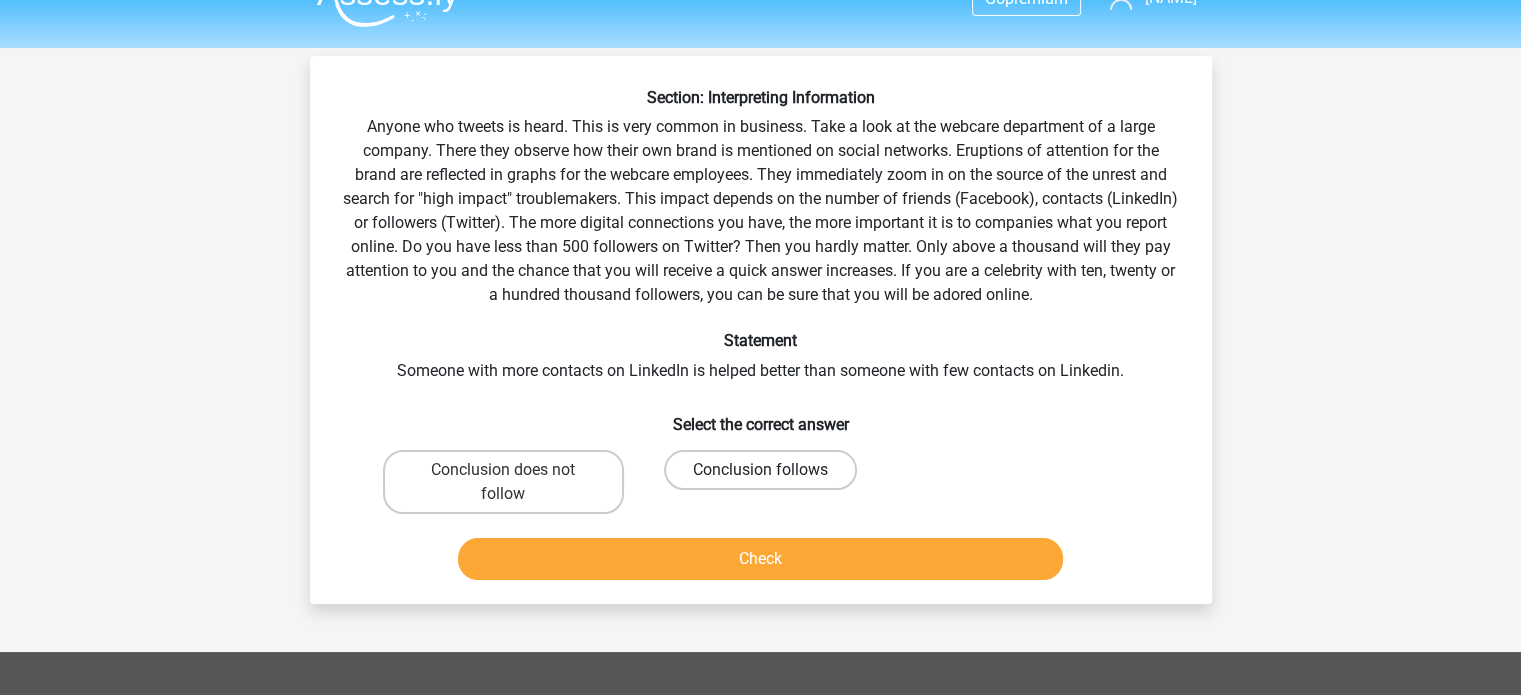 click on "Conclusion follows" at bounding box center [760, 470] 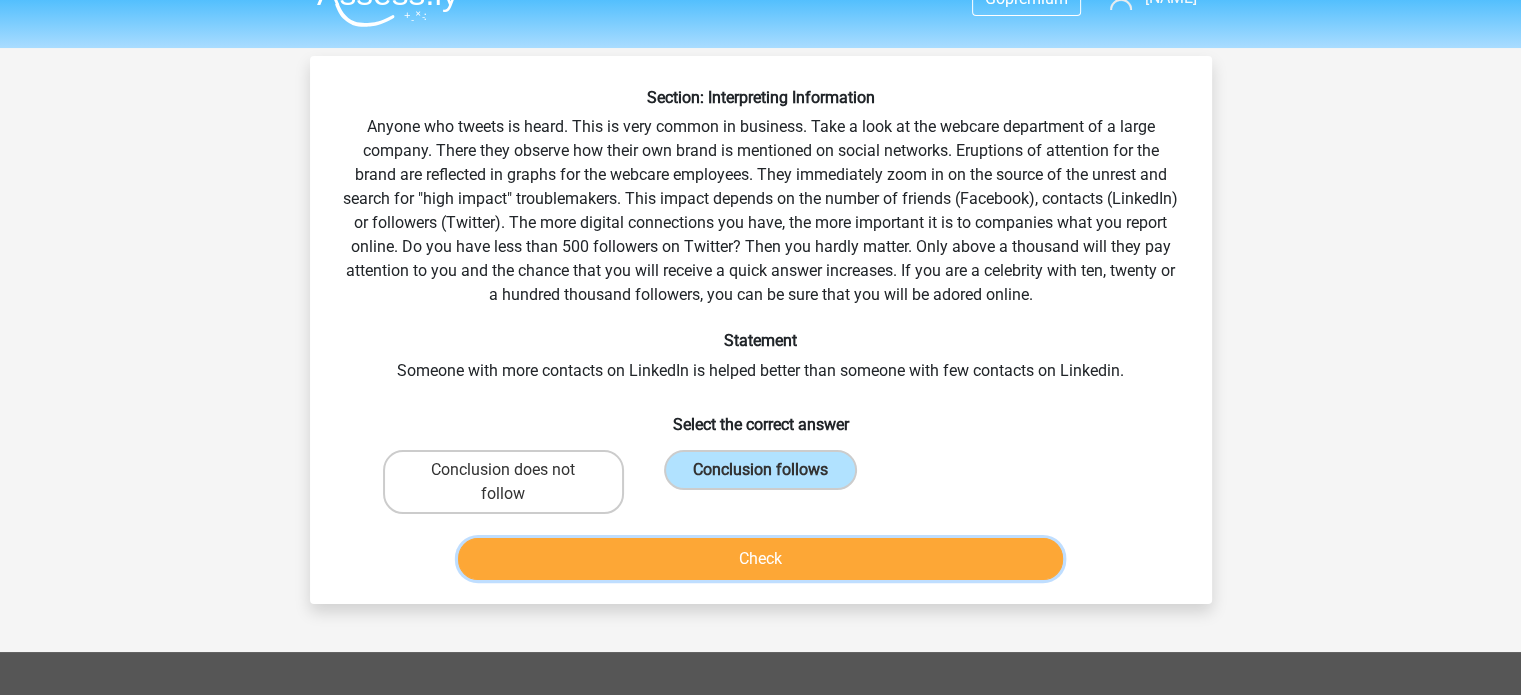 click on "Check" at bounding box center (760, 559) 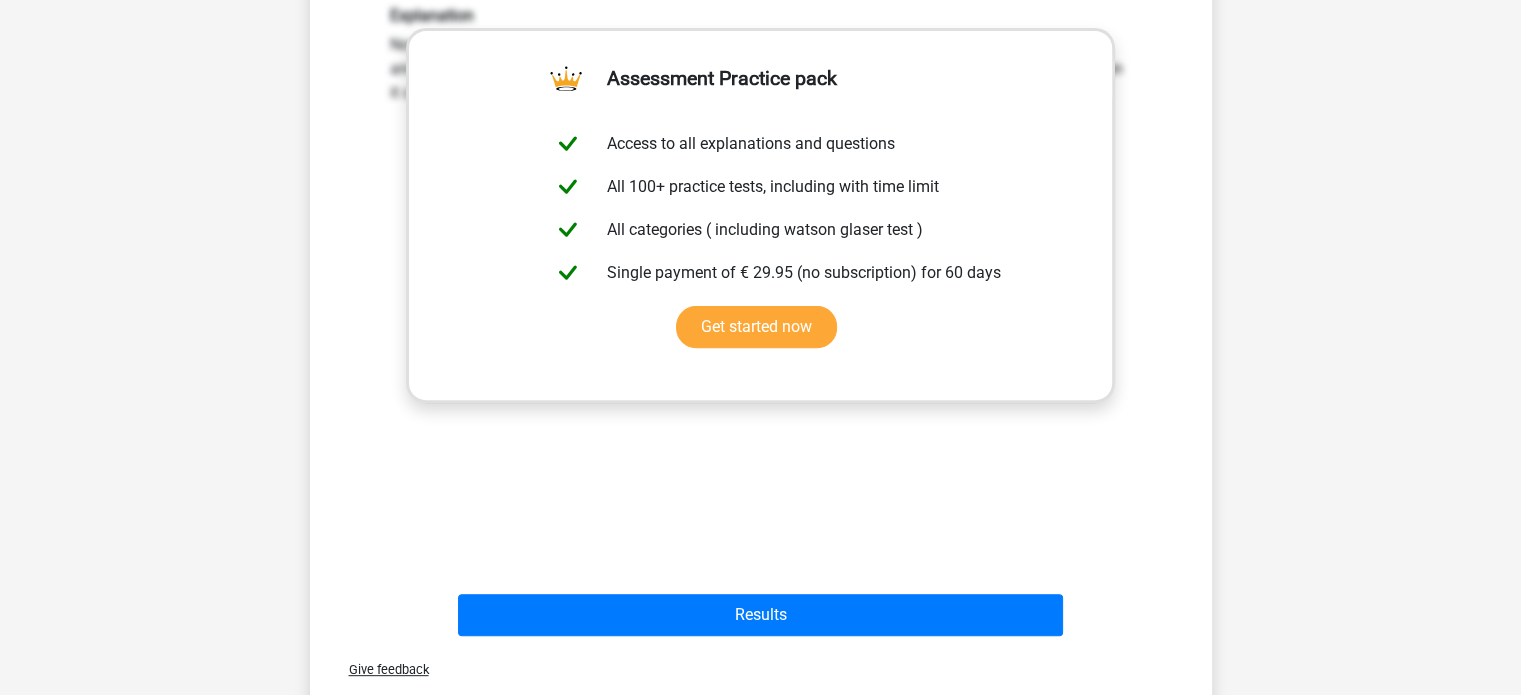 scroll, scrollTop: 625, scrollLeft: 0, axis: vertical 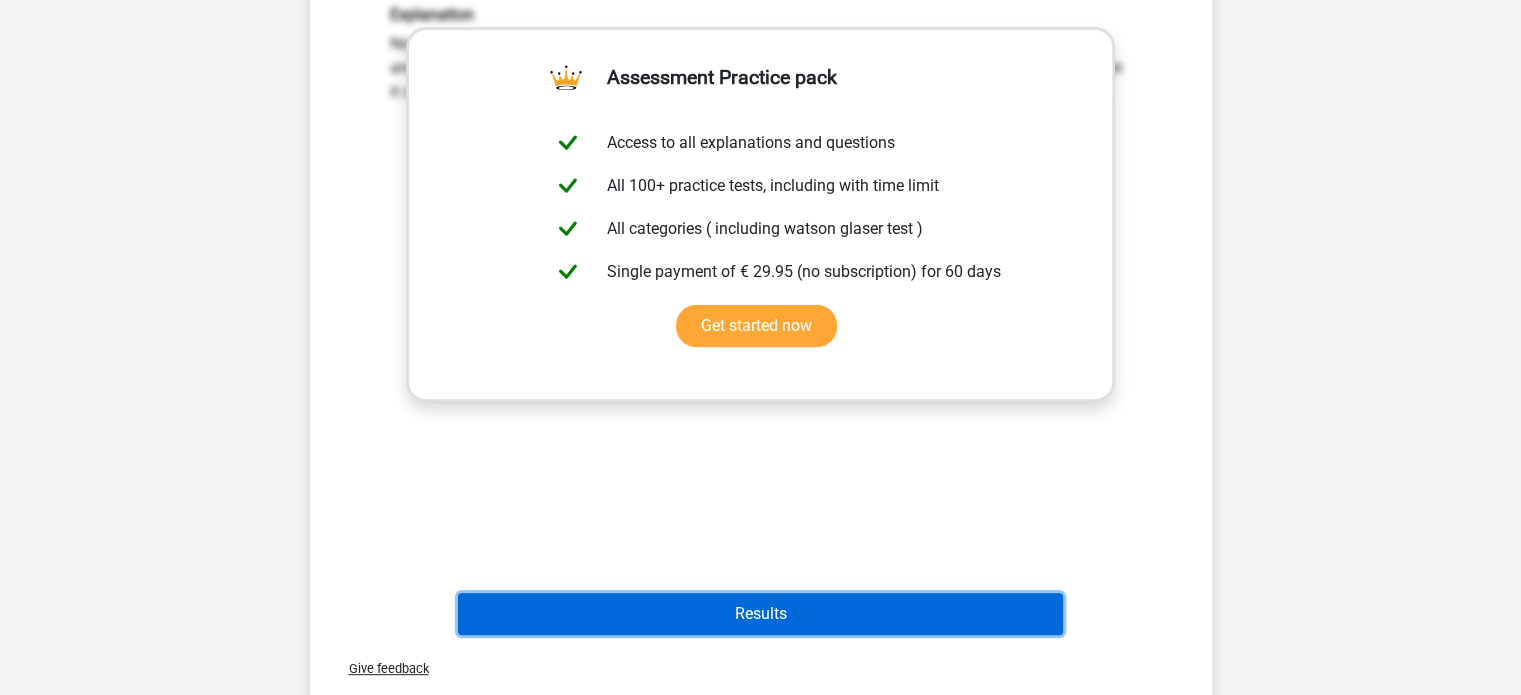 click on "Results" at bounding box center (760, 614) 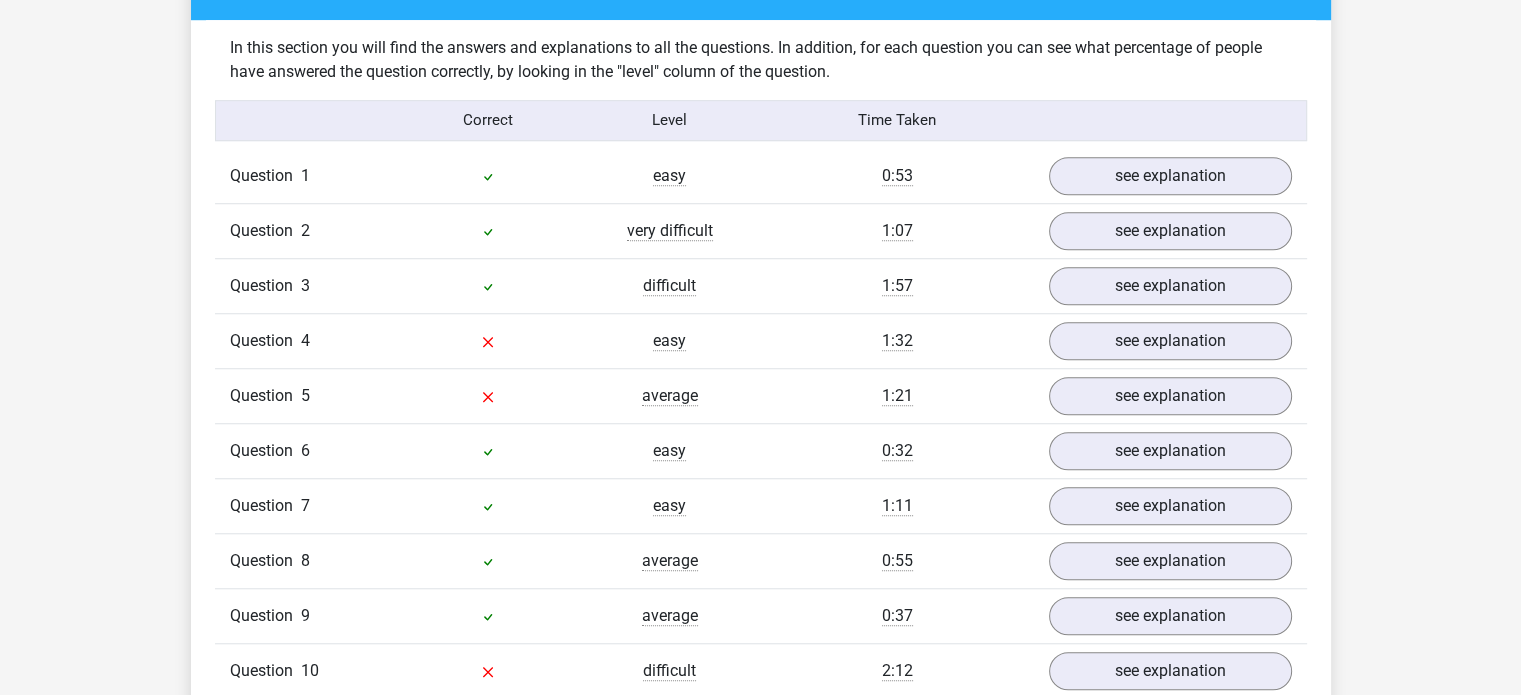 scroll, scrollTop: 1590, scrollLeft: 0, axis: vertical 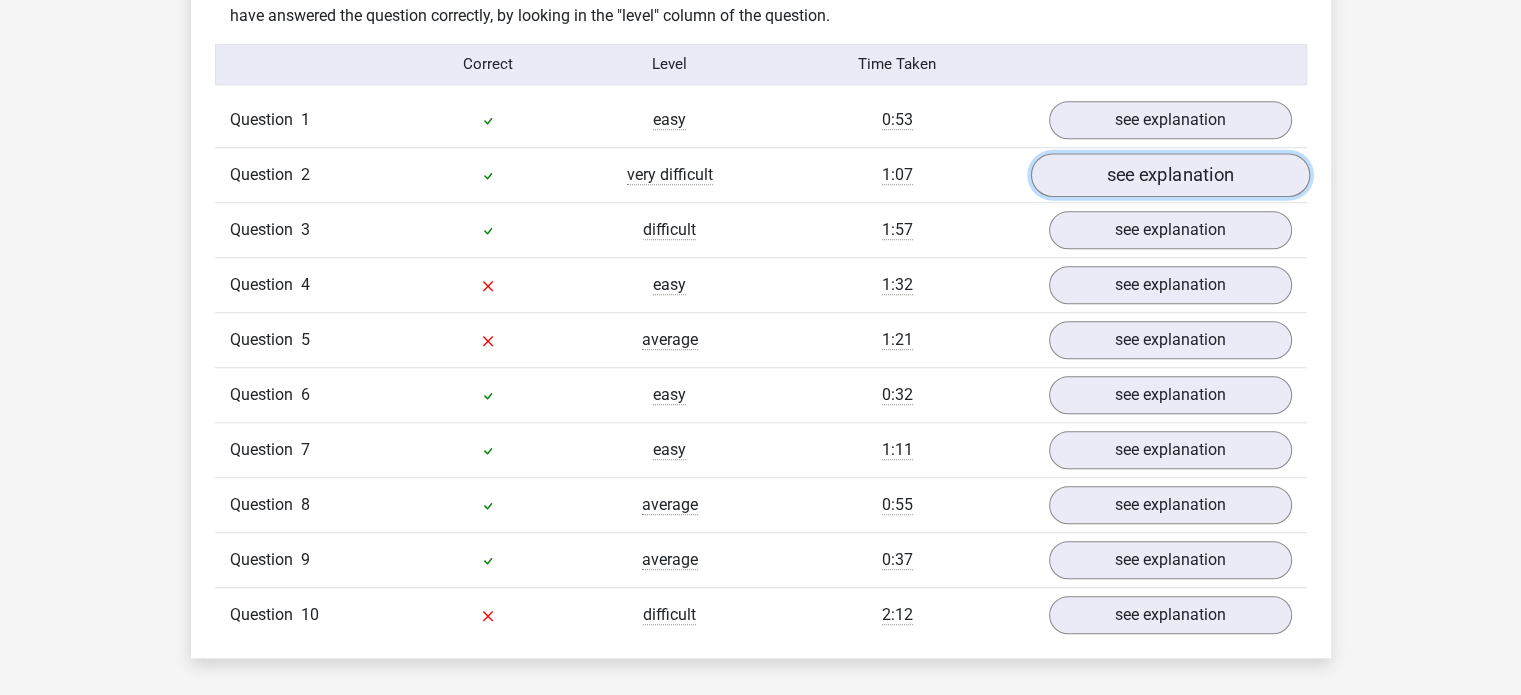 click on "see explanation" at bounding box center (1169, 175) 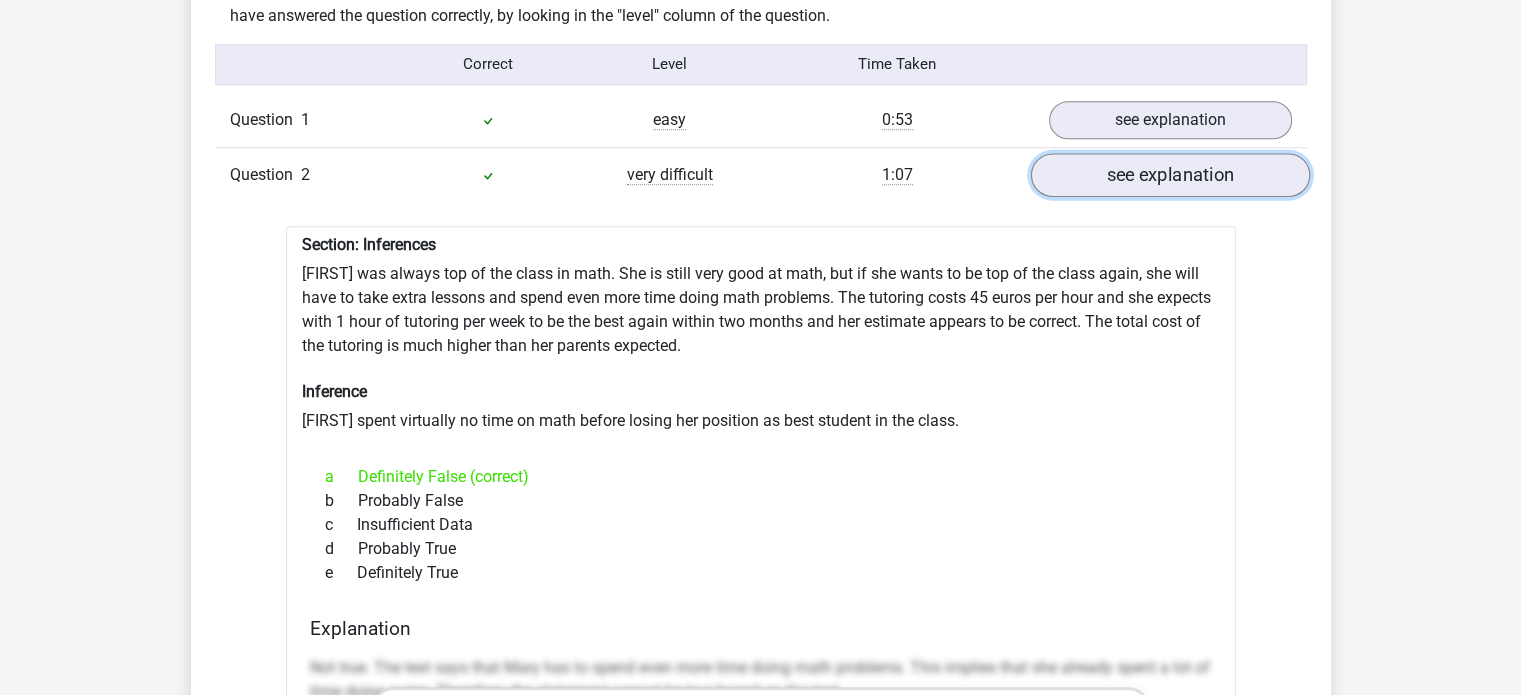 click on "see explanation" at bounding box center [1169, 175] 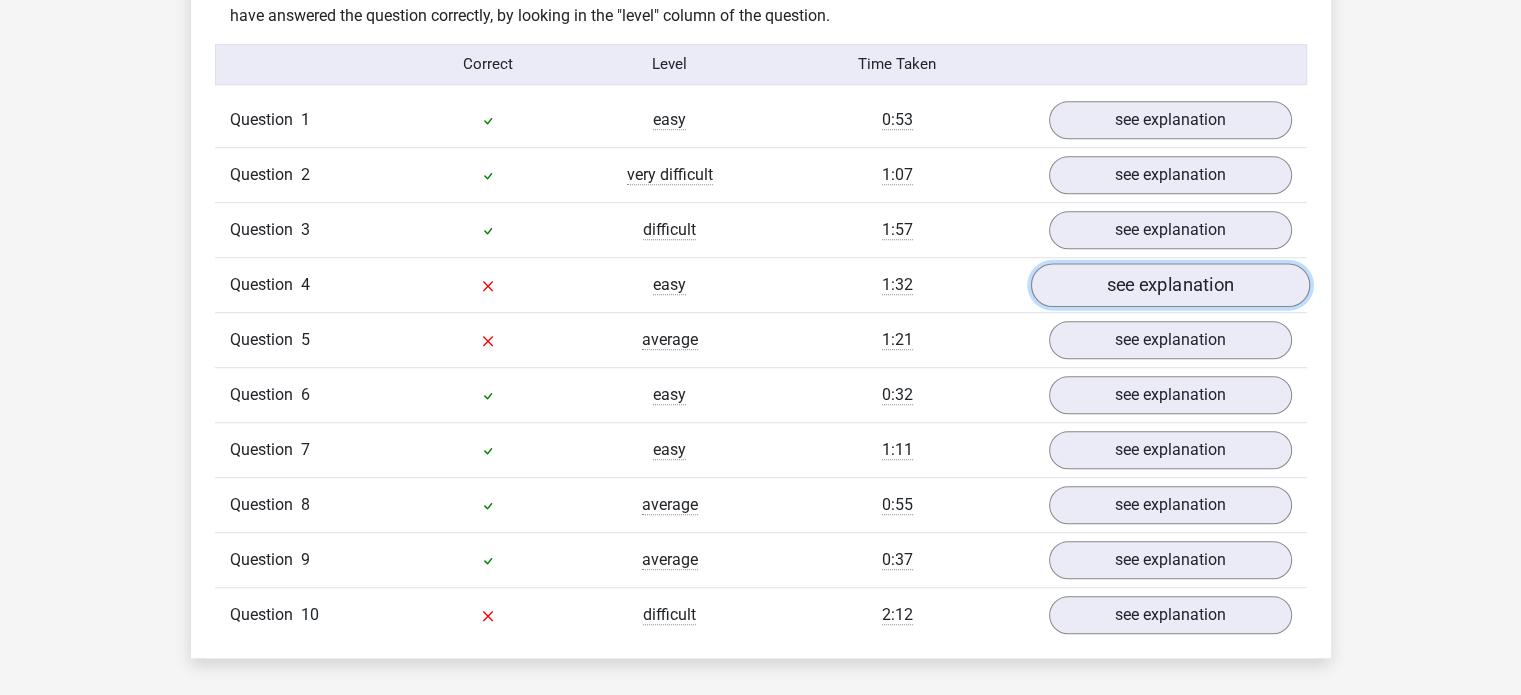 click on "see explanation" at bounding box center [1169, 285] 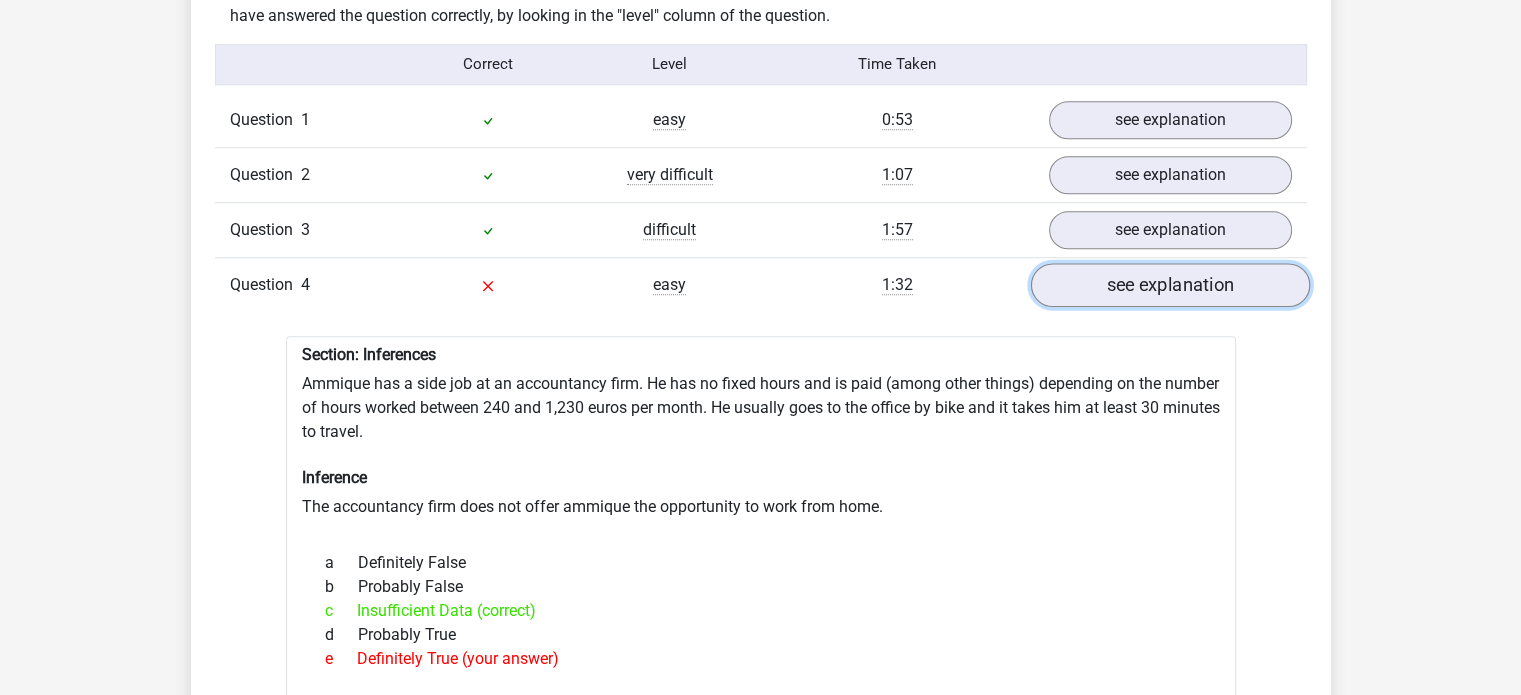 click on "see explanation" at bounding box center [1169, 285] 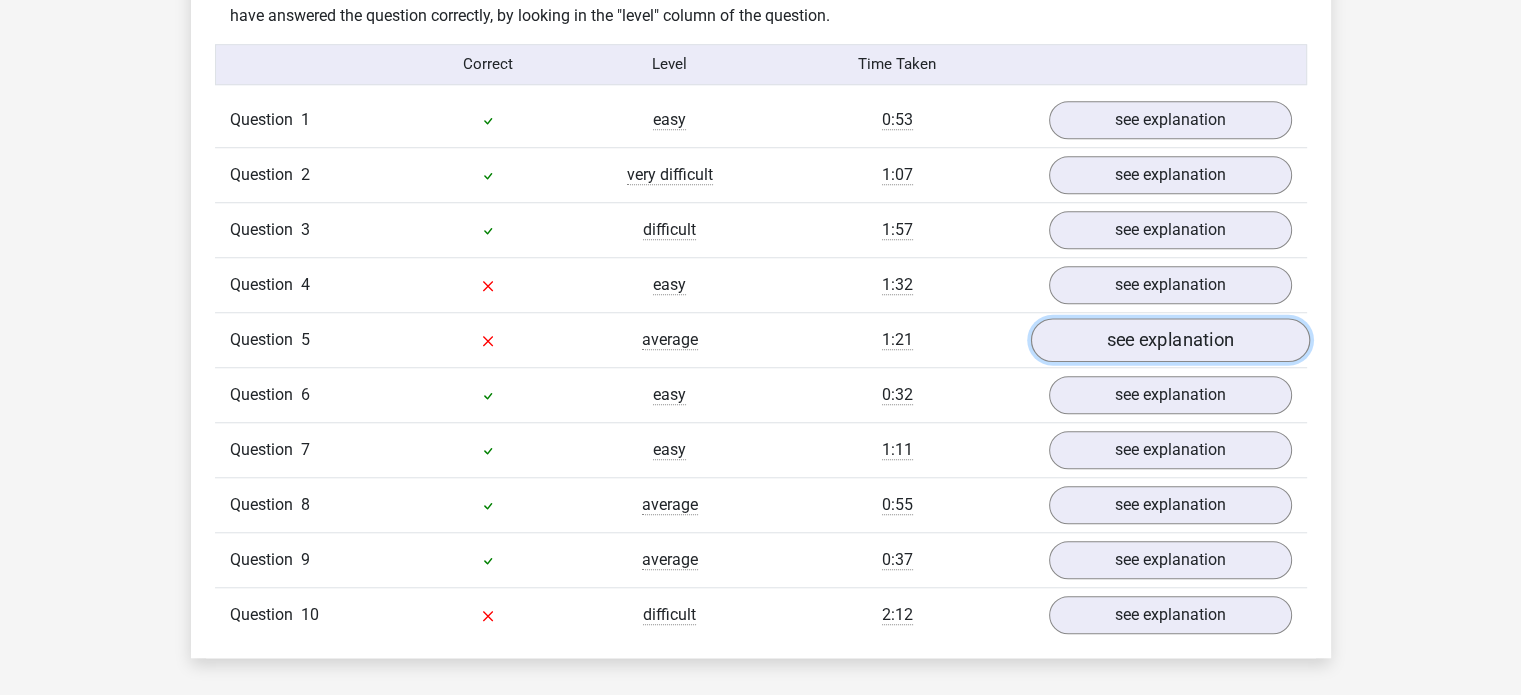 click on "see explanation" at bounding box center [1169, 340] 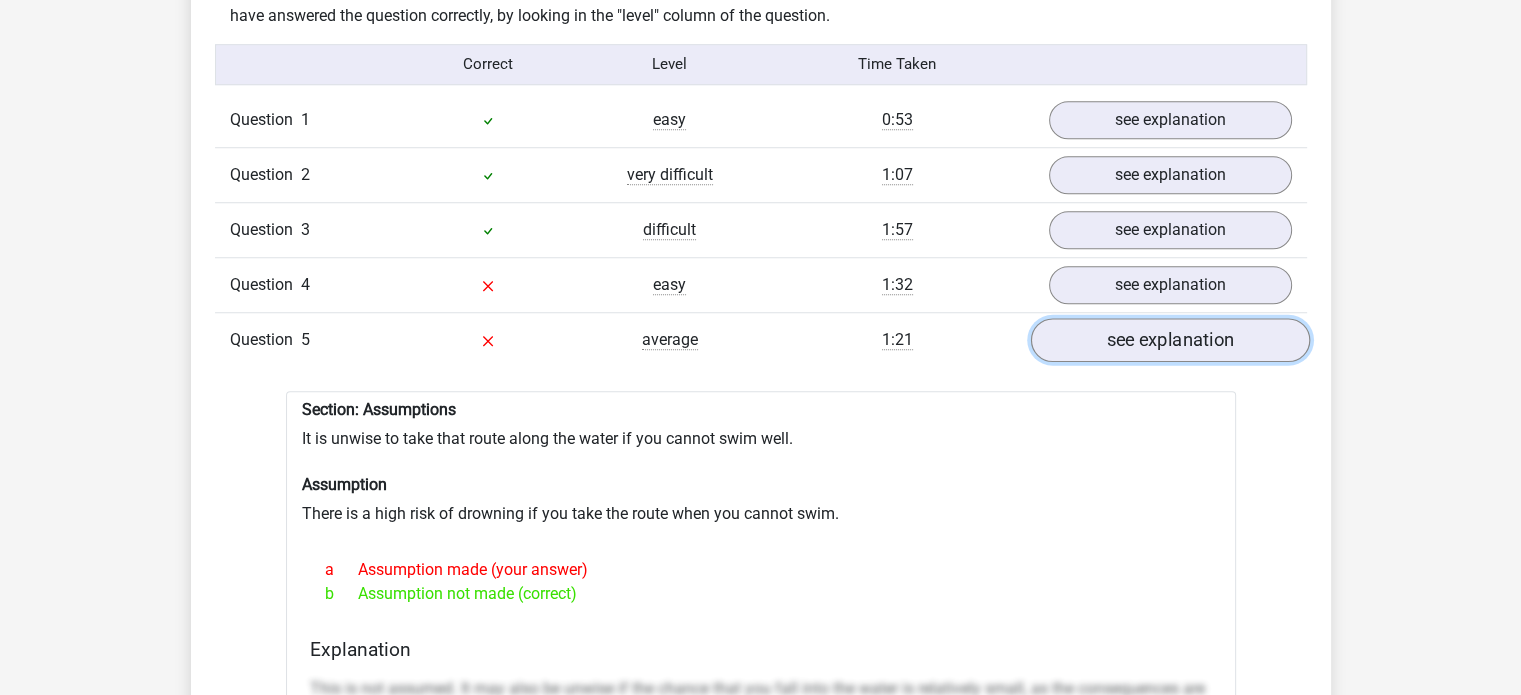 click on "see explanation" at bounding box center (1169, 340) 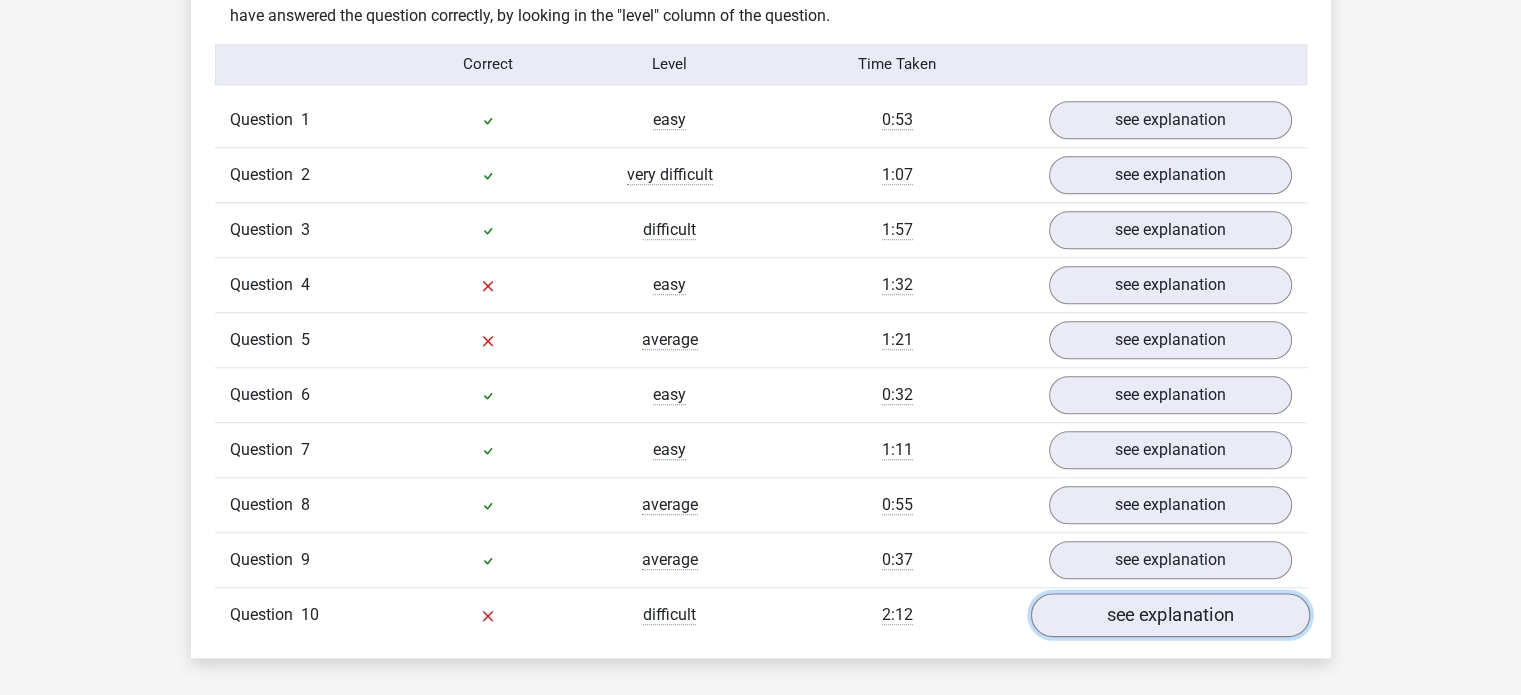 click on "see explanation" at bounding box center [1169, 615] 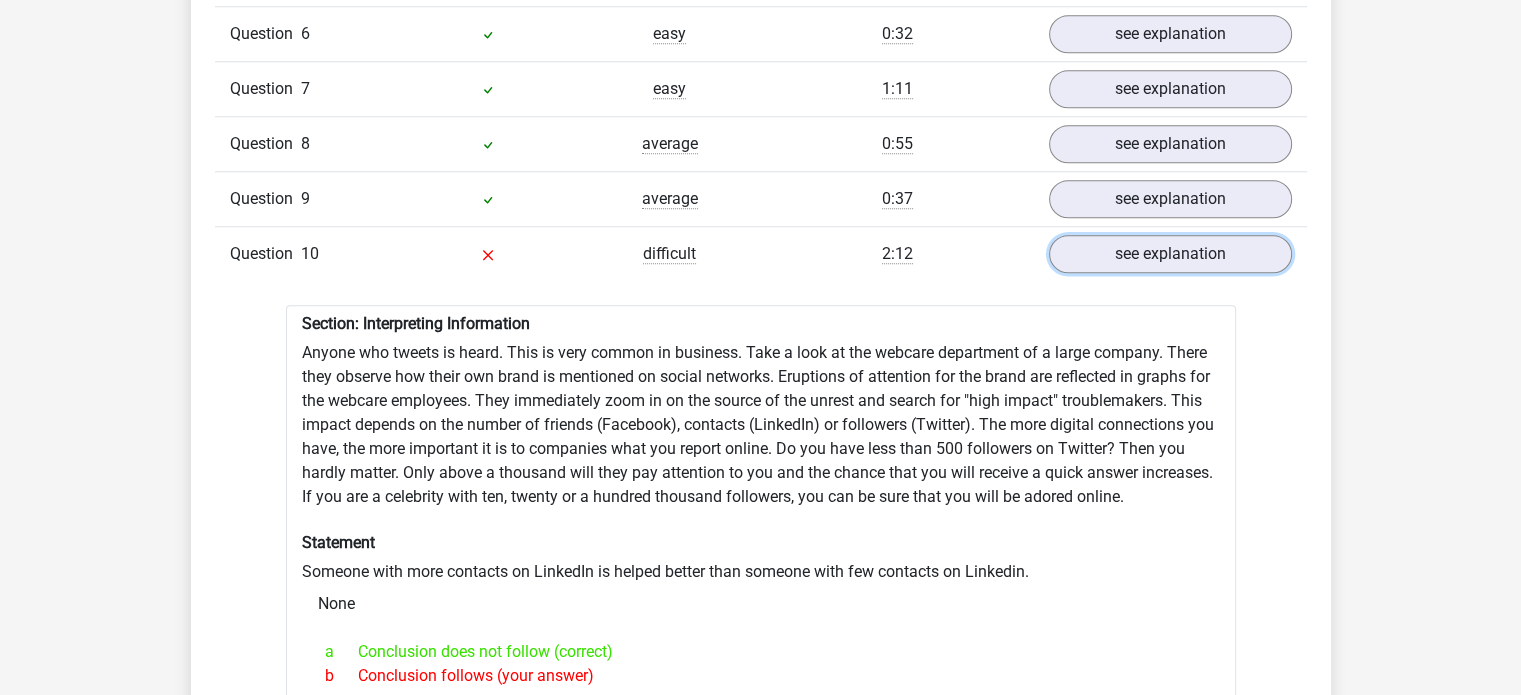 scroll, scrollTop: 1991, scrollLeft: 0, axis: vertical 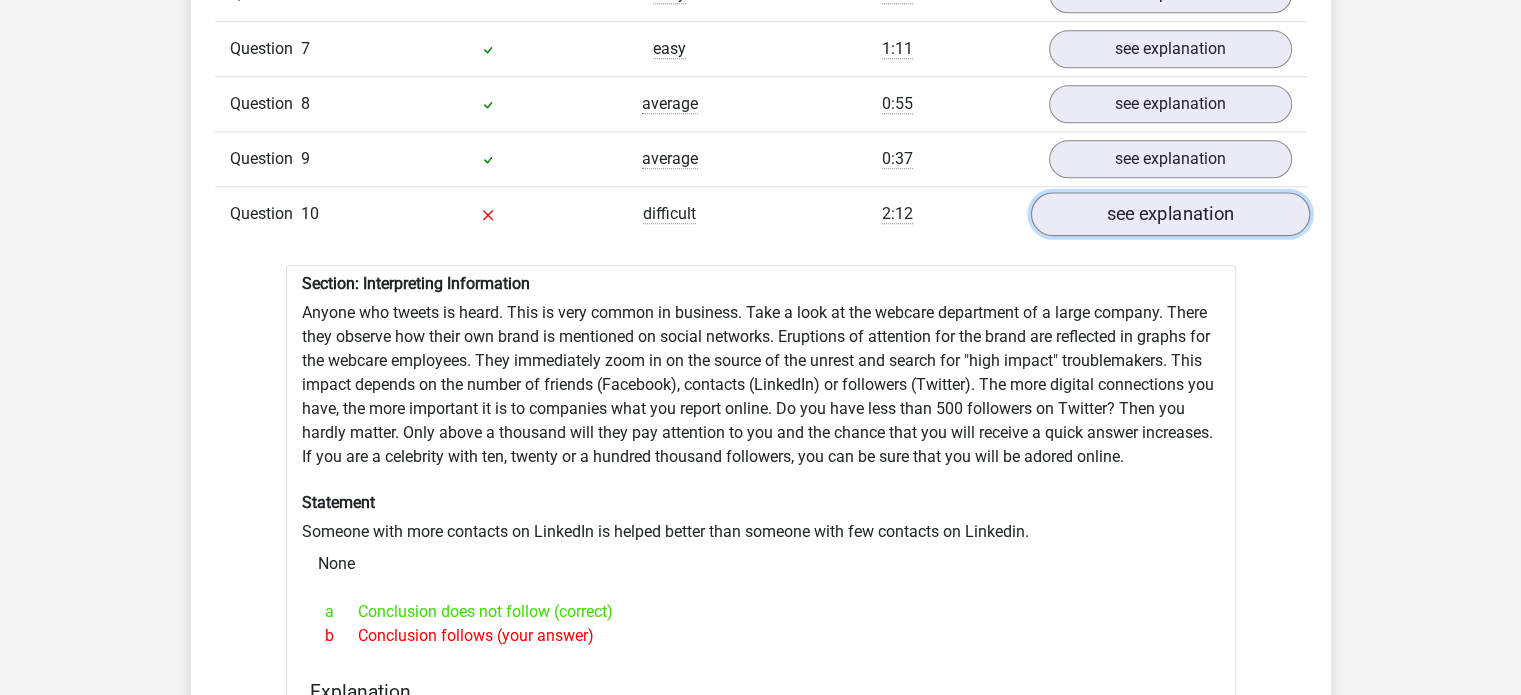 click on "see explanation" at bounding box center [1169, 214] 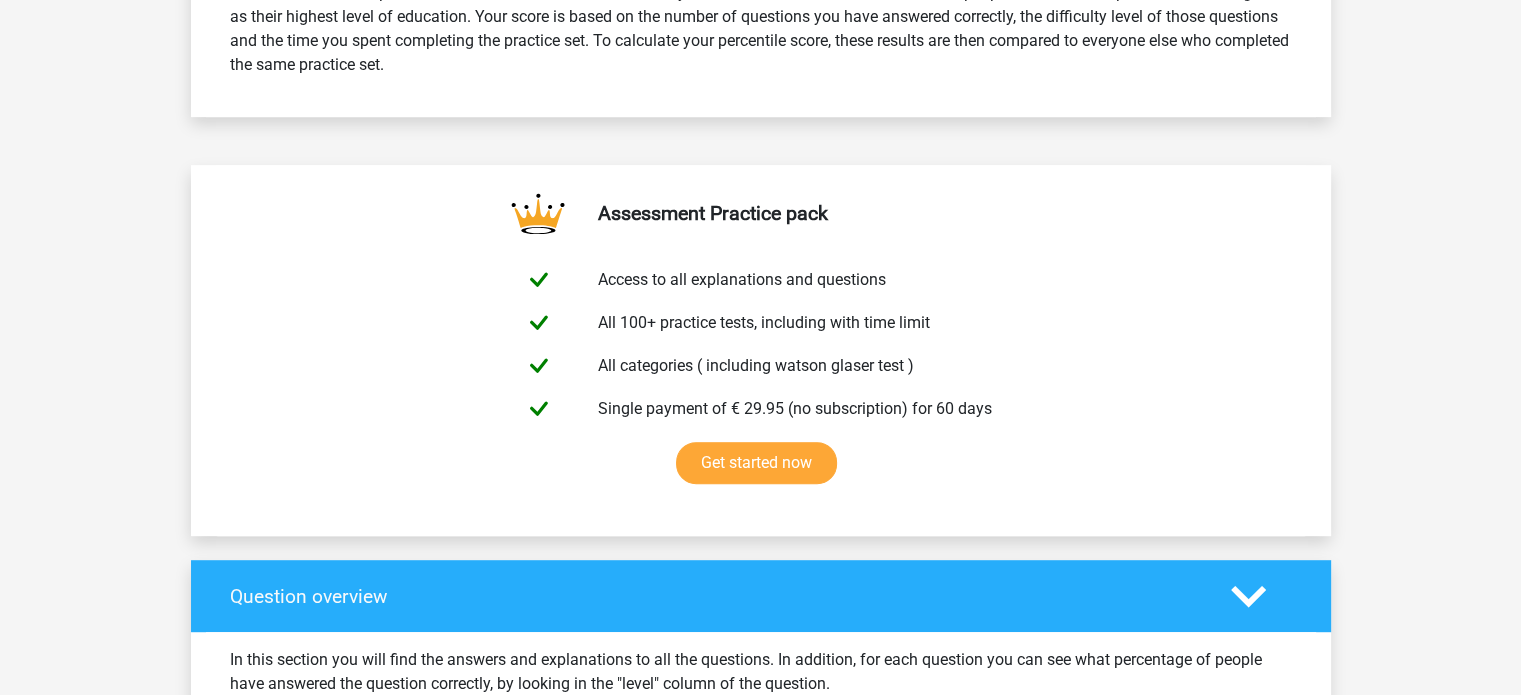 scroll, scrollTop: 814, scrollLeft: 0, axis: vertical 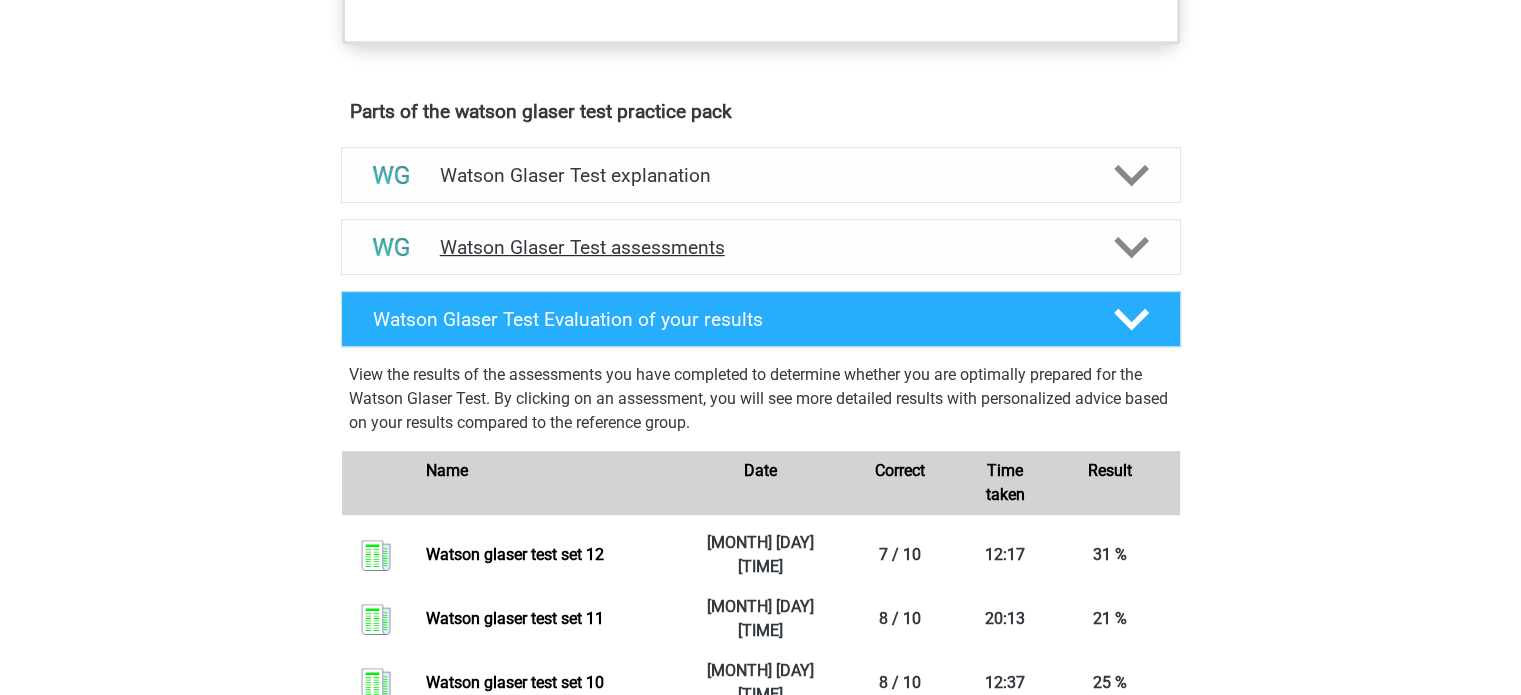 click 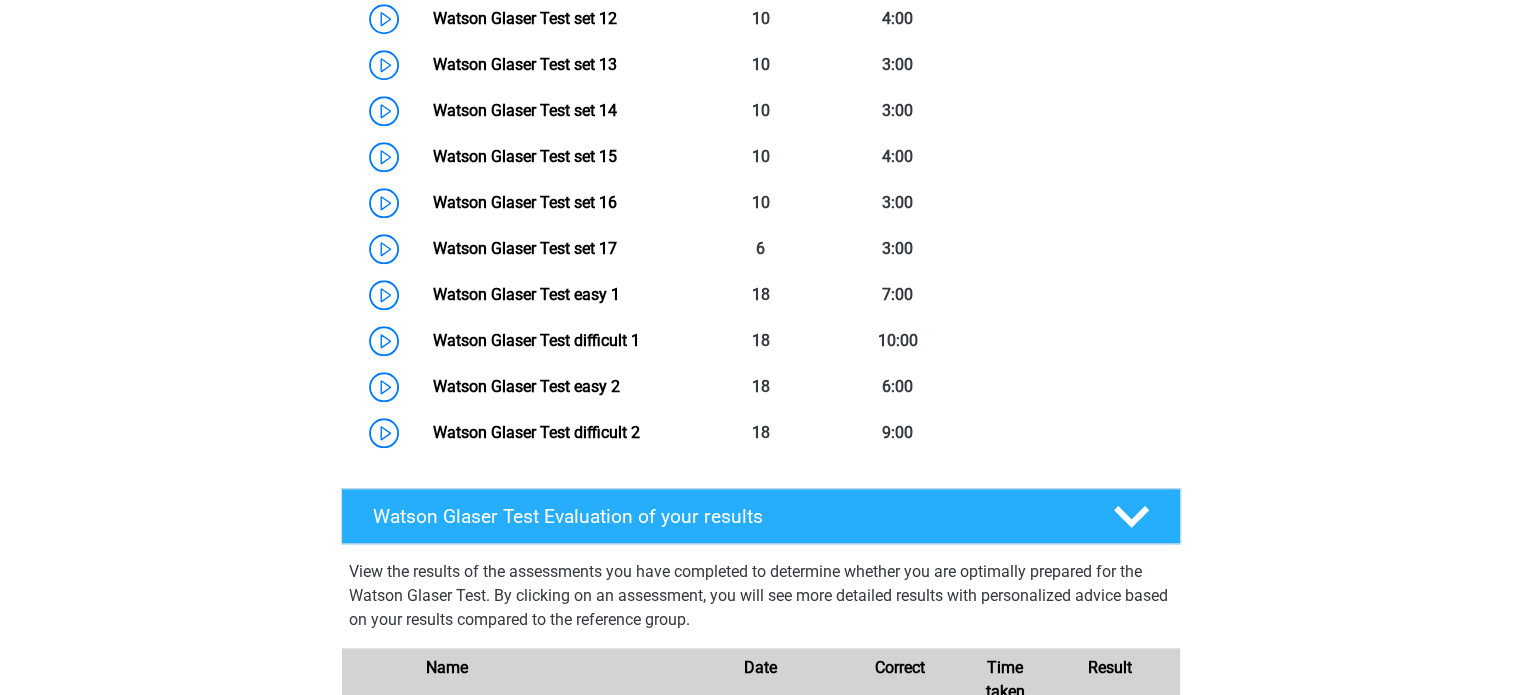 scroll, scrollTop: 1946, scrollLeft: 0, axis: vertical 